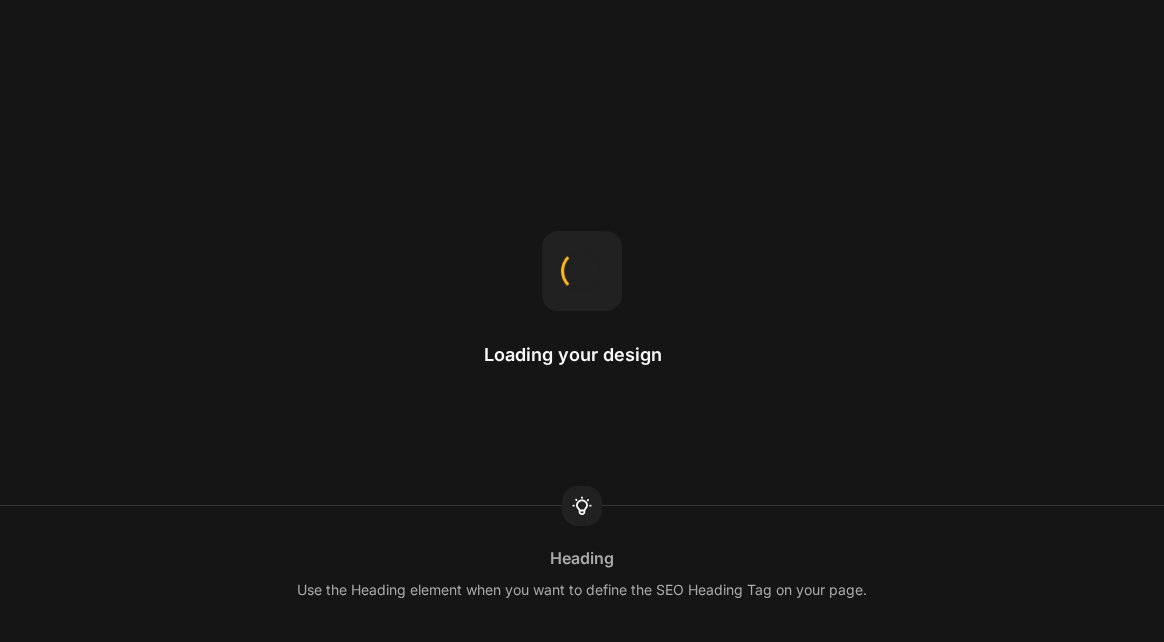 scroll, scrollTop: 0, scrollLeft: 0, axis: both 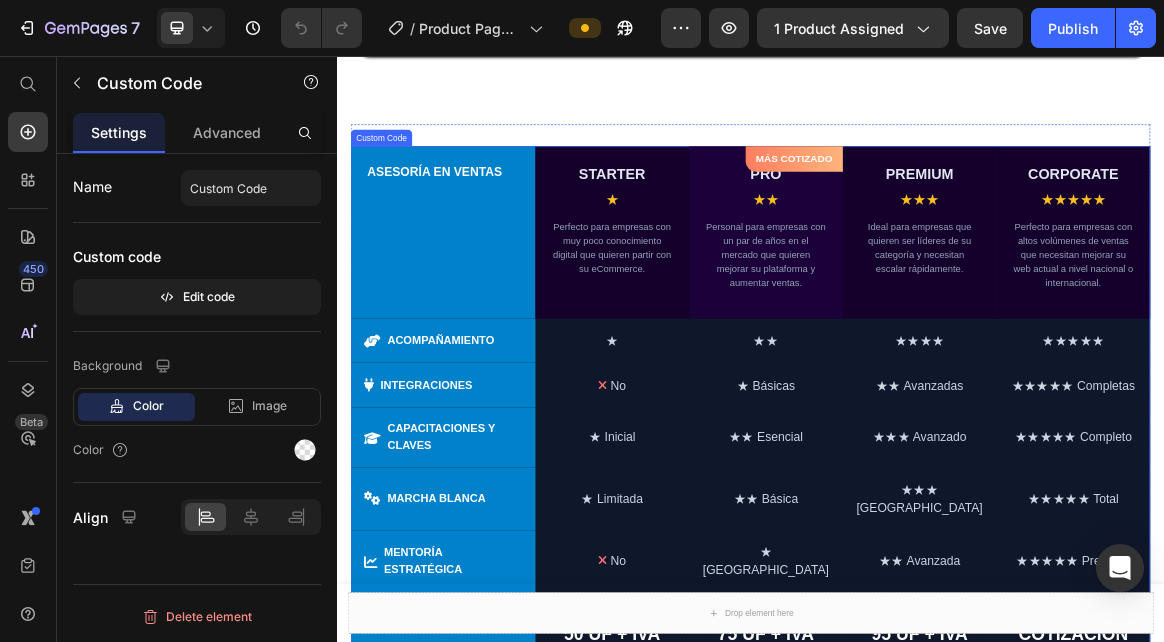 click on "CAPACITACIONES Y CLAVES" at bounding box center (491, 609) 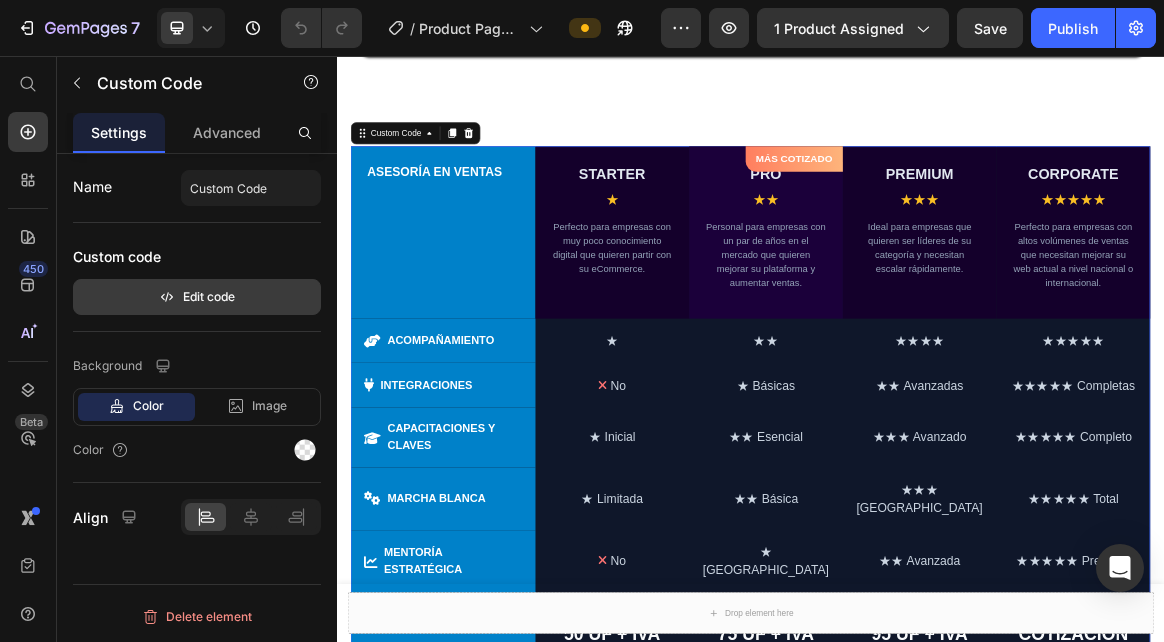 click on "Edit code" at bounding box center (197, 297) 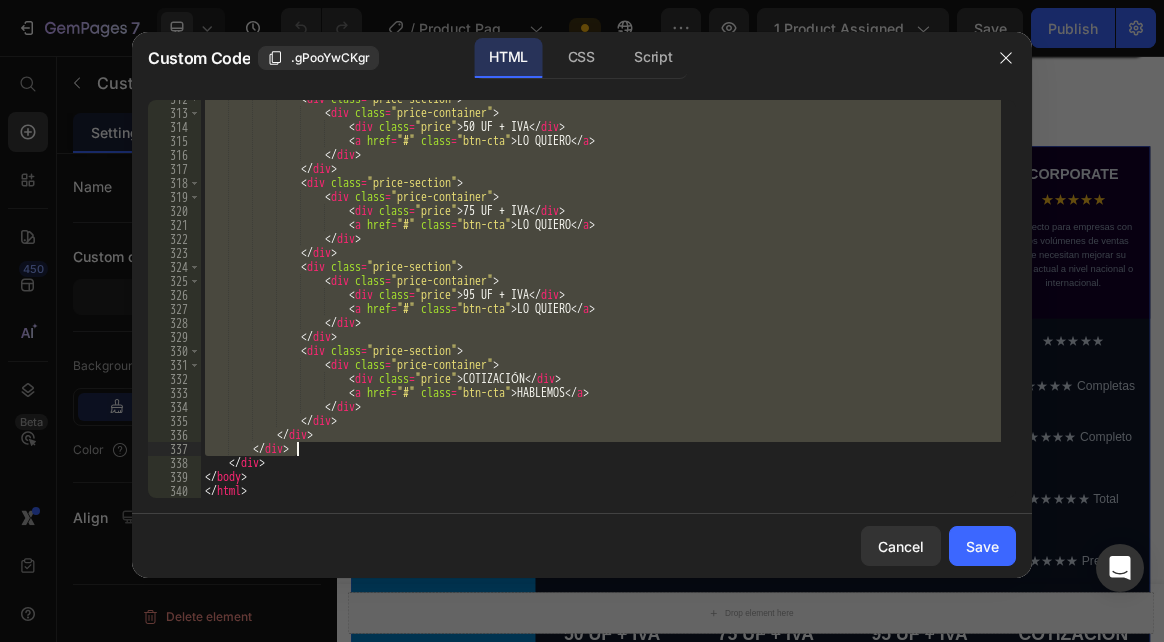 scroll, scrollTop: 4418, scrollLeft: 0, axis: vertical 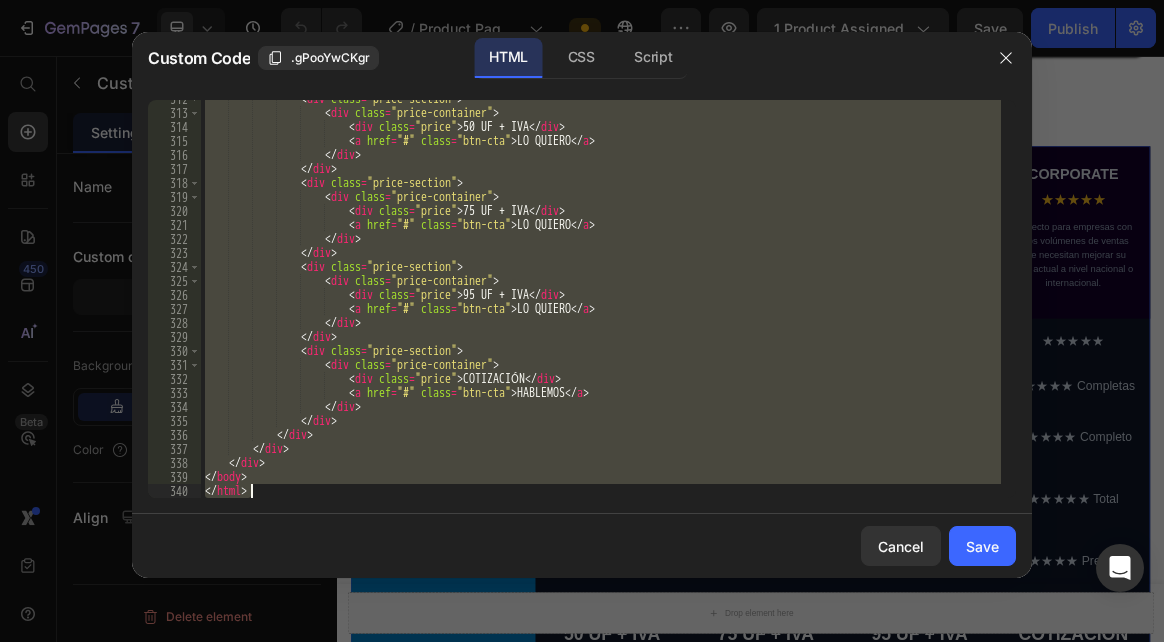 drag, startPoint x: 202, startPoint y: 108, endPoint x: 514, endPoint y: 523, distance: 519.2003 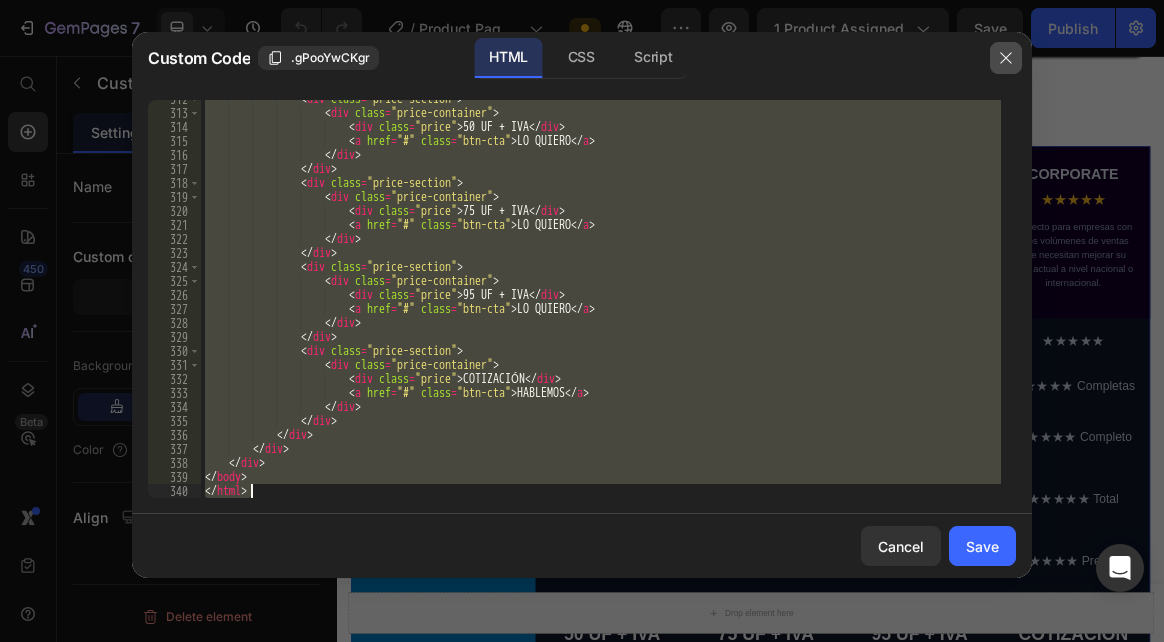 click 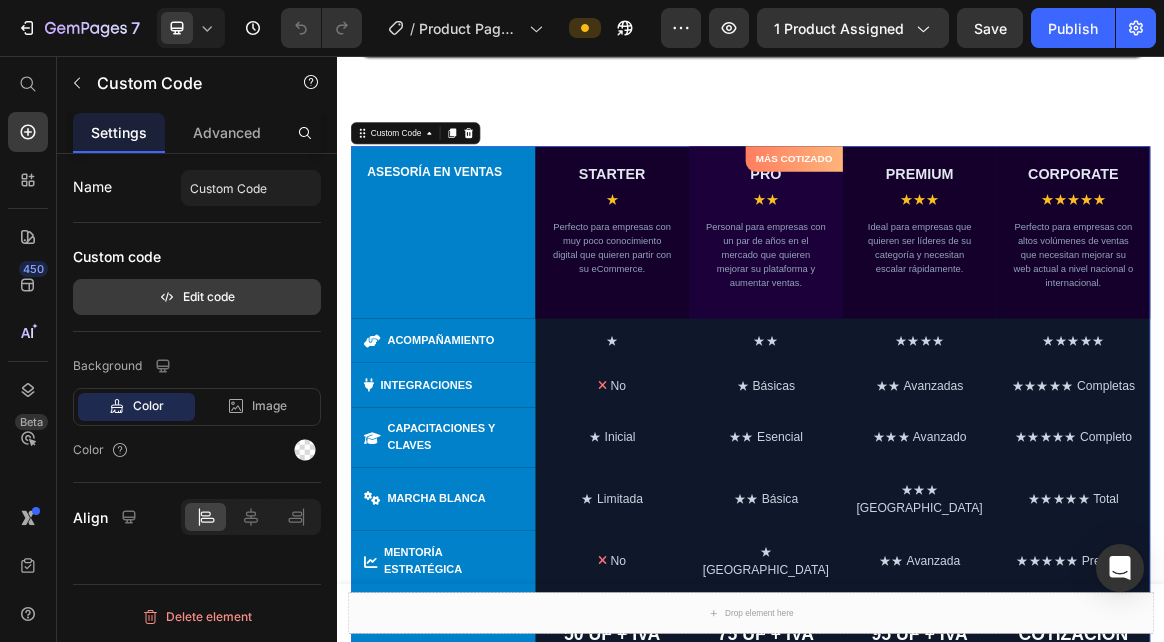 click on "Edit code" at bounding box center (197, 297) 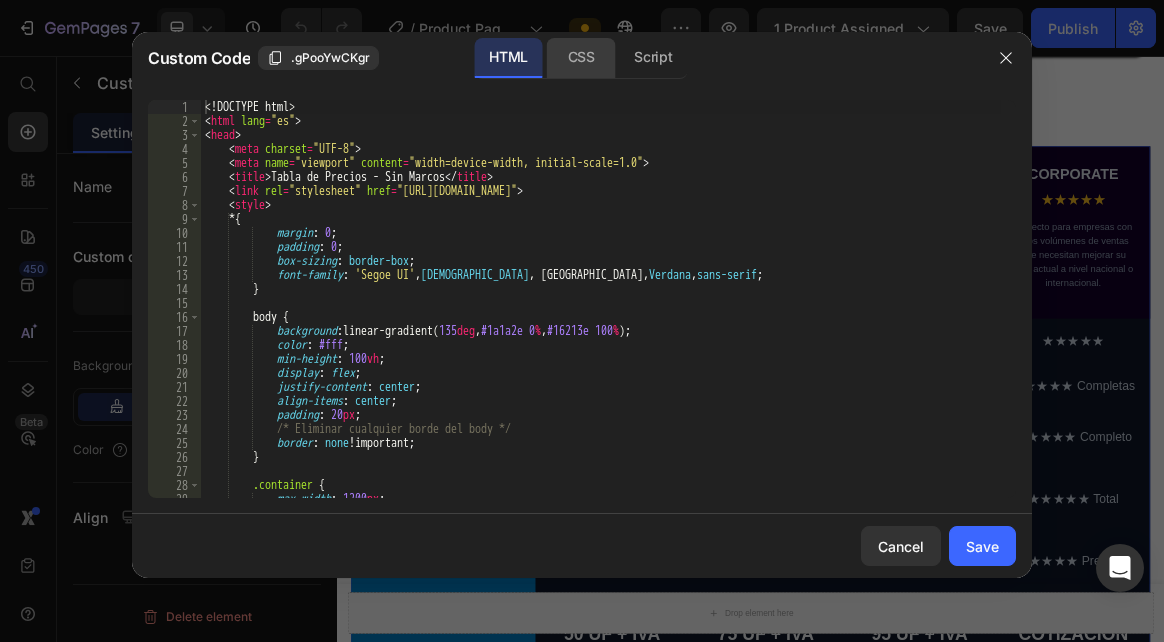 click on "CSS" 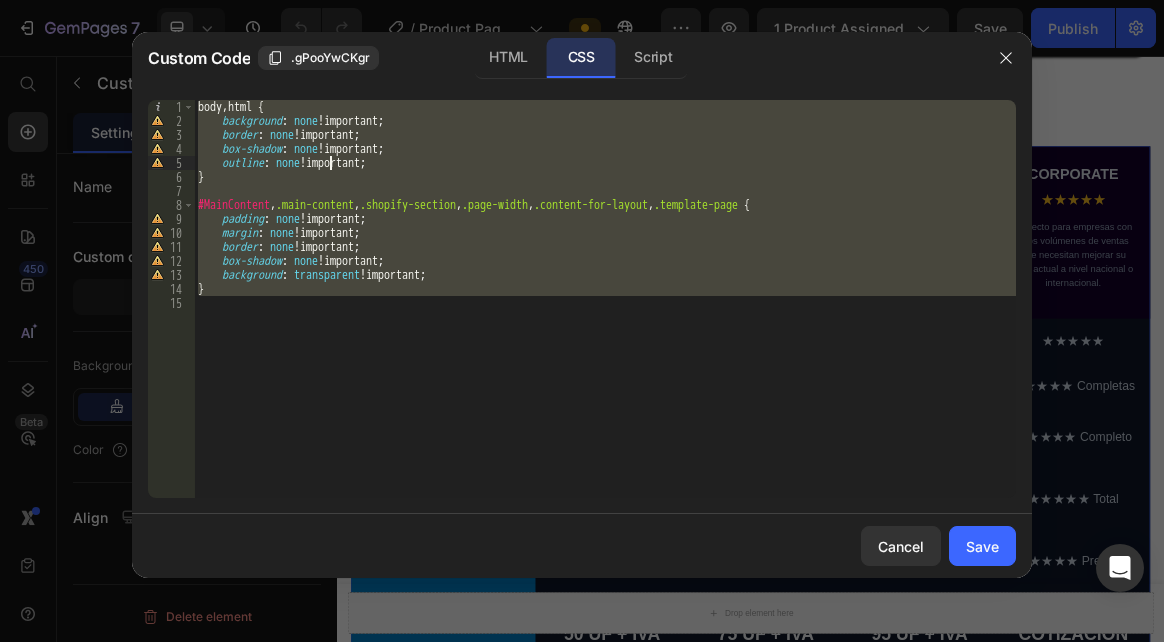 type on "}" 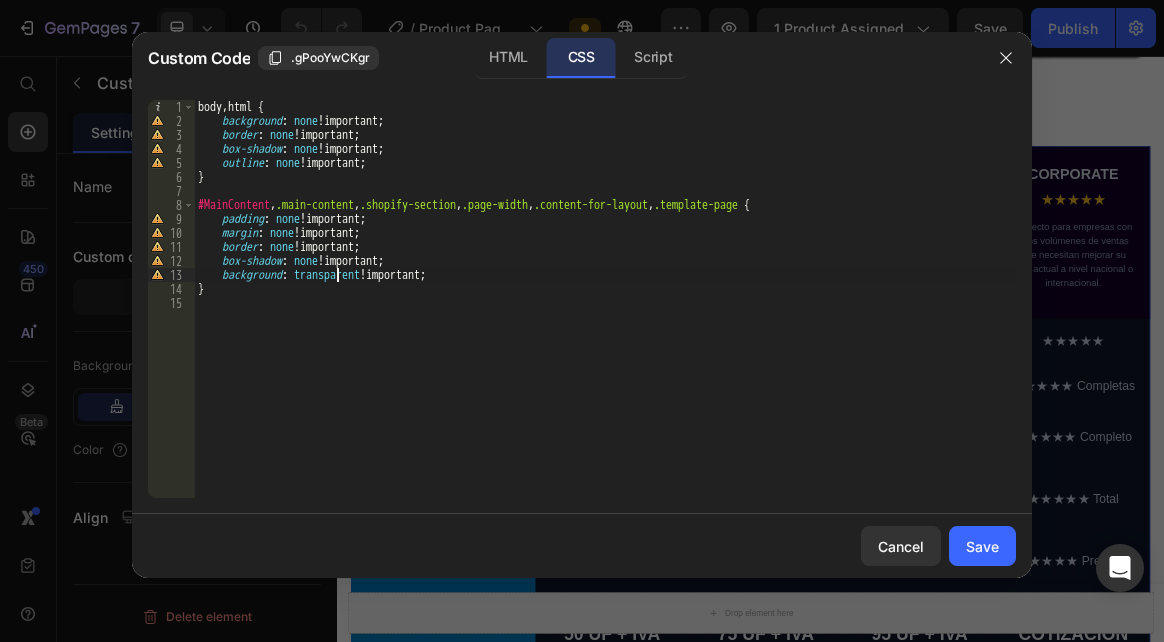 click on "body ,  html   {      background :   none  !important ;      border :   none  !important ;      box-shadow :   none  !important ;      outline :   none  !important ; } #MainContent ,  .main-content ,  .shopify-section ,  .page-width ,  .content-for-layout ,  .template-page   {      padding :   none  !important ;      margin :   none  !important ;      border :   none  !important ;      box-shadow :   none  !important ;      background :   transparent  !important ; }" at bounding box center (605, 313) 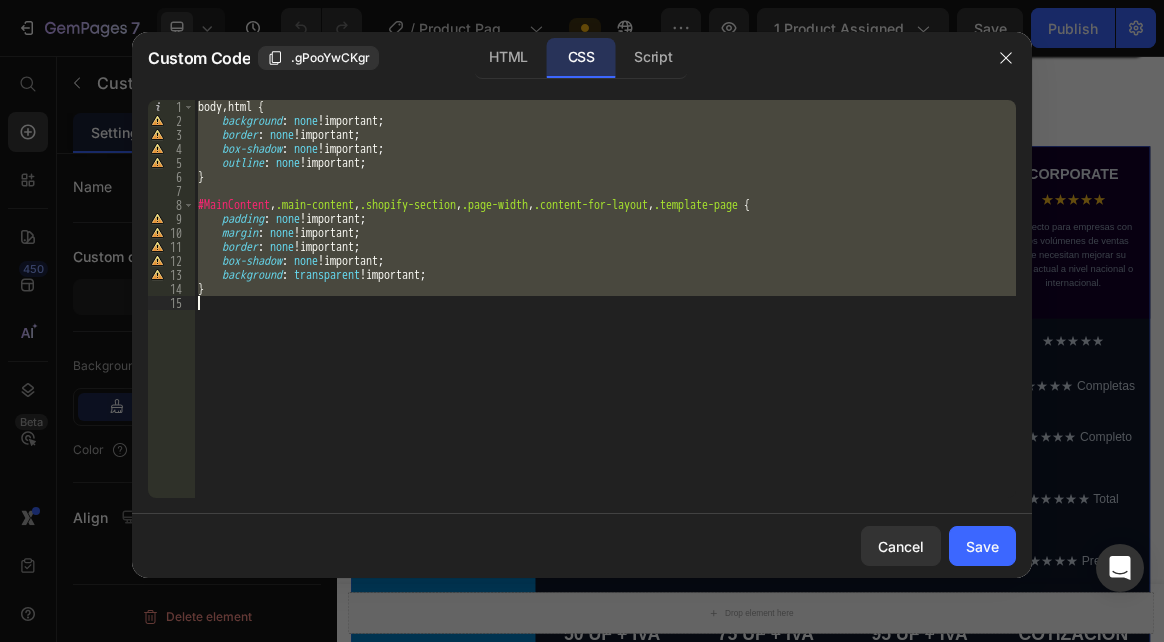 drag, startPoint x: 199, startPoint y: 107, endPoint x: 563, endPoint y: 388, distance: 459.84454 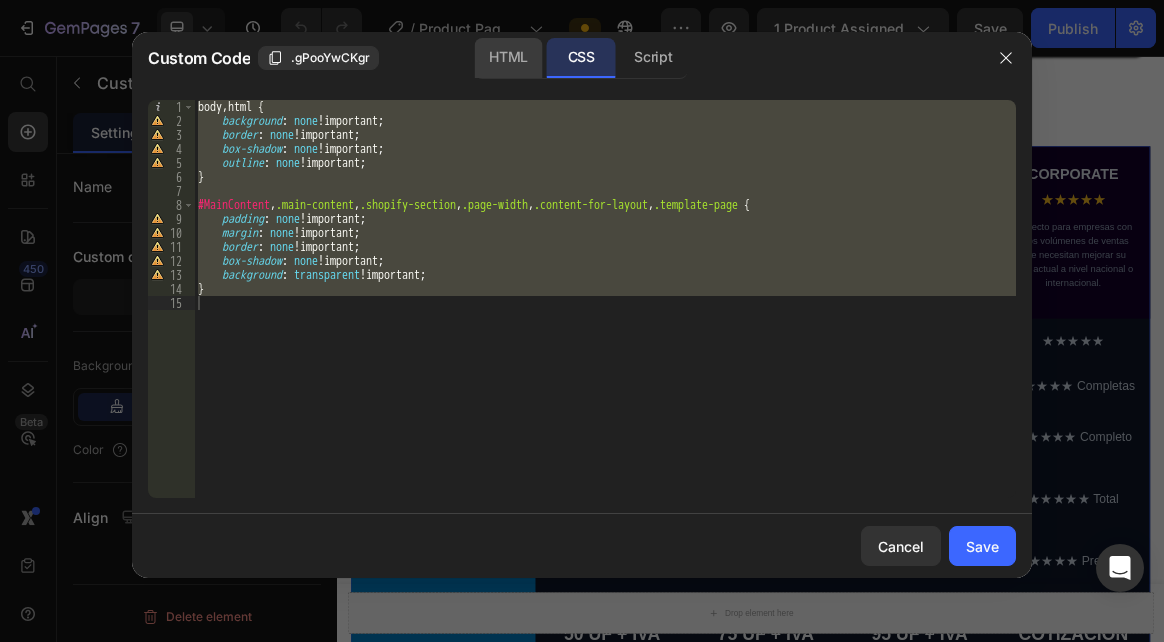 click on "HTML" 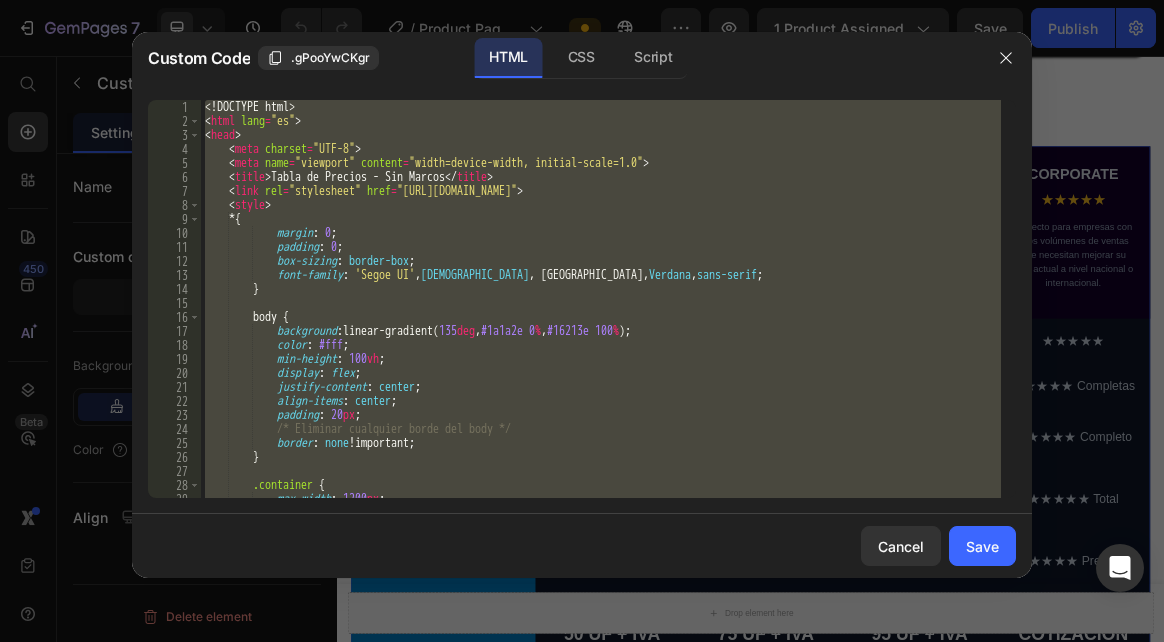 click on "<! DOCTYPE   html > < html   lang = "es" > < head >      < meta   charset = "UTF-8" >      < meta   name = "viewport"   content = "width=device-width, initial-scale=1.0" >      < title > Tabla de Precios - Sin Marcos </ title >      < link   rel = "stylesheet"   href = "[URL][DOMAIN_NAME]" >      < style >          *  {                margin :   0 ;                padding :   0 ;                box-sizing :   border-box ;                font-family :   ' Segoe UI ' ,  Tahoma , [GEOGRAPHIC_DATA],  Verdana ,  sans-serif ;           }                     body   {                background :  linear-gradient( 135 deg ,  #1a1a2e   0 % ,  #16213e   100 % ) ;                color :   #fff ;                min-height :   100 vh ;                display :   flex ;                justify-content :   center ;                align-items :   center ;                padding :   20 px ;                /* Eliminar cualquier borde del body */                border :   none ;      }" at bounding box center [601, 299] 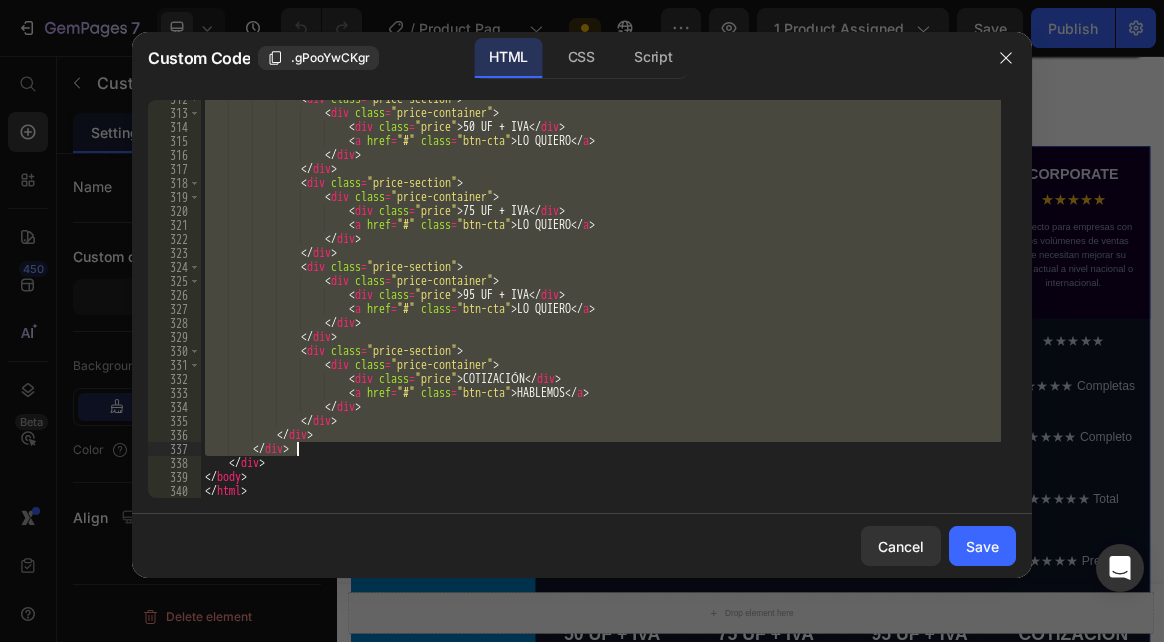 scroll, scrollTop: 4418, scrollLeft: 0, axis: vertical 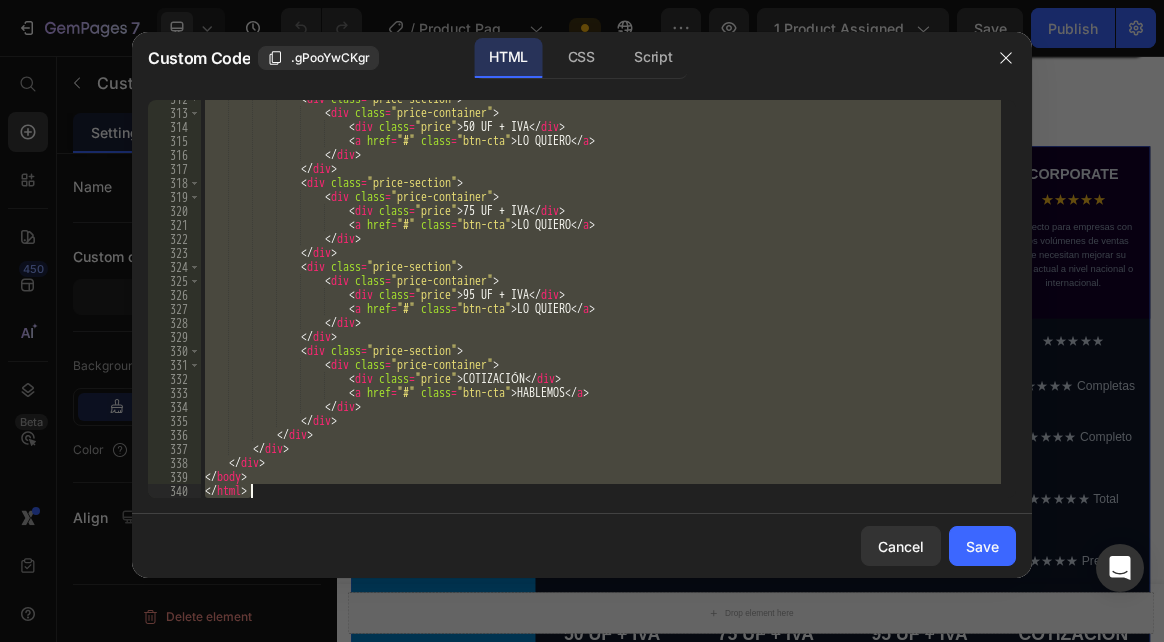 drag, startPoint x: 205, startPoint y: 106, endPoint x: 571, endPoint y: 508, distance: 543.6543 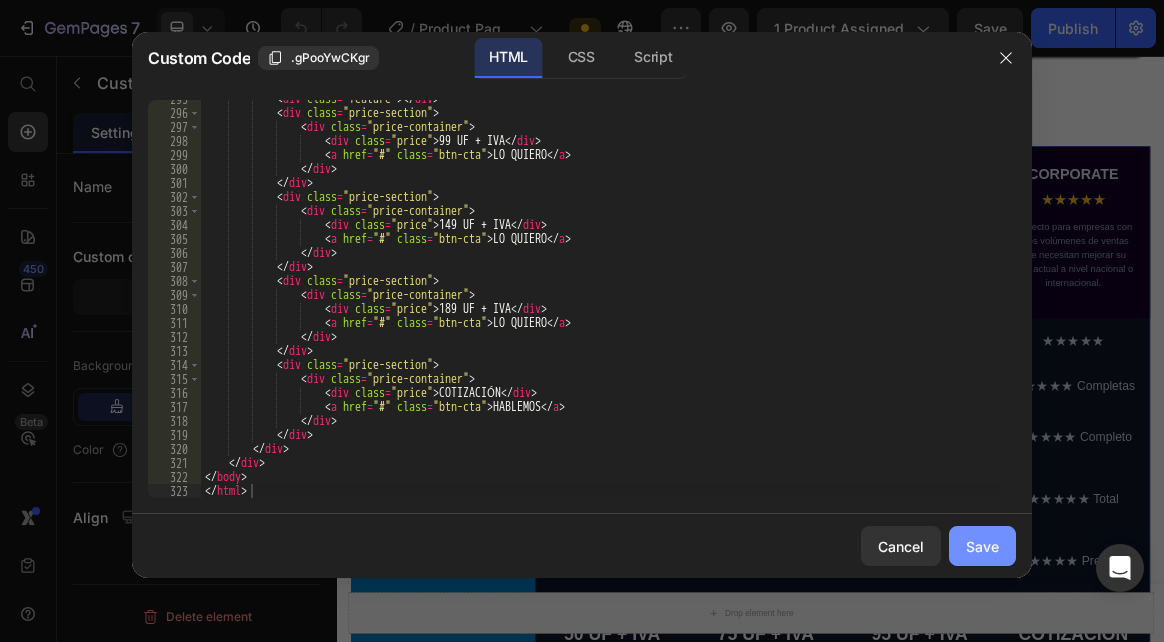click on "Save" at bounding box center (982, 546) 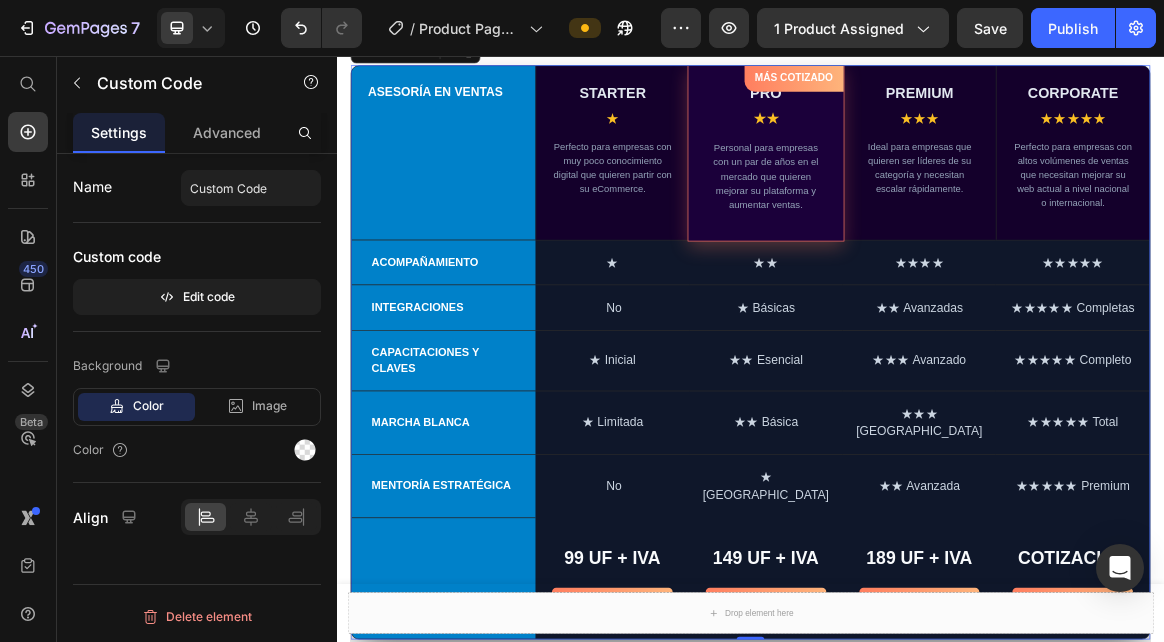 scroll, scrollTop: 1200, scrollLeft: 0, axis: vertical 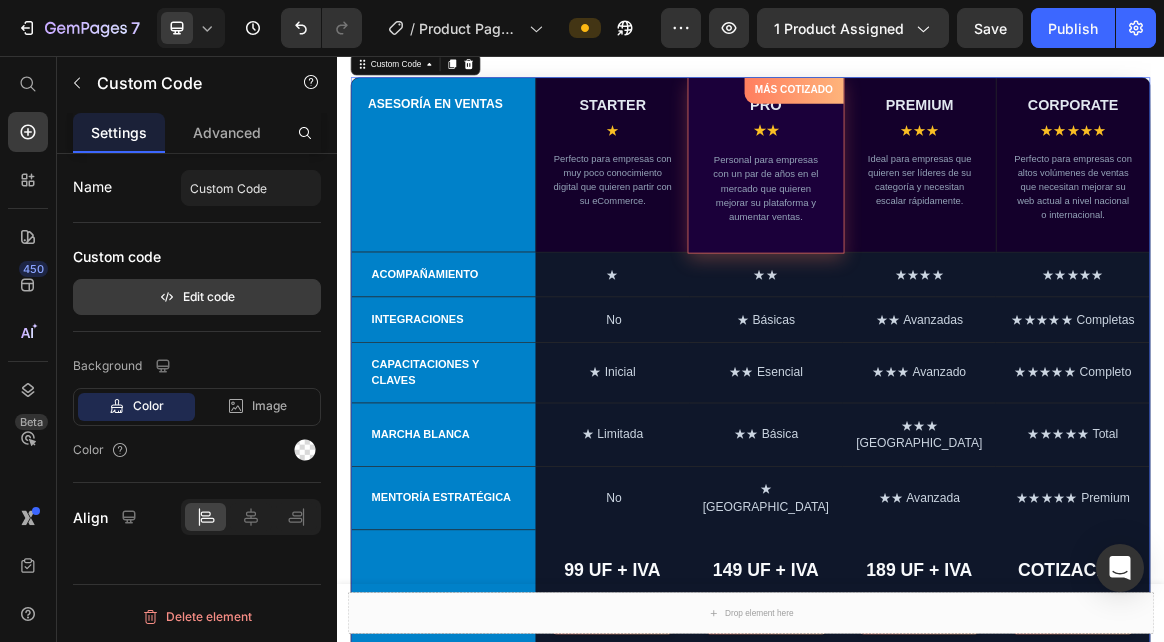 click on "Edit code" at bounding box center [197, 297] 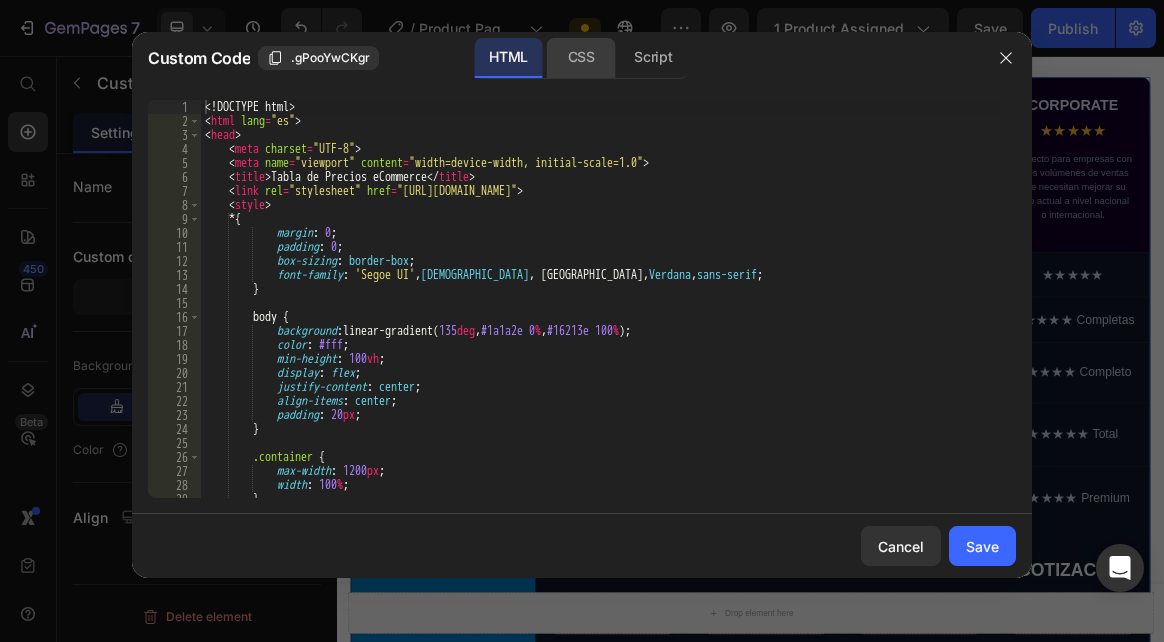 click on "CSS" 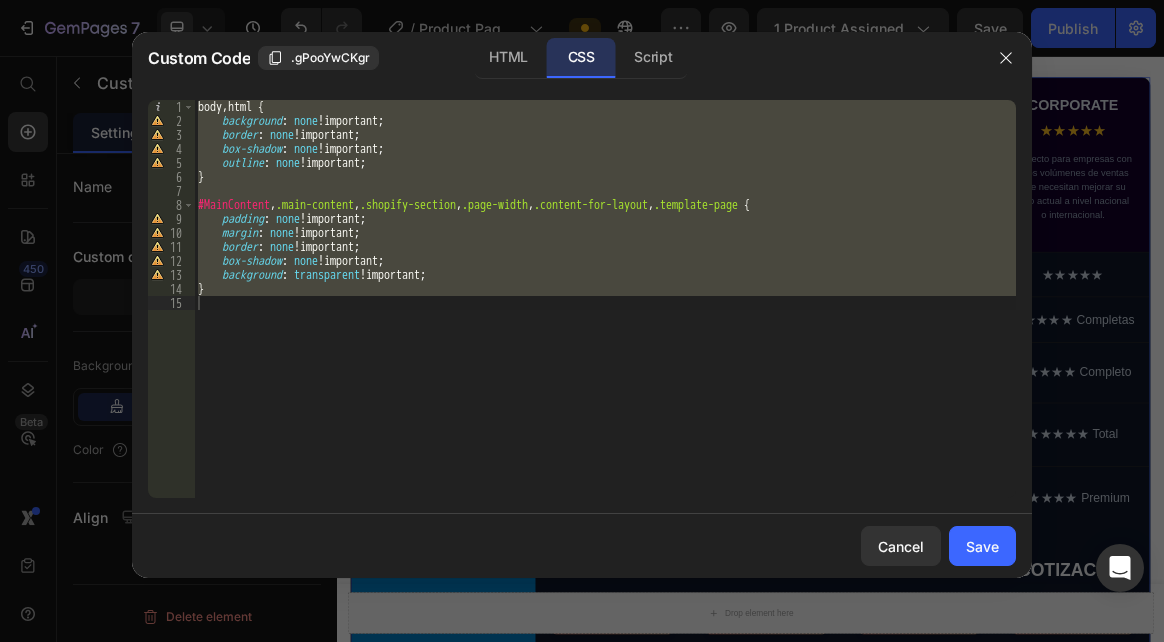type on "}" 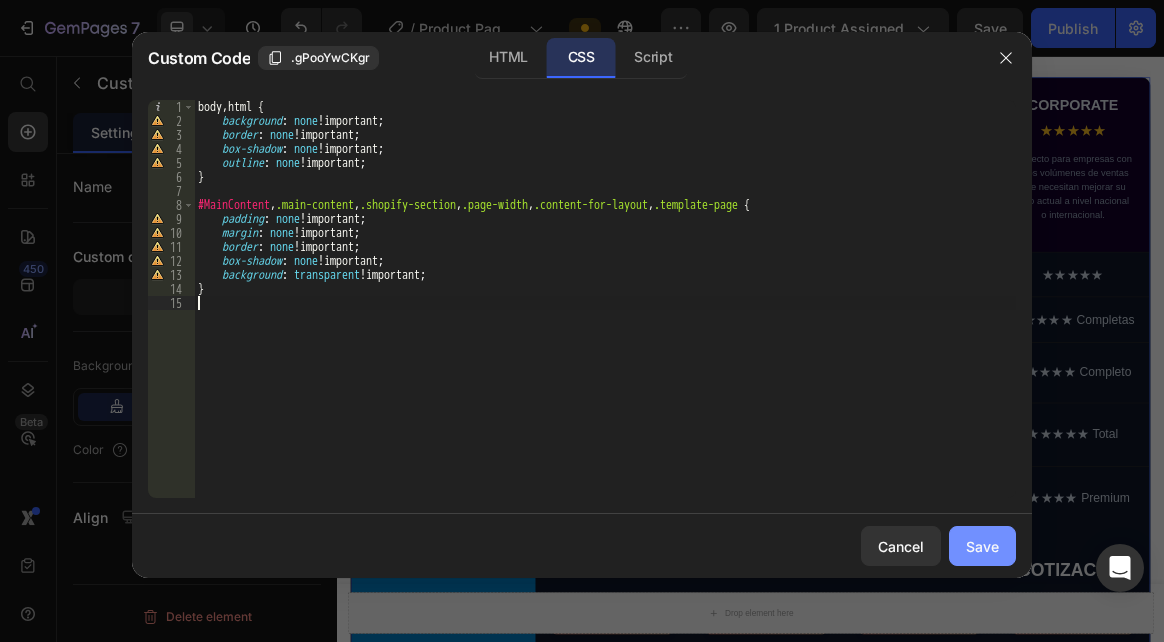 click on "Save" at bounding box center (982, 546) 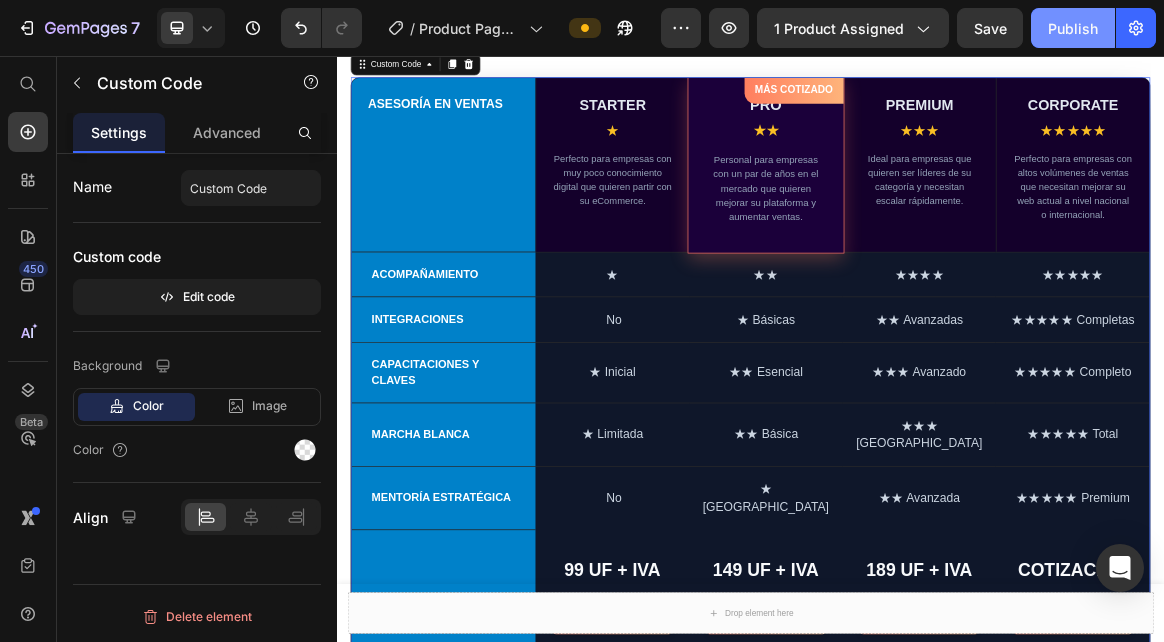 click on "Publish" at bounding box center (1073, 28) 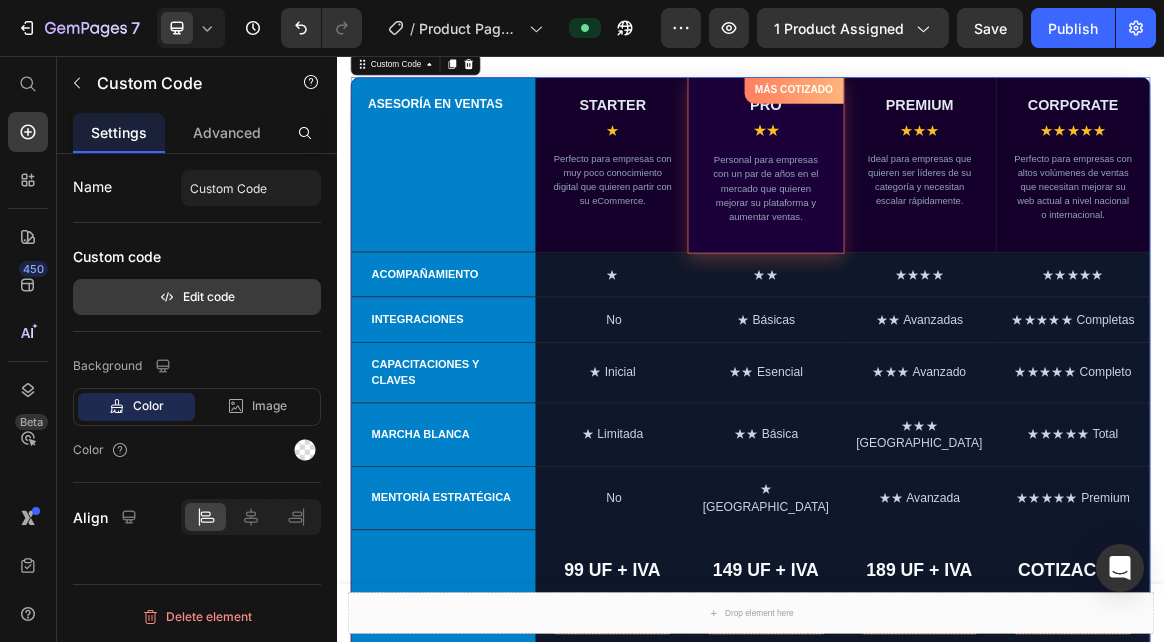 click on "Edit code" at bounding box center [197, 297] 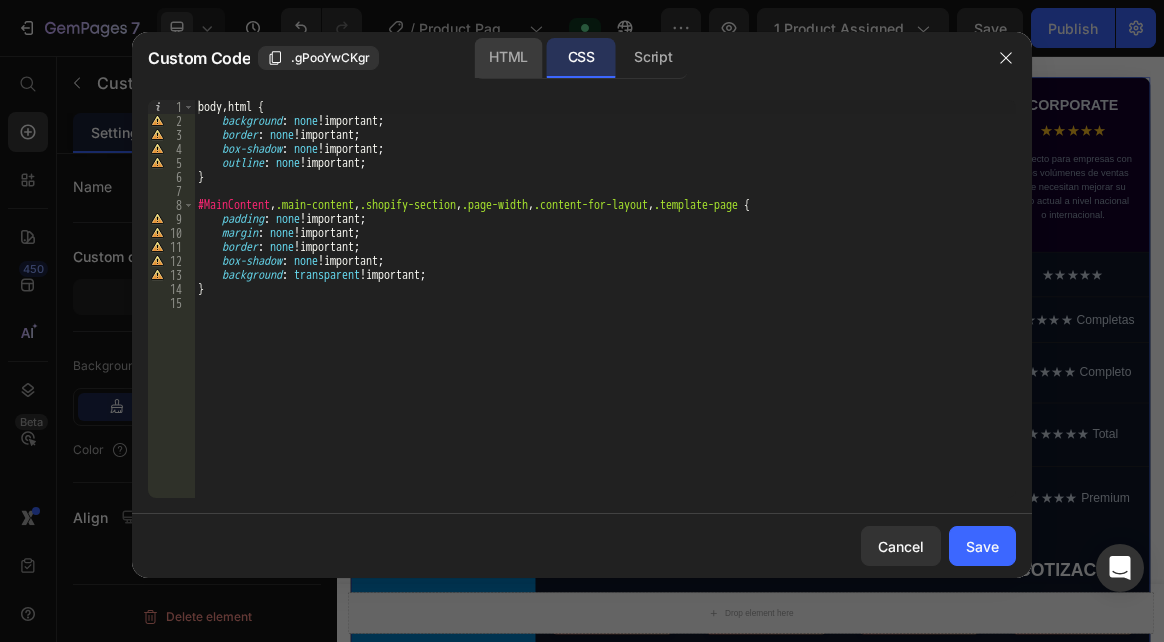 click on "HTML" 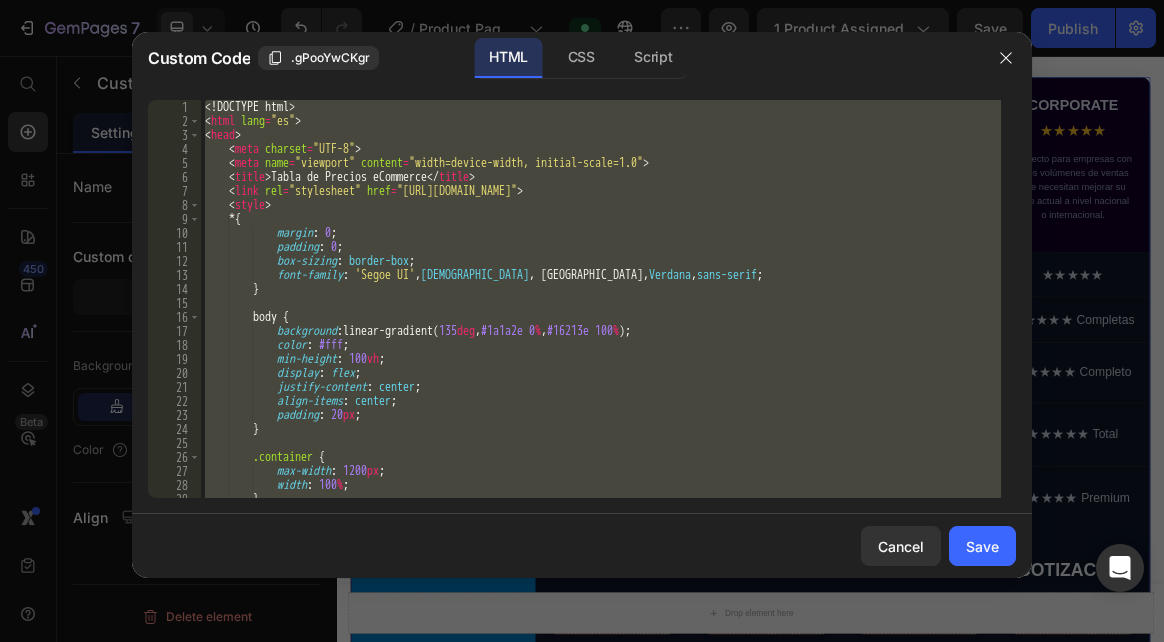 click on "<! DOCTYPE   html > < html   lang = "es" > < head >      < meta   charset = "UTF-8" >      < meta   name = "viewport"   content = "width=device-width, initial-scale=1.0" >      < title > Tabla de Precios eCommerce </ title >      < link   rel = "stylesheet"   href = "[URL][DOMAIN_NAME]" >      < style >          *  {                margin :   0 ;                padding :   0 ;                box-sizing :   border-box ;                font-family :   ' Segoe UI ' ,  Tahoma , [GEOGRAPHIC_DATA],  Verdana ,  sans-serif ;           }                     body   {                background :  linear-gradient( 135 deg ,  #1a1a2e   0 % ,  #16213e   100 % ) ;                color :   #fff ;                min-height :   100 vh ;                display :   flex ;                justify-content :   center ;                align-items :   center ;                padding :   20 px ;           }                     .container   {                max-width :   1200 px ;           :" at bounding box center (601, 299) 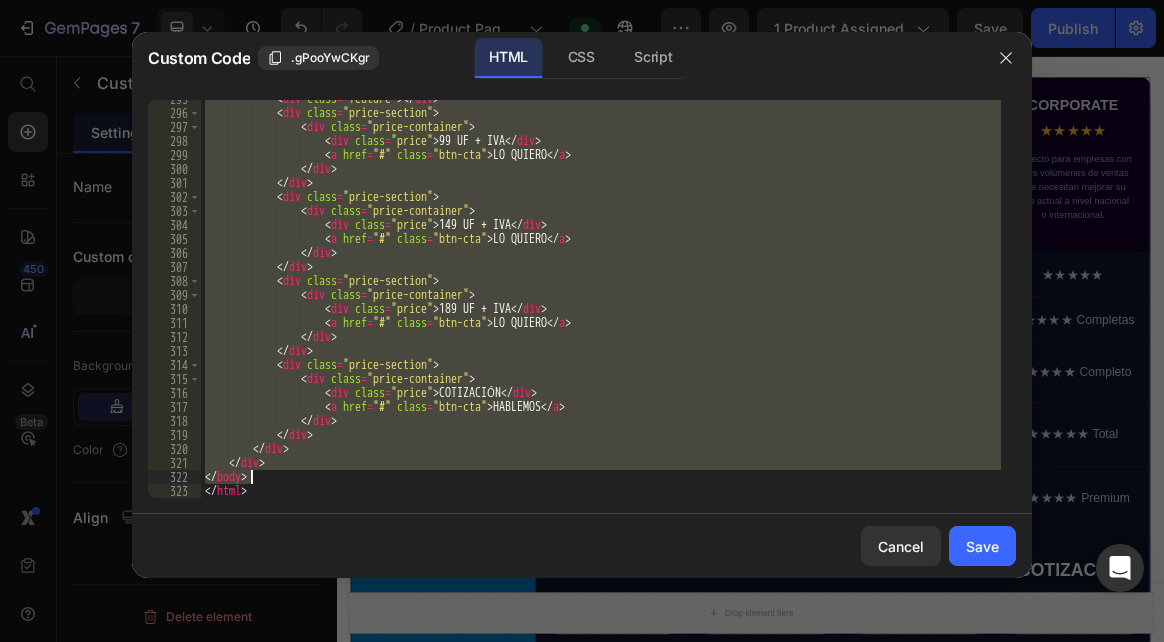 scroll, scrollTop: 4180, scrollLeft: 0, axis: vertical 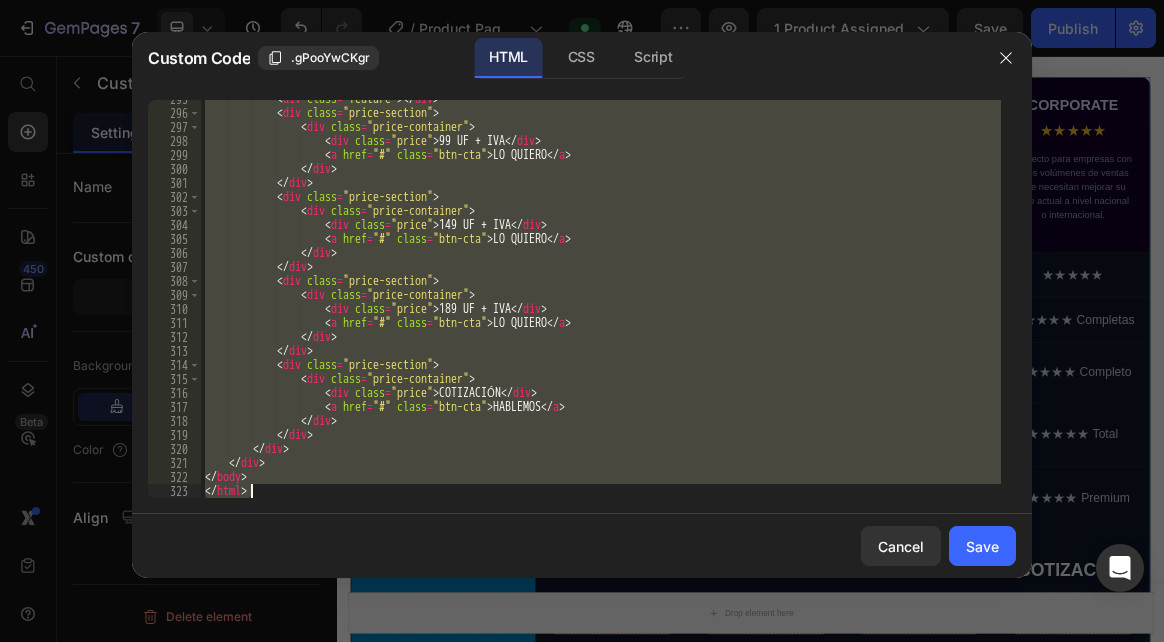 drag, startPoint x: 206, startPoint y: 105, endPoint x: 433, endPoint y: 503, distance: 458.18445 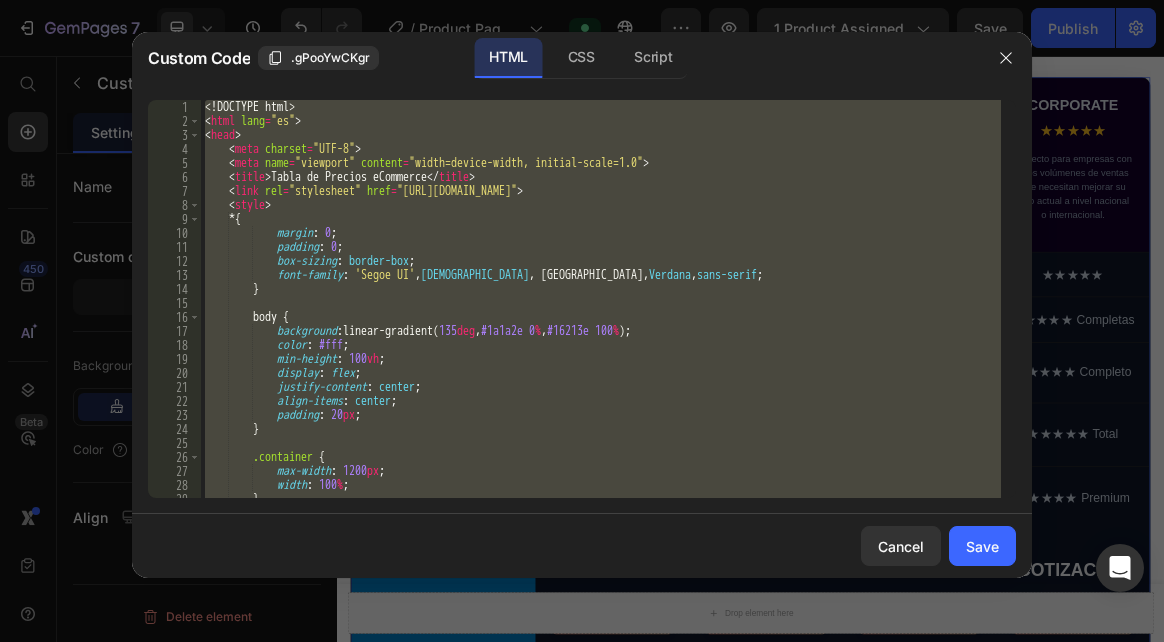 scroll, scrollTop: 0, scrollLeft: 0, axis: both 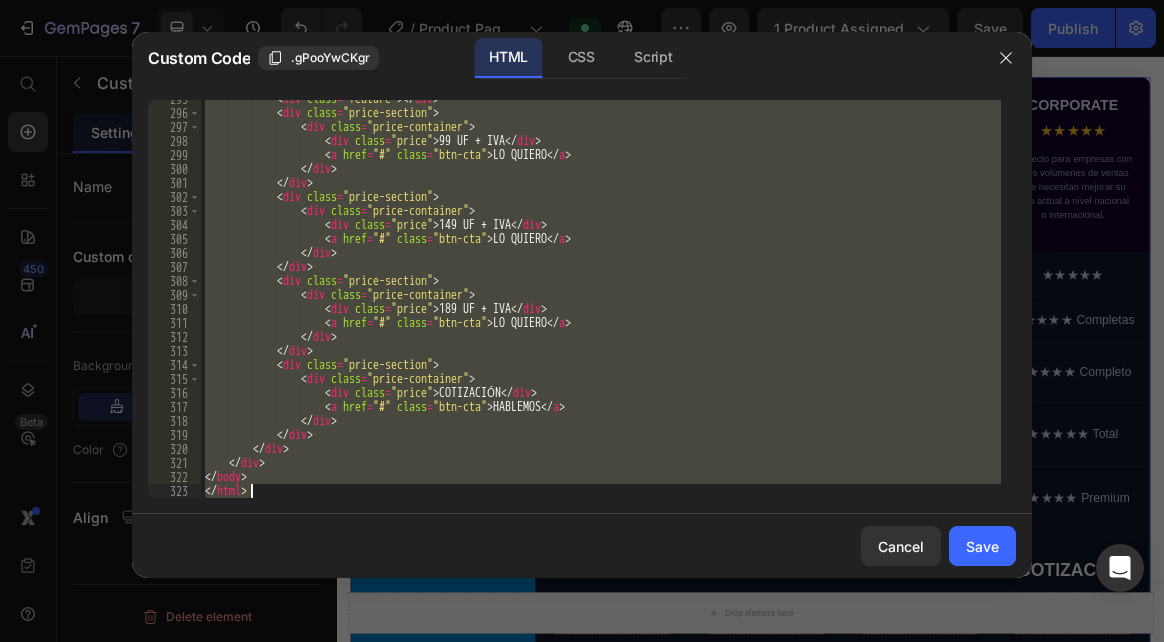 drag, startPoint x: 205, startPoint y: 108, endPoint x: 539, endPoint y: 513, distance: 524.95807 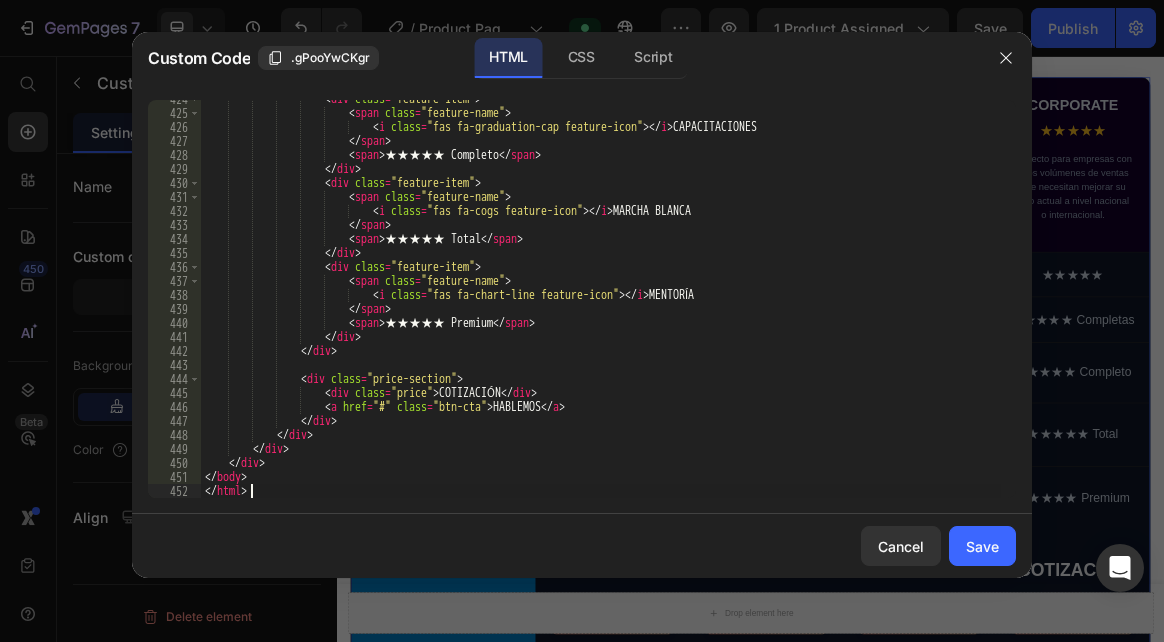 scroll, scrollTop: 5986, scrollLeft: 0, axis: vertical 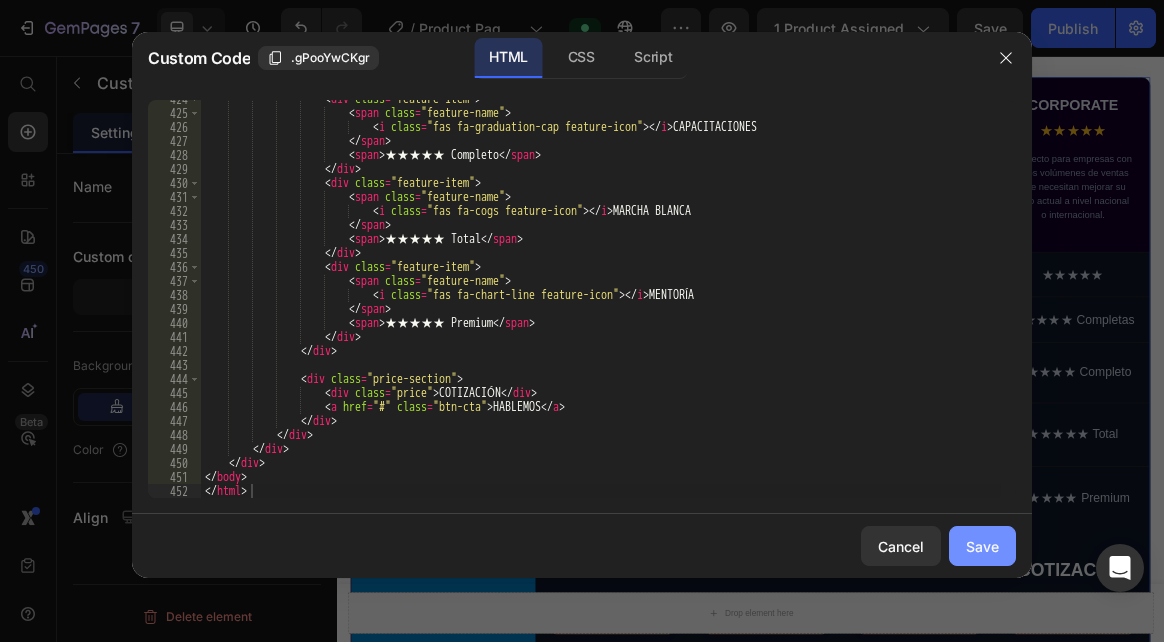 click on "Save" at bounding box center (982, 546) 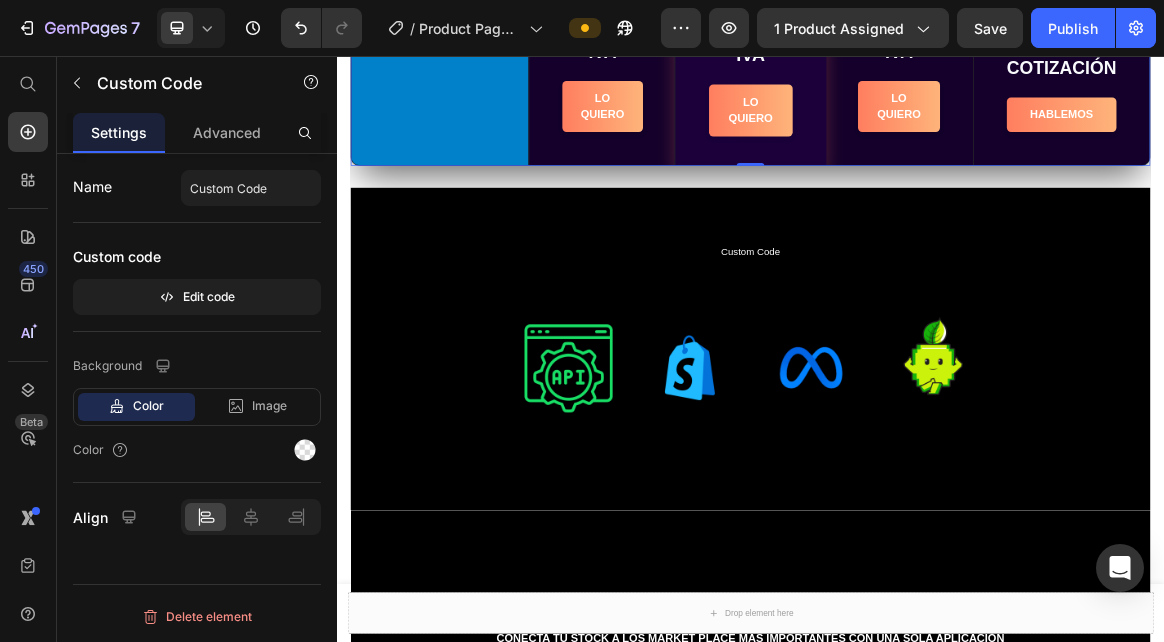 scroll, scrollTop: 1300, scrollLeft: 0, axis: vertical 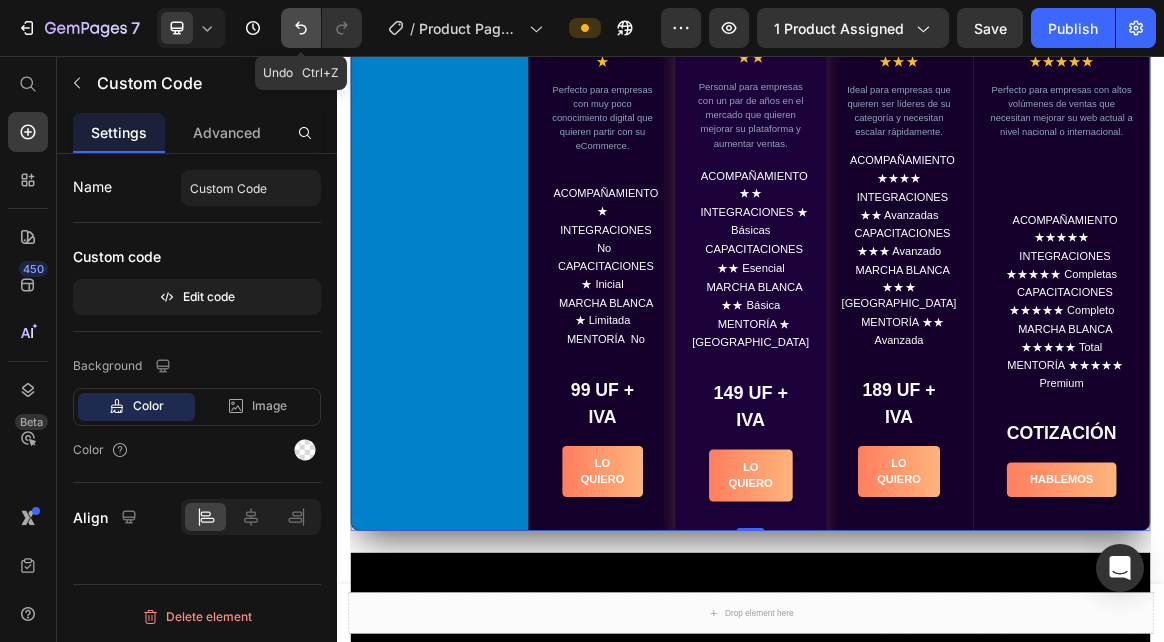 click 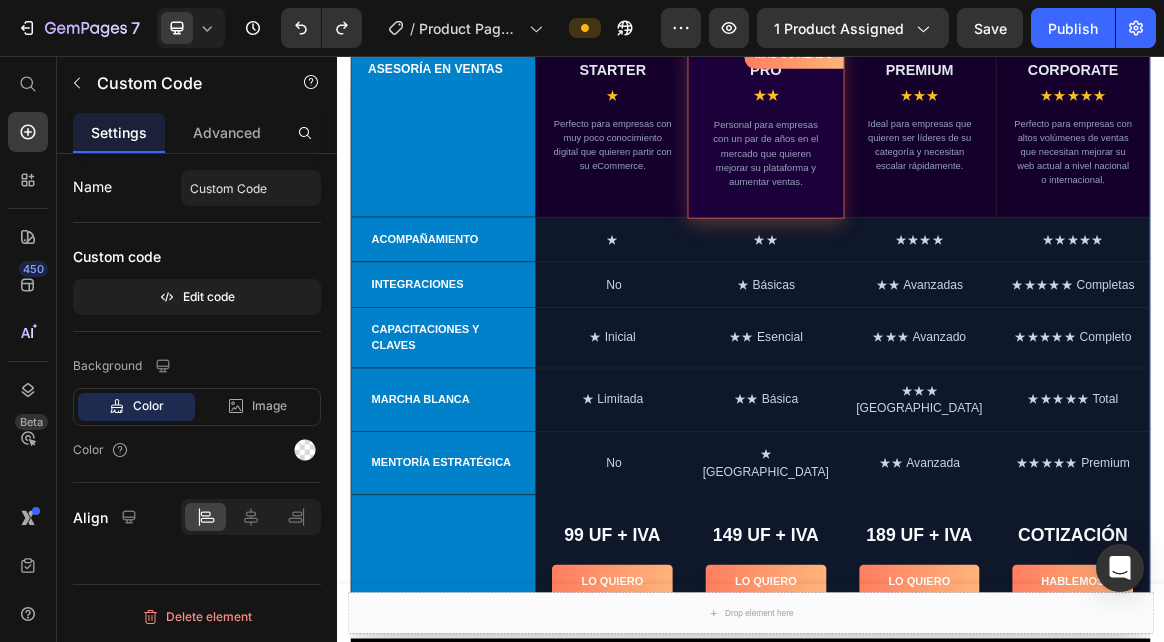 scroll, scrollTop: 1100, scrollLeft: 0, axis: vertical 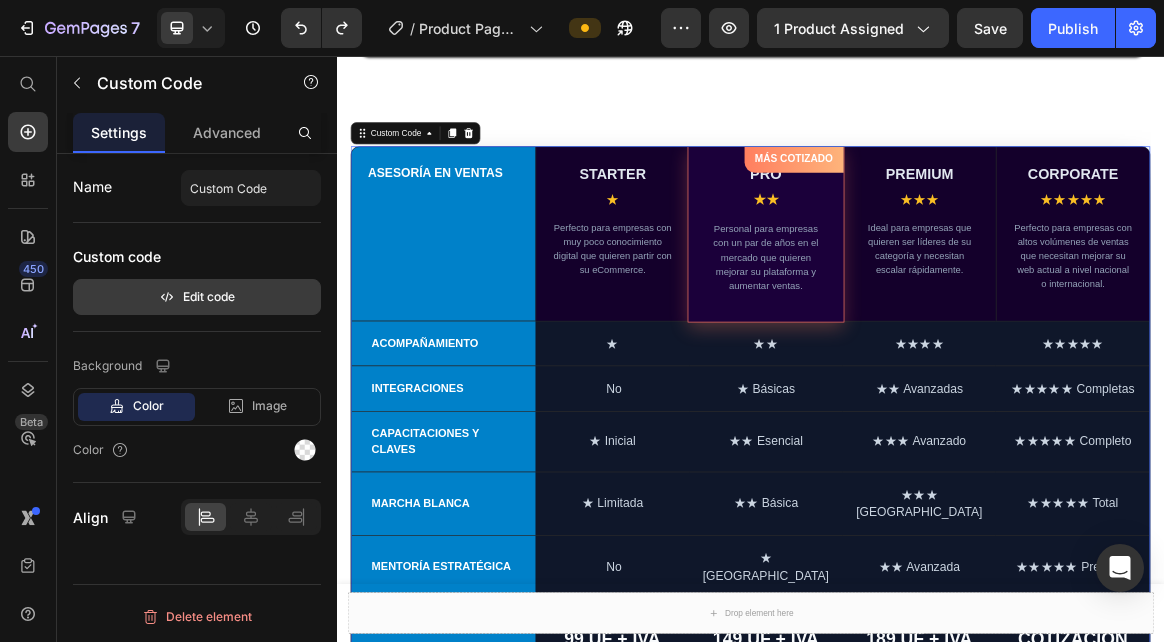 click on "Edit code" at bounding box center (197, 297) 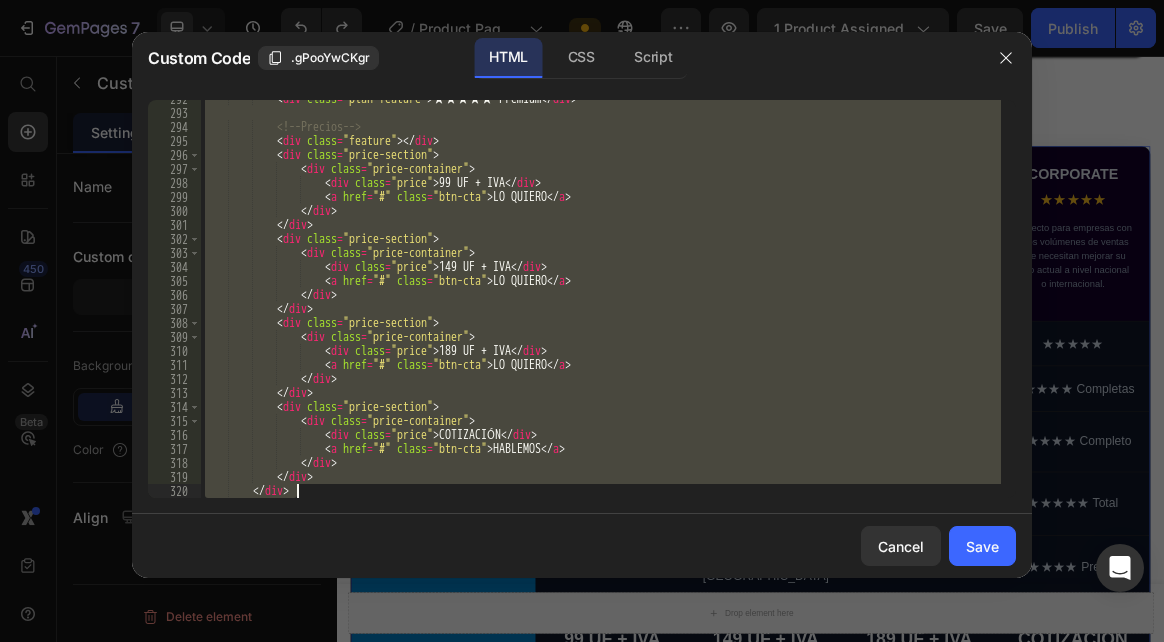 scroll, scrollTop: 4180, scrollLeft: 0, axis: vertical 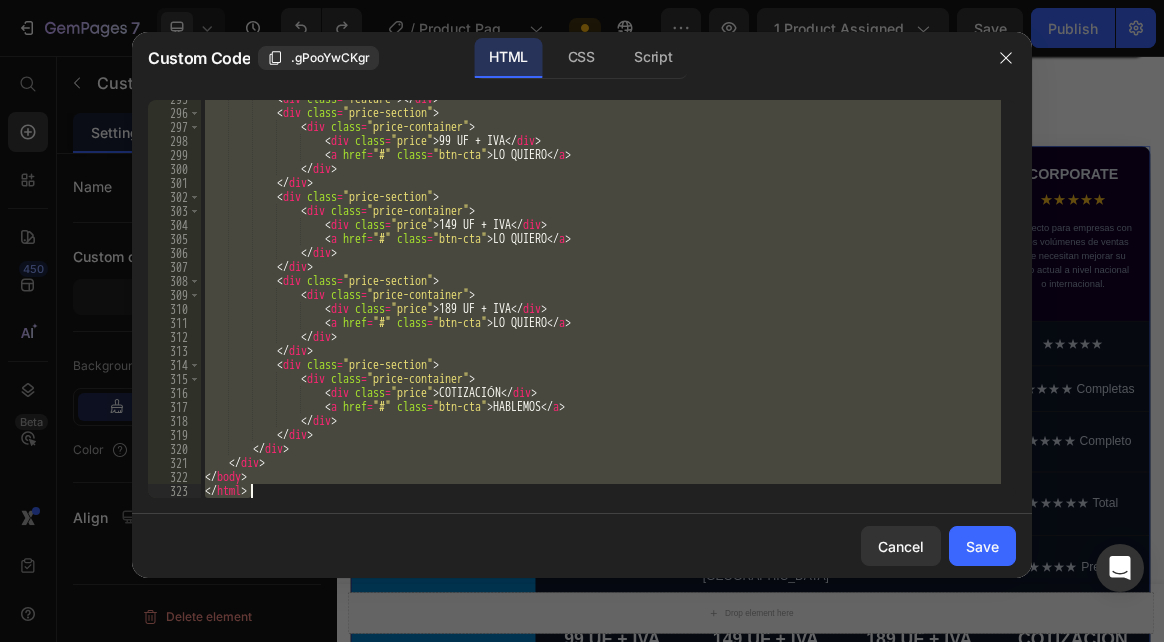 drag, startPoint x: 203, startPoint y: 106, endPoint x: 610, endPoint y: 500, distance: 566.4671 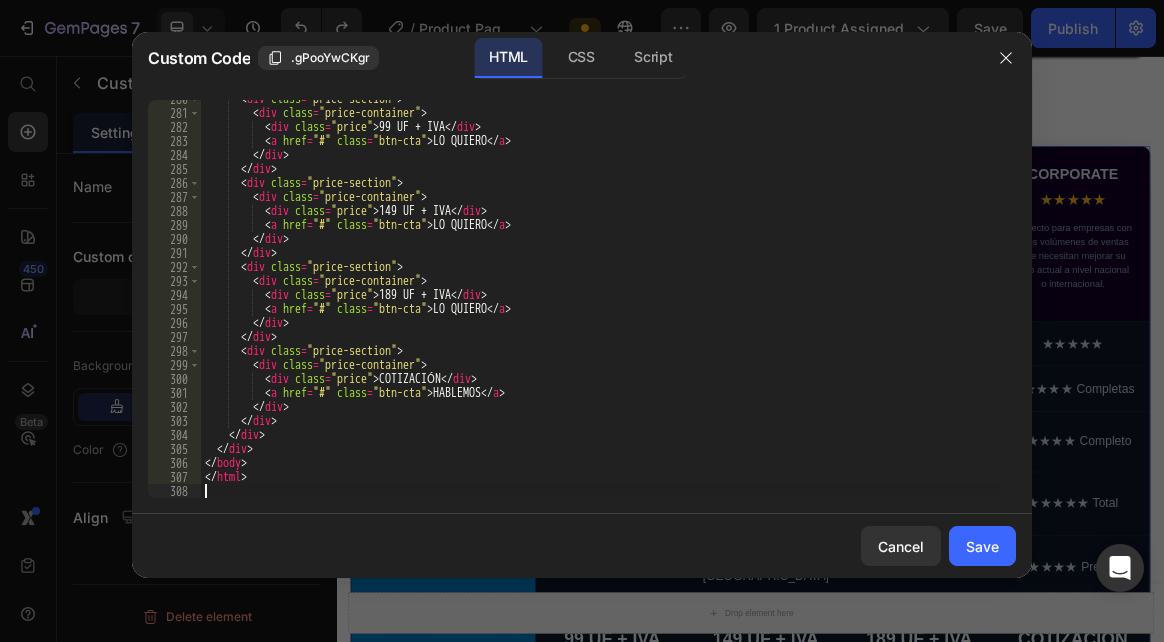 scroll, scrollTop: 3914, scrollLeft: 0, axis: vertical 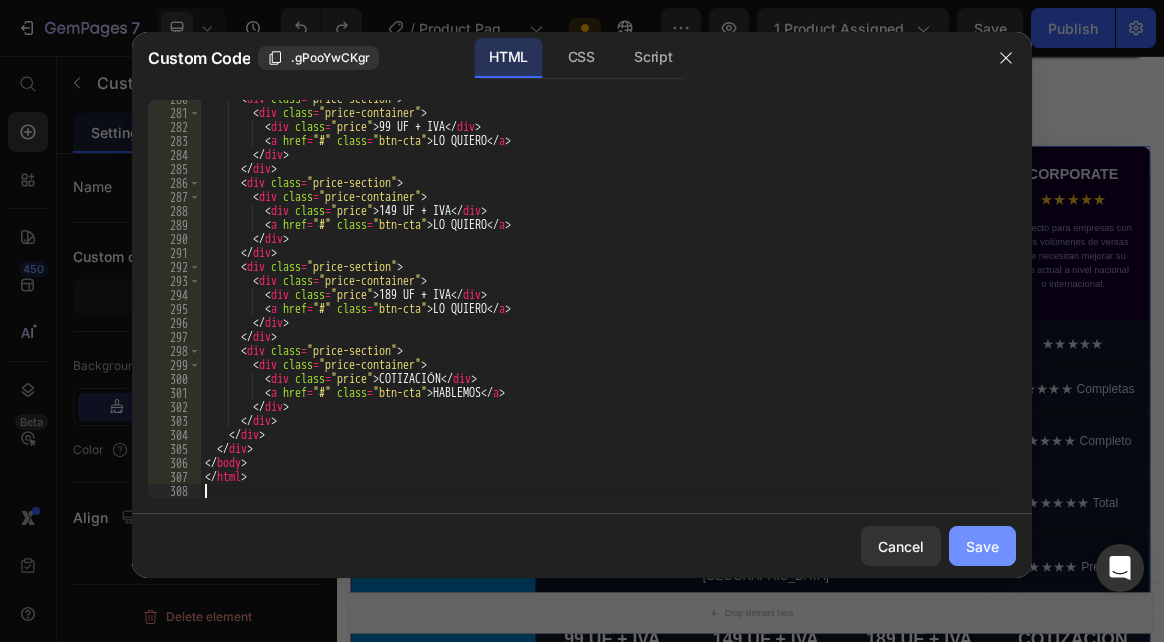 click on "Save" at bounding box center (982, 546) 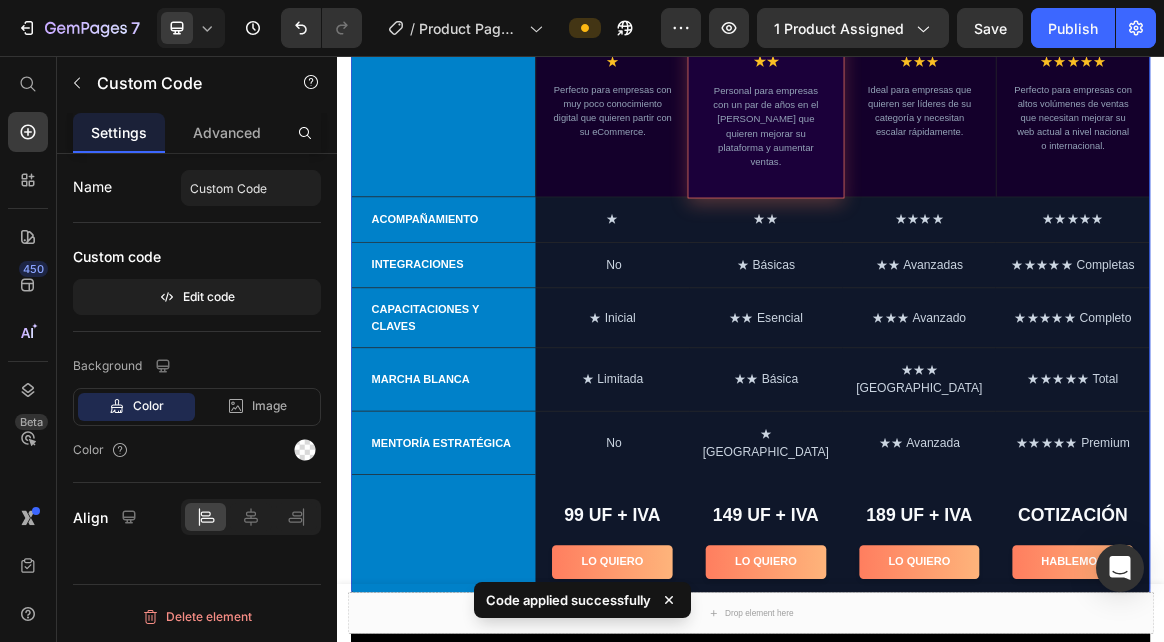 scroll, scrollTop: 1200, scrollLeft: 0, axis: vertical 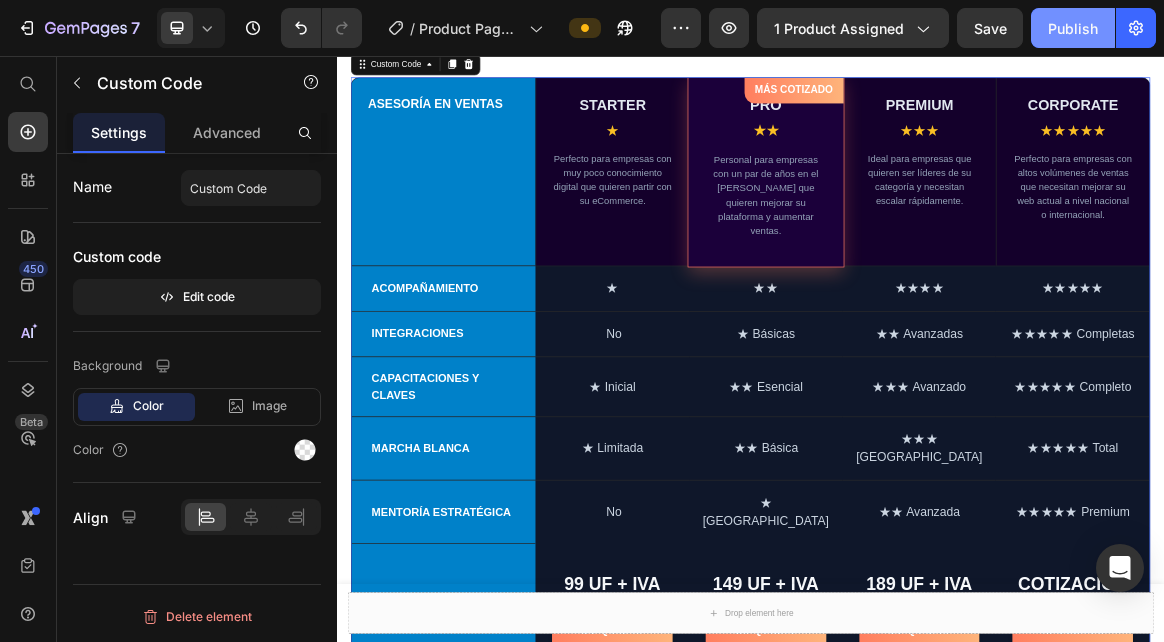 click on "Publish" at bounding box center [1073, 28] 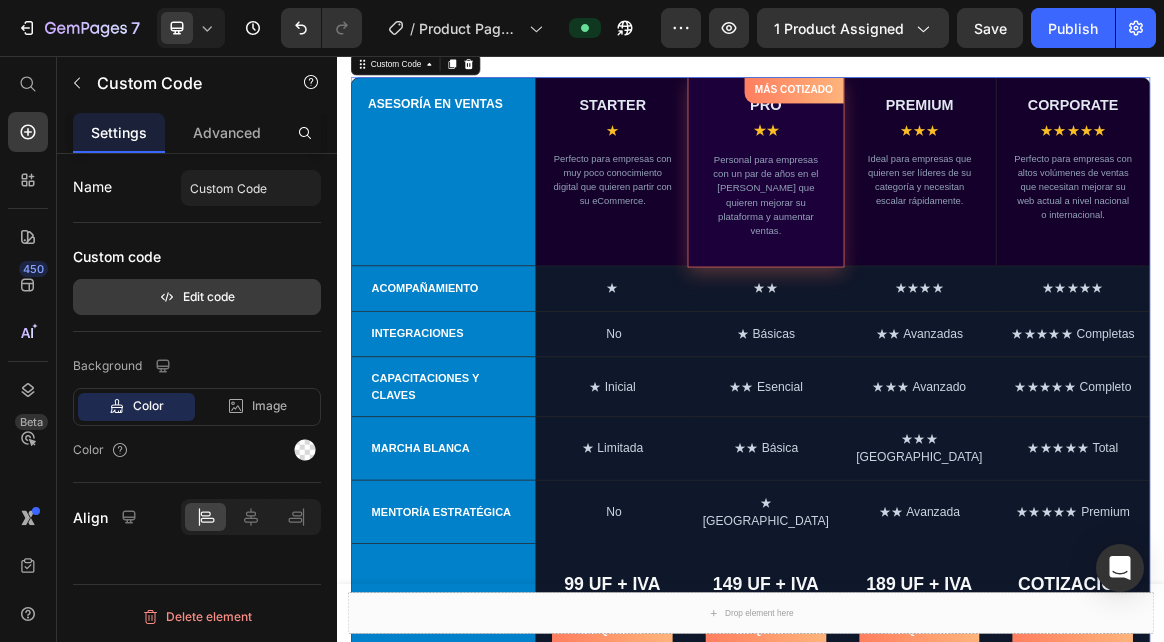 click on "Edit code" at bounding box center [197, 297] 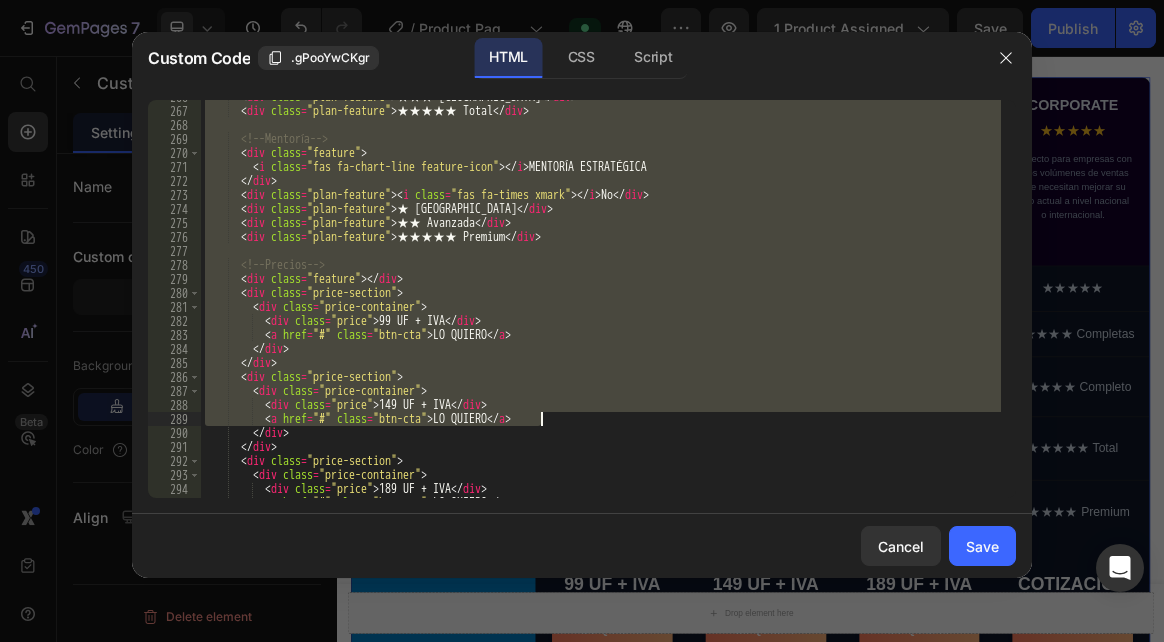 scroll, scrollTop: 3914, scrollLeft: 0, axis: vertical 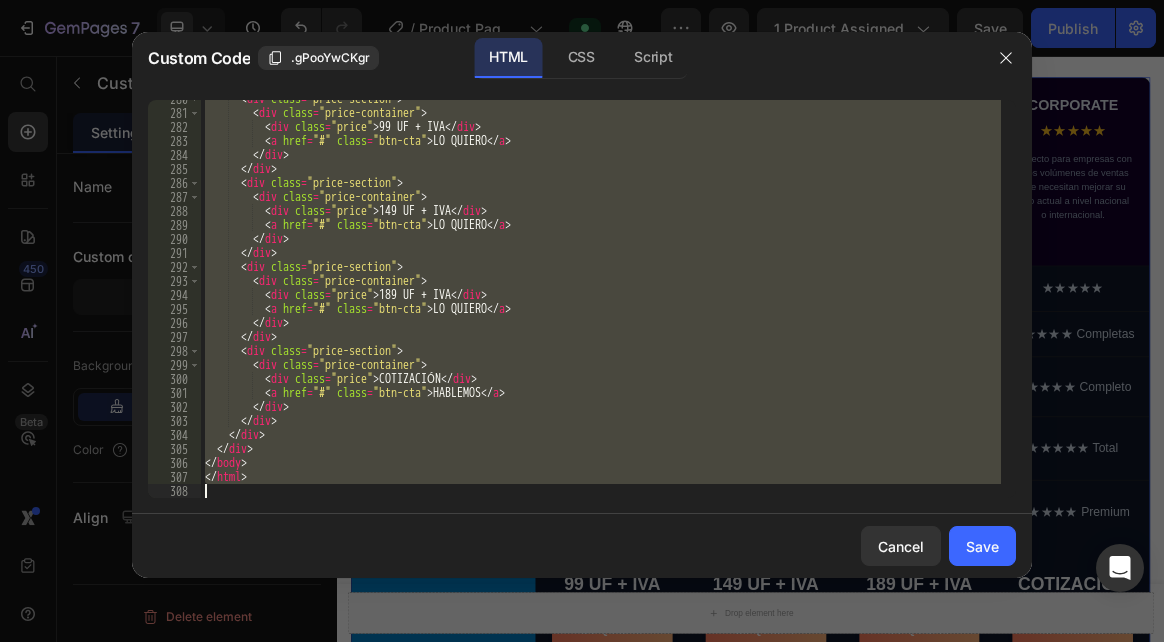 drag, startPoint x: 204, startPoint y: 107, endPoint x: 603, endPoint y: 512, distance: 568.52966 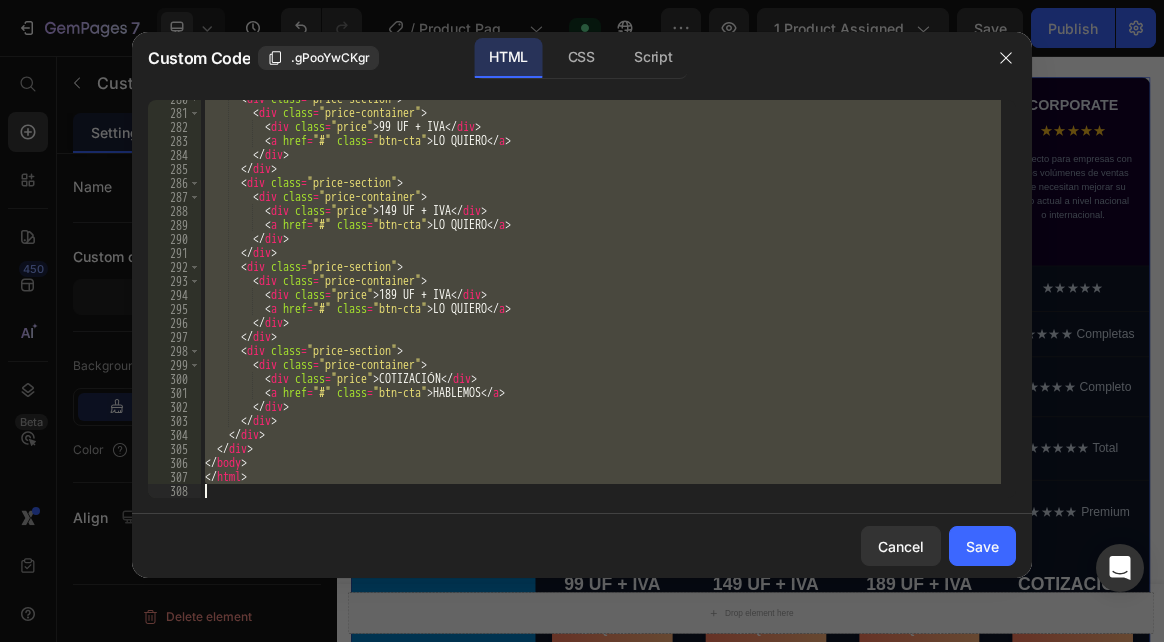 paste 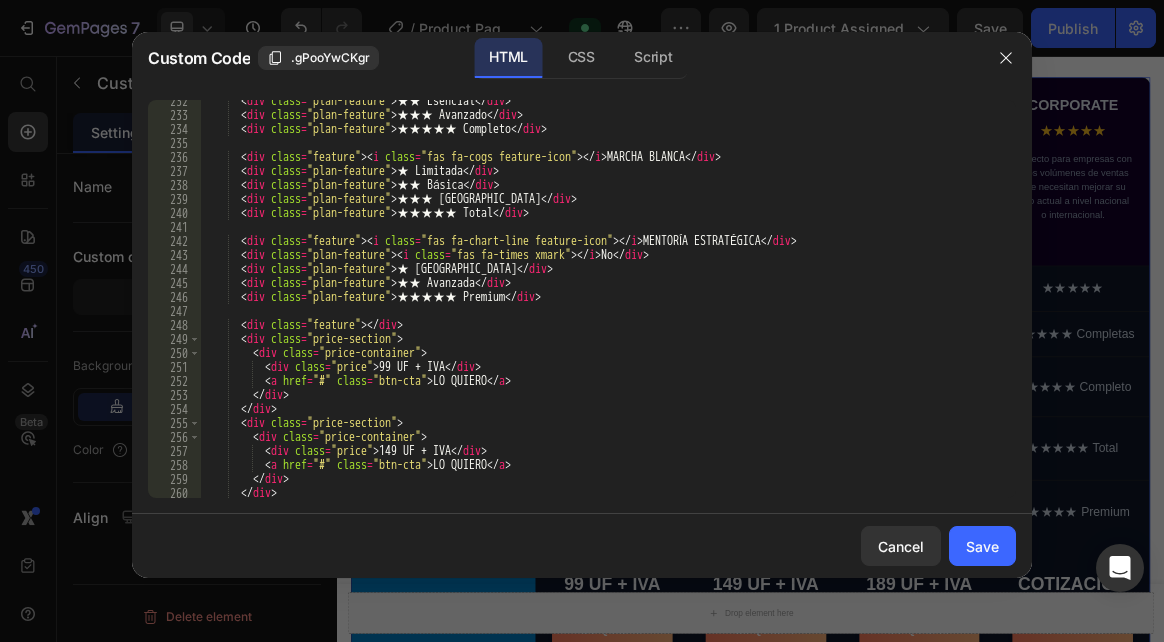 scroll, scrollTop: 3356, scrollLeft: 0, axis: vertical 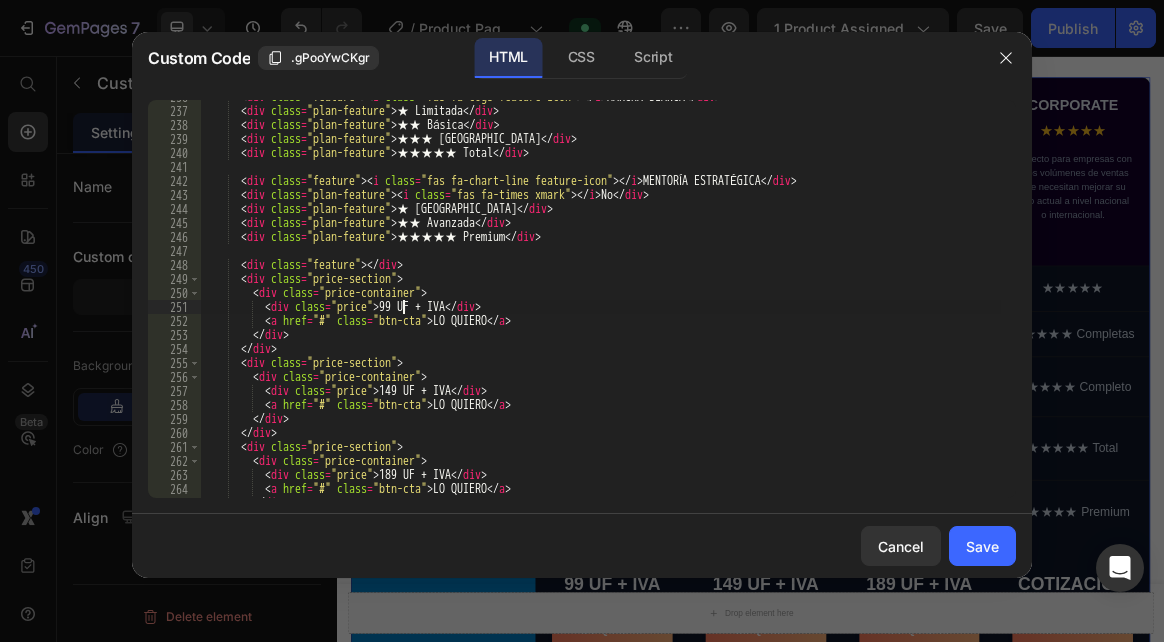 click on "< div   class = "feature" > < i   class = "fas fa-cogs feature-icon" > </ i >  [PERSON_NAME] </ div >         < div   class = "plan-feature" > ★ Limitada </ div >         < div   class = "plan-feature" > ★★ Básica </ div >         < div   class = "plan-feature" > ★★★ Amplia </ div >         < div   class = "plan-feature" > ★★★★★ Total </ div >         < div   class = "feature" > < i   class = "fas fa-chart-line feature-icon" > </ i >  MENTORÍA ESTRATÉGICA </ div >         < div   class = "plan-feature" > < i   class = "fas fa-times xmark" > </ i >  No </ div >         < div   class = "plan-feature" > ★ Incluida </ div >         < div   class = "plan-feature" > ★★ Avanzada </ div >         < div   class = "plan-feature" > ★★★★★ Premium </ div >         < div   class = "feature" > </ div >         < div   class = "price-section" >           < div   class = "price-container" >              < div   class = "price" > 99 UF + IVA </ div >              < a   href =" at bounding box center (601, 303) 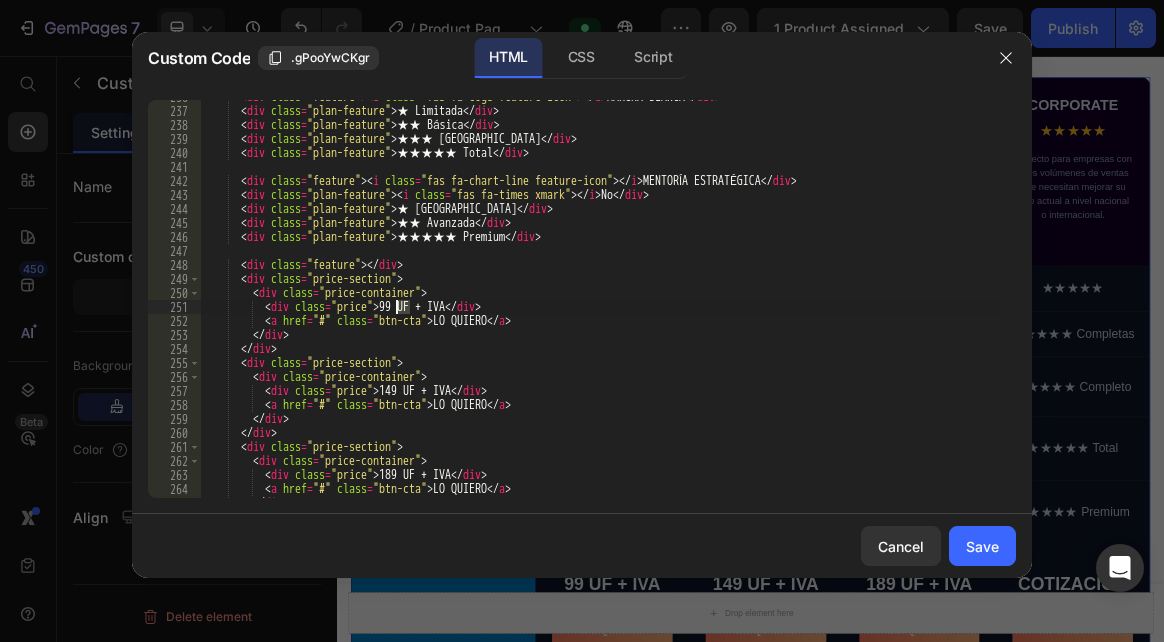 drag, startPoint x: 409, startPoint y: 309, endPoint x: 394, endPoint y: 313, distance: 15.524175 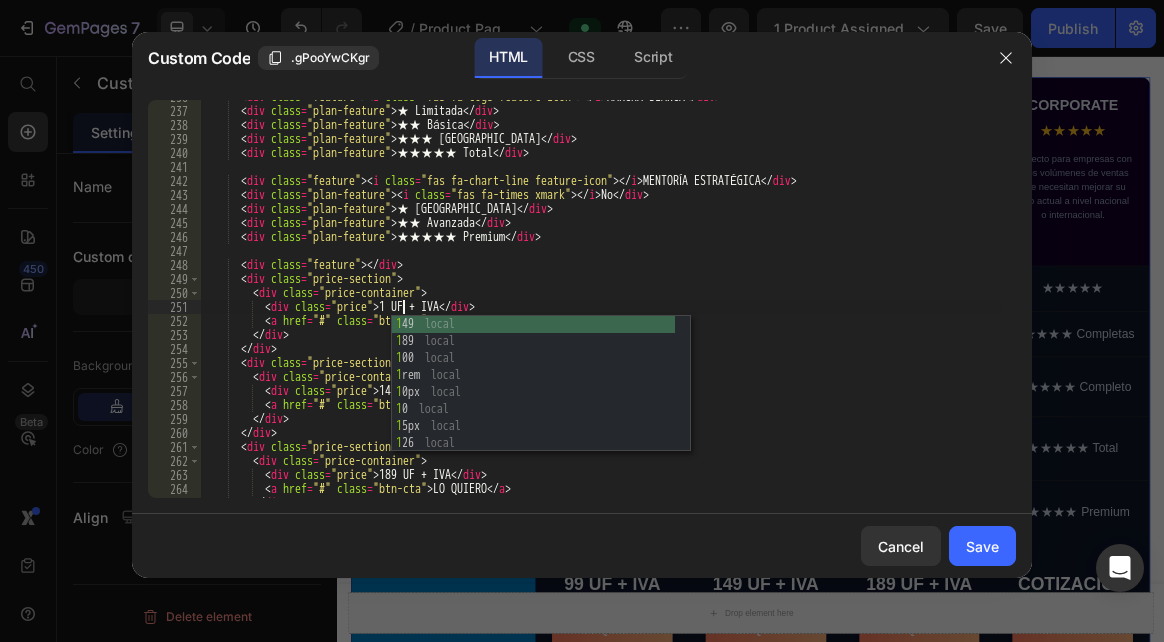 scroll, scrollTop: 0, scrollLeft: 16, axis: horizontal 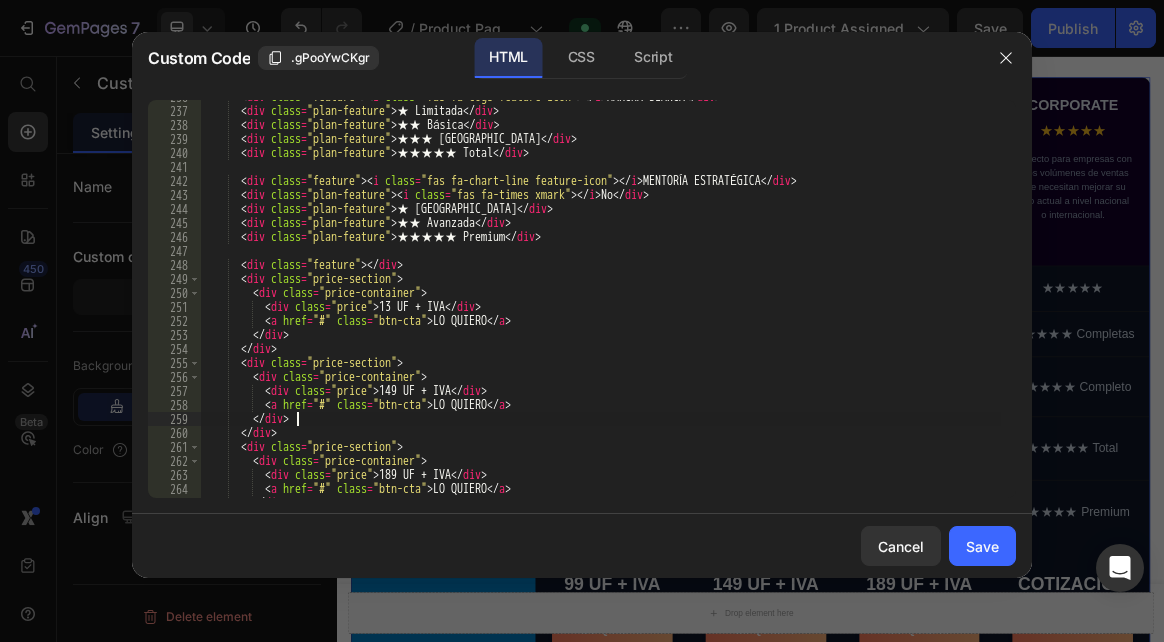 click on "< div   class = "feature" > < i   class = "fas fa-cogs feature-icon" > </ i >  [PERSON_NAME] </ div >         < div   class = "plan-feature" > ★ Limitada </ div >         < div   class = "plan-feature" > ★★ Básica </ div >         < div   class = "plan-feature" > ★★★ Amplia </ div >         < div   class = "plan-feature" > ★★★★★ Total </ div >         < div   class = "feature" > < i   class = "fas fa-chart-line feature-icon" > </ i >  MENTORÍA ESTRATÉGICA </ div >         < div   class = "plan-feature" > < i   class = "fas fa-times xmark" > </ i >  No </ div >         < div   class = "plan-feature" > ★ Incluida </ div >         < div   class = "plan-feature" > ★★ Avanzada </ div >         < div   class = "plan-feature" > ★★★★★ Premium </ div >         < div   class = "feature" > </ div >         < div   class = "price-section" >           < div   class = "price-container" >              < div   class = "price" > 13 UF + IVA </ div >              < a   href =" at bounding box center (601, 303) 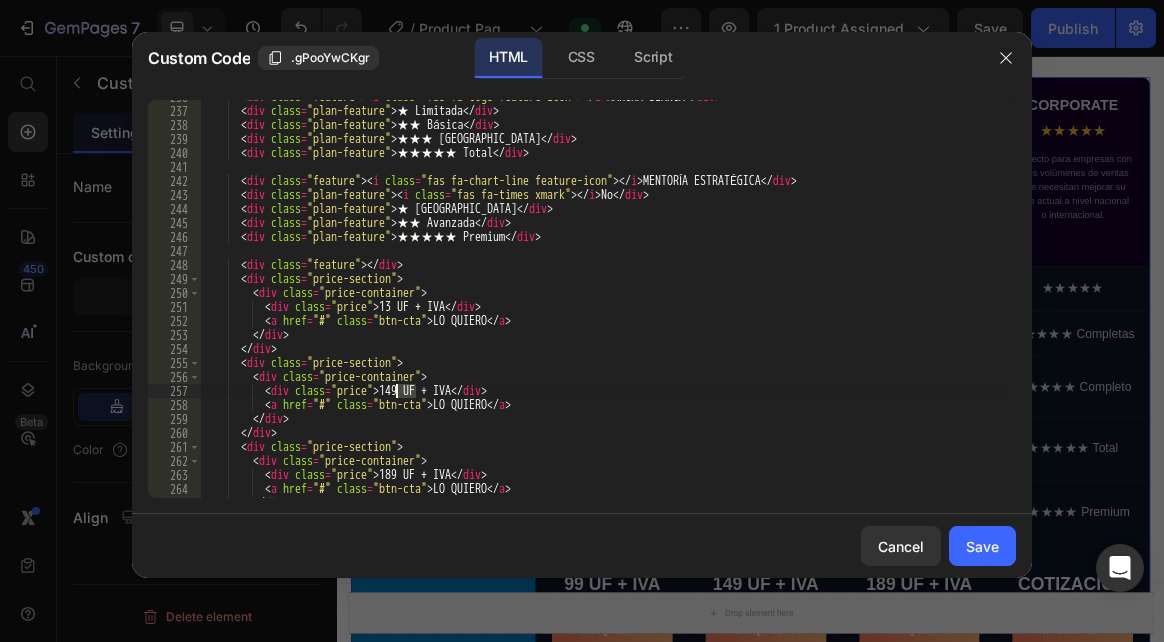 drag, startPoint x: 414, startPoint y: 393, endPoint x: 397, endPoint y: 395, distance: 17.117243 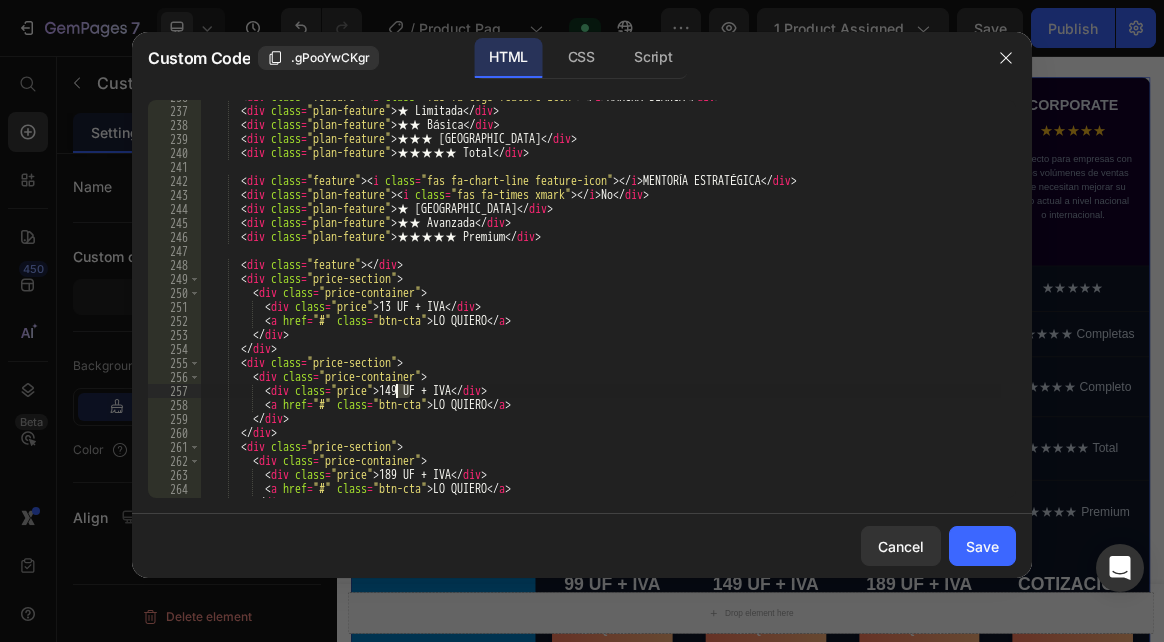 drag, startPoint x: 412, startPoint y: 391, endPoint x: 399, endPoint y: 393, distance: 13.152946 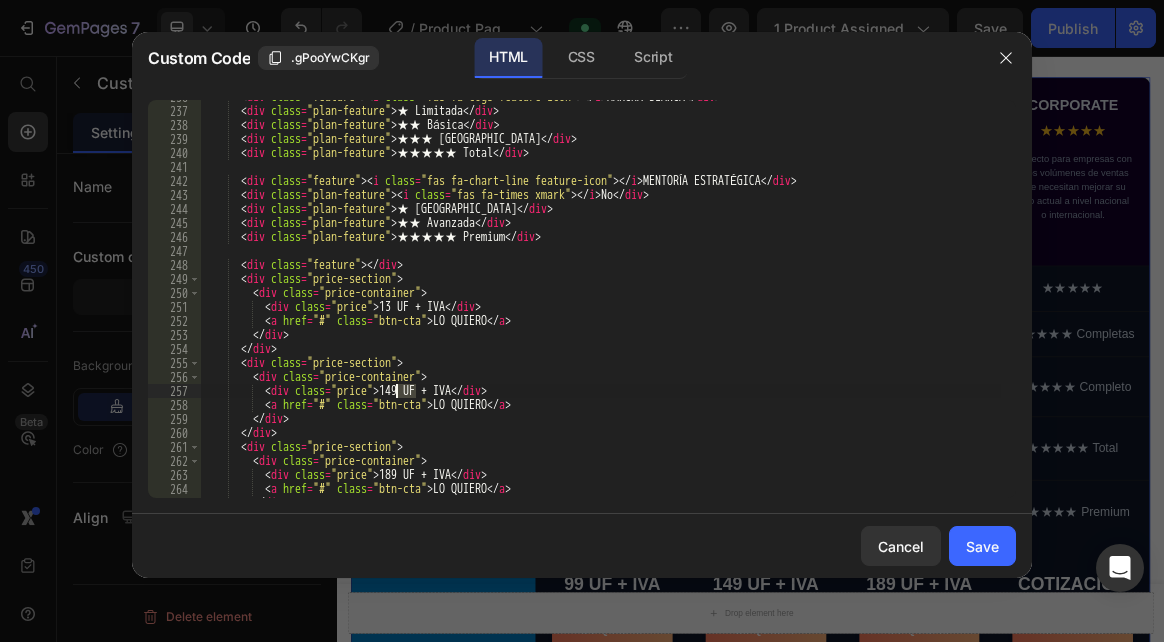 drag, startPoint x: 413, startPoint y: 394, endPoint x: 399, endPoint y: 393, distance: 14.035668 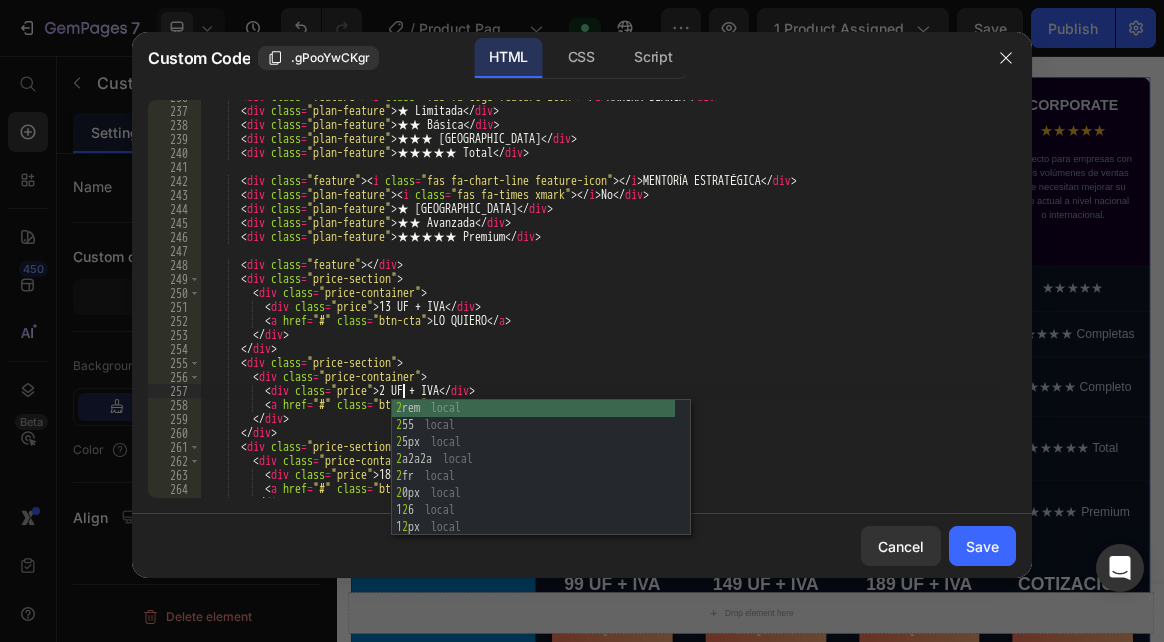 scroll, scrollTop: 0, scrollLeft: 16, axis: horizontal 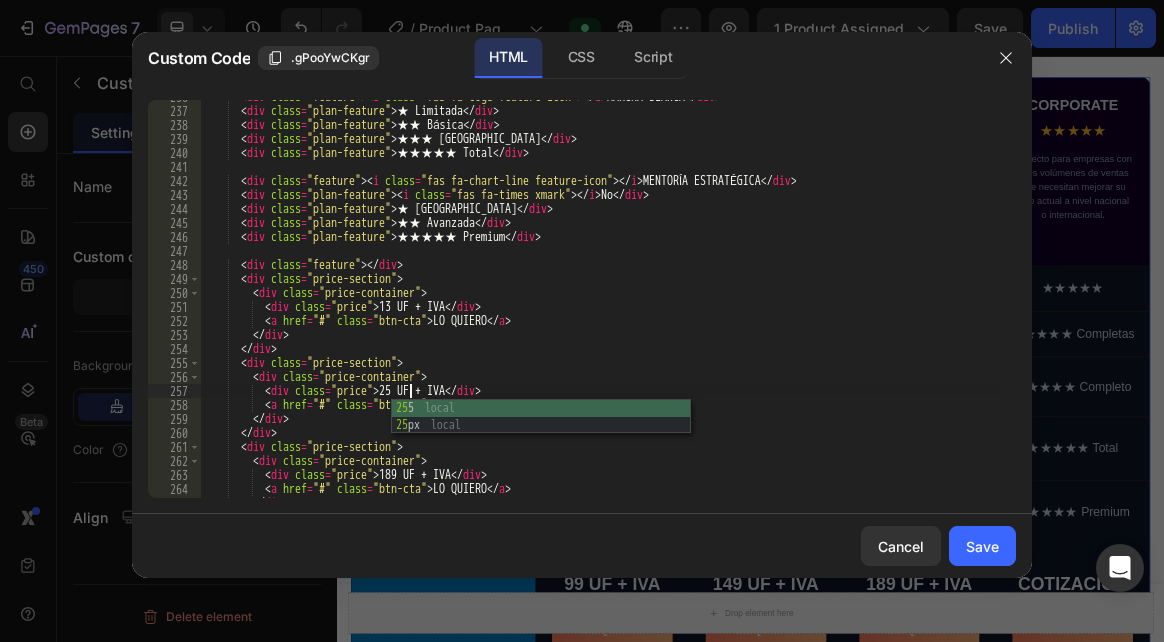 click on "< div   class = "feature" > < i   class = "fas fa-cogs feature-icon" > </ i >  [PERSON_NAME] </ div >         < div   class = "plan-feature" > ★ Limitada </ div >         < div   class = "plan-feature" > ★★ Básica </ div >         < div   class = "plan-feature" > ★★★ Amplia </ div >         < div   class = "plan-feature" > ★★★★★ Total </ div >         < div   class = "feature" > < i   class = "fas fa-chart-line feature-icon" > </ i >  MENTORÍA ESTRATÉGICA </ div >         < div   class = "plan-feature" > < i   class = "fas fa-times xmark" > </ i >  No </ div >         < div   class = "plan-feature" > ★ Incluida </ div >         < div   class = "plan-feature" > ★★ Avanzada </ div >         < div   class = "plan-feature" > ★★★★★ Premium </ div >         < div   class = "feature" > </ div >         < div   class = "price-section" >           < div   class = "price-container" >              < div   class = "price" > 13 UF + IVA </ div >              < a   href =" at bounding box center [601, 303] 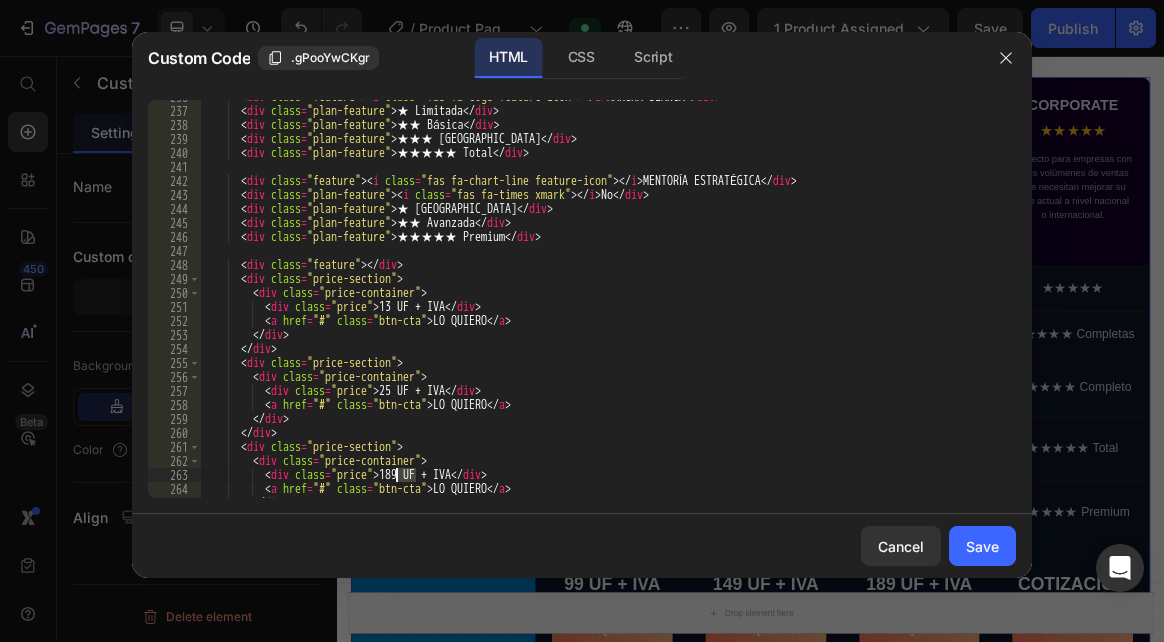 drag, startPoint x: 415, startPoint y: 478, endPoint x: 398, endPoint y: 479, distance: 17.029387 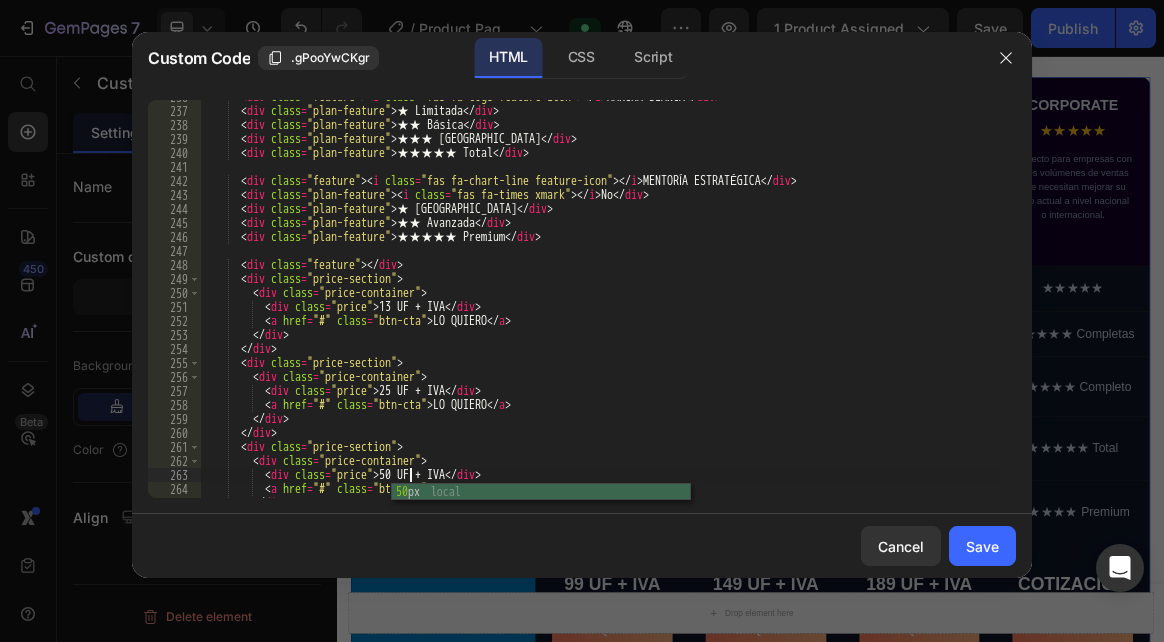 click on "< div   class = "feature" > < i   class = "fas fa-cogs feature-icon" > </ i >  [PERSON_NAME] </ div >         < div   class = "plan-feature" > ★ Limitada </ div >         < div   class = "plan-feature" > ★★ Básica </ div >         < div   class = "plan-feature" > ★★★ Amplia </ div >         < div   class = "plan-feature" > ★★★★★ Total </ div >         < div   class = "feature" > < i   class = "fas fa-chart-line feature-icon" > </ i >  MENTORÍA ESTRATÉGICA </ div >         < div   class = "plan-feature" > < i   class = "fas fa-times xmark" > </ i >  No </ div >         < div   class = "plan-feature" > ★ Incluida </ div >         < div   class = "plan-feature" > ★★ Avanzada </ div >         < div   class = "plan-feature" > ★★★★★ Premium </ div >         < div   class = "feature" > </ div >         < div   class = "price-section" >           < div   class = "price-container" >              < div   class = "price" > 13 UF + IVA </ div >              < a   href =" at bounding box center (601, 303) 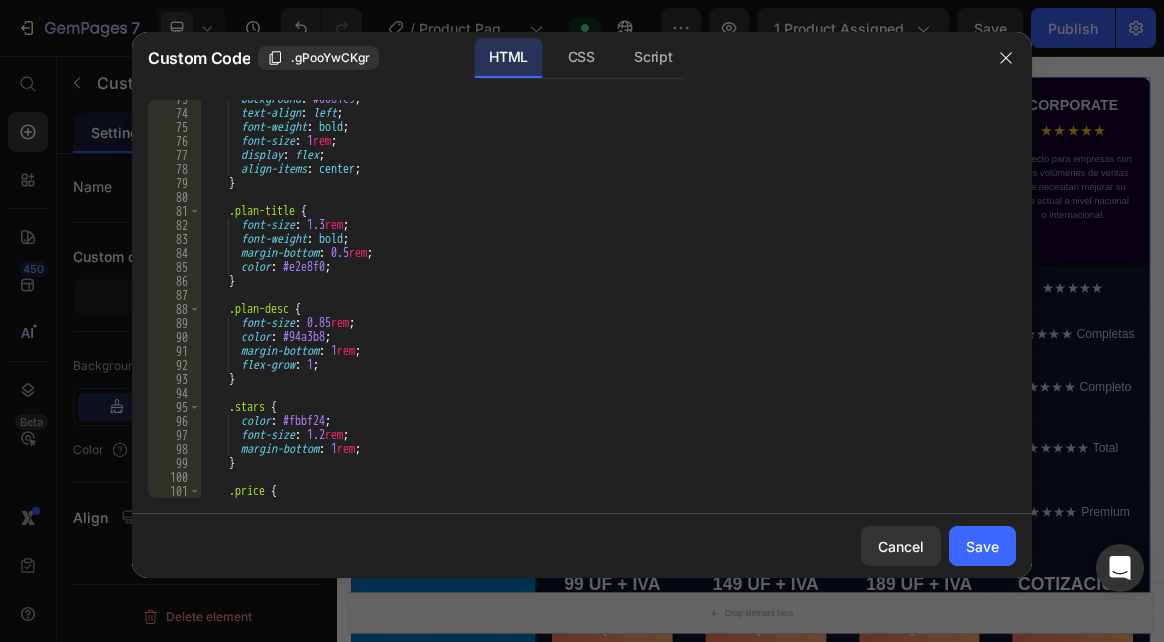 scroll, scrollTop: 1016, scrollLeft: 0, axis: vertical 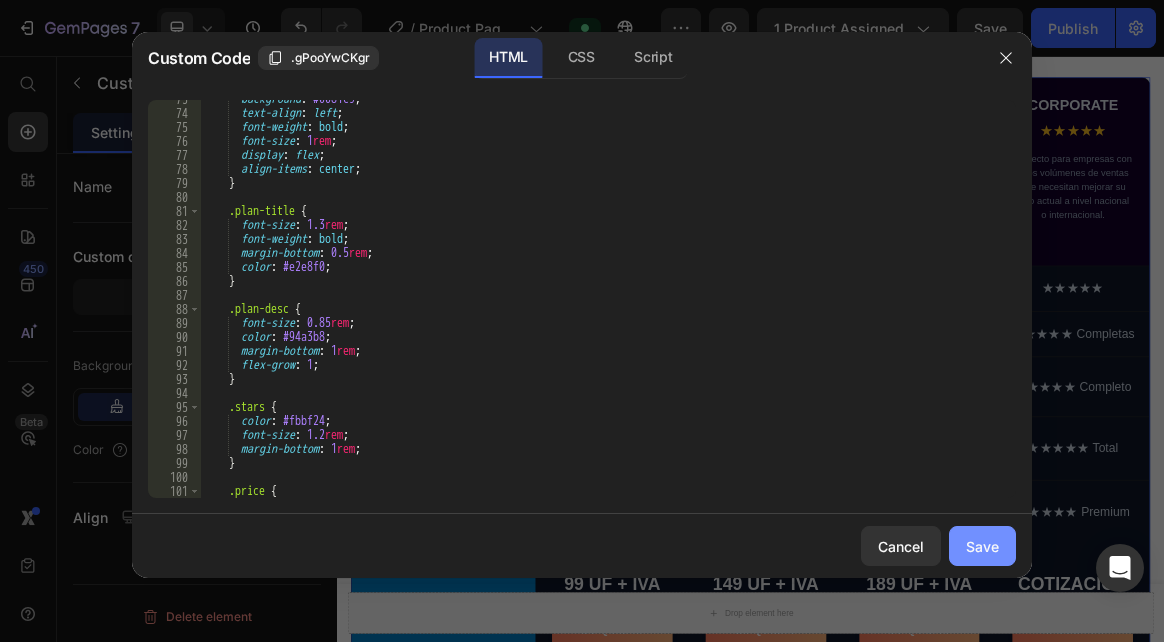 type on "</div>" 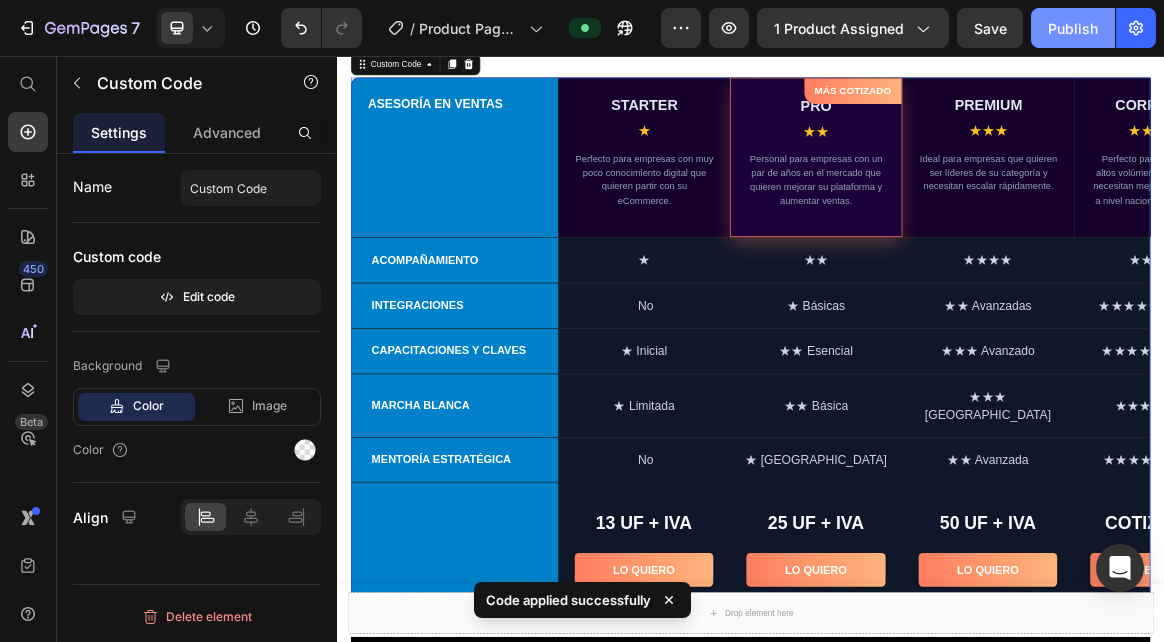 click on "Publish" at bounding box center [1073, 28] 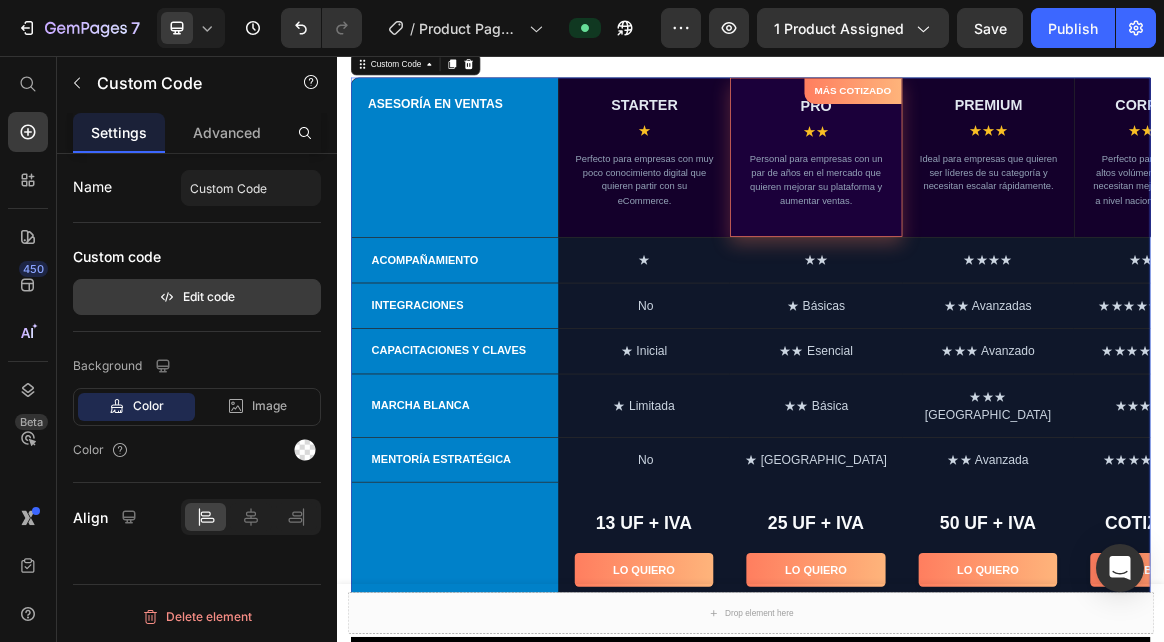 click on "Edit code" at bounding box center [197, 297] 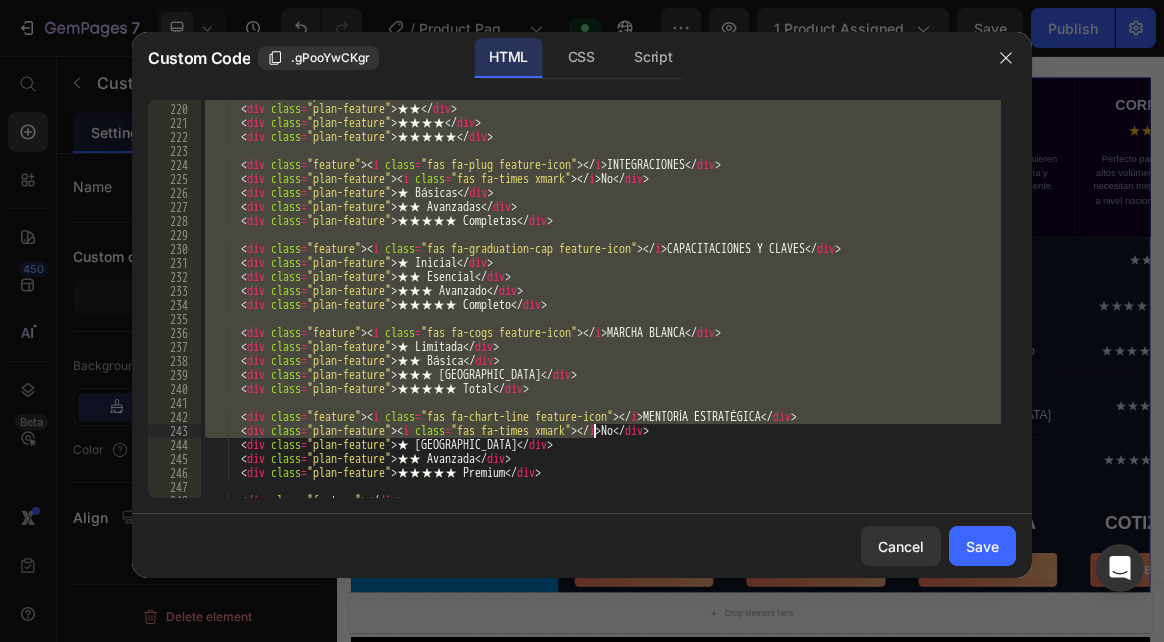 scroll, scrollTop: 3536, scrollLeft: 0, axis: vertical 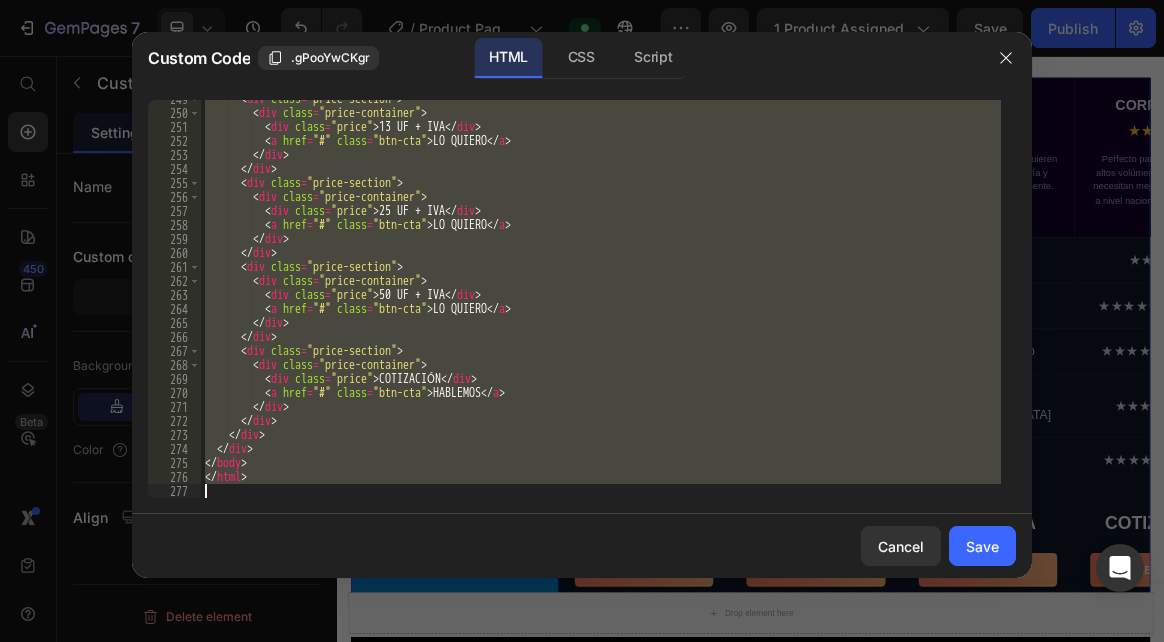 drag, startPoint x: 203, startPoint y: 105, endPoint x: 575, endPoint y: 505, distance: 546.24536 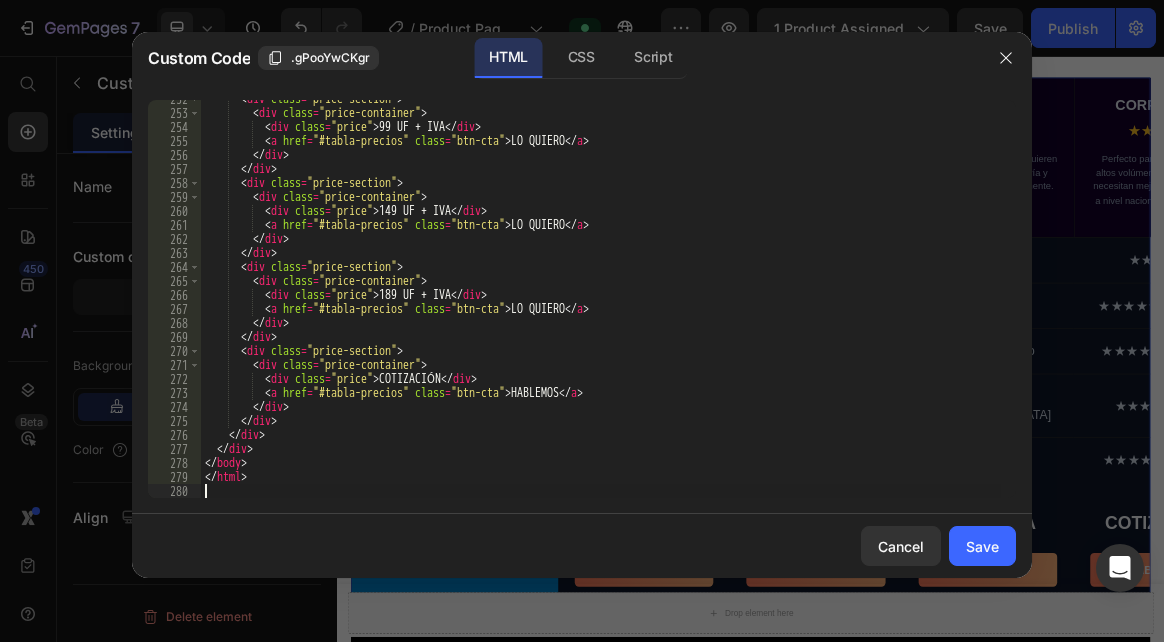 scroll, scrollTop: 3578, scrollLeft: 0, axis: vertical 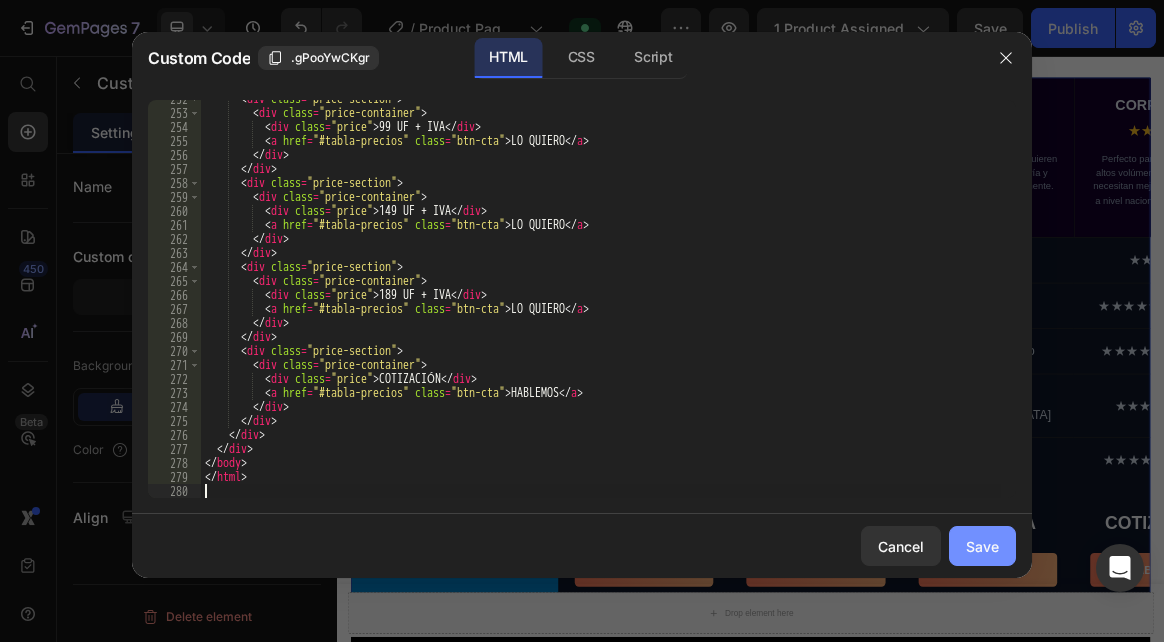 click on "Save" 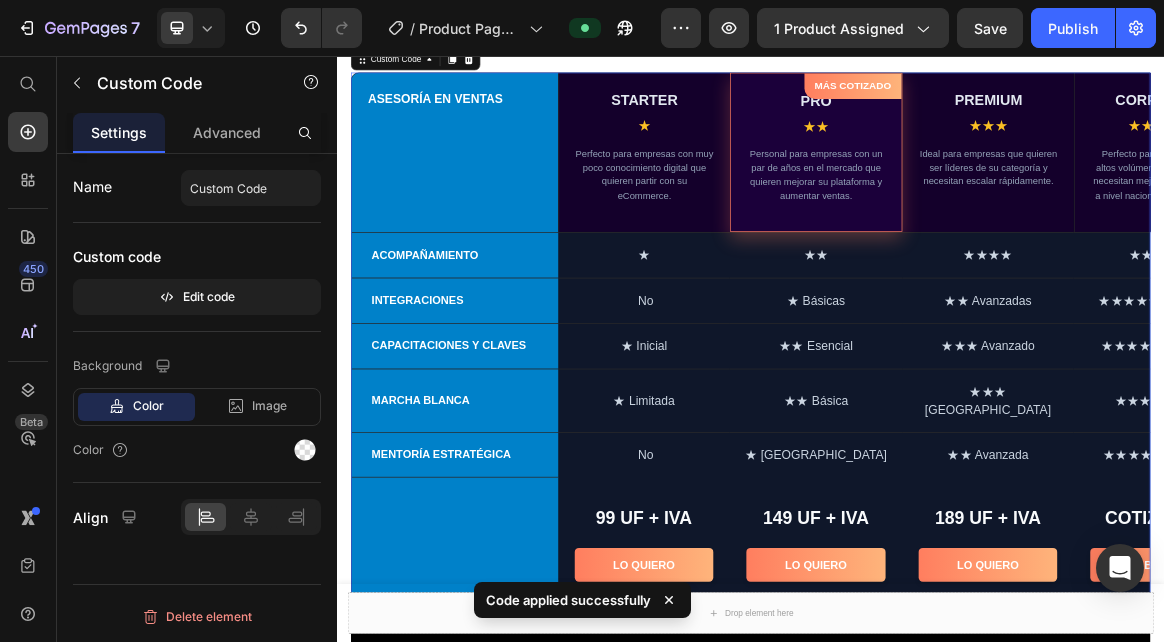 scroll, scrollTop: 1200, scrollLeft: 0, axis: vertical 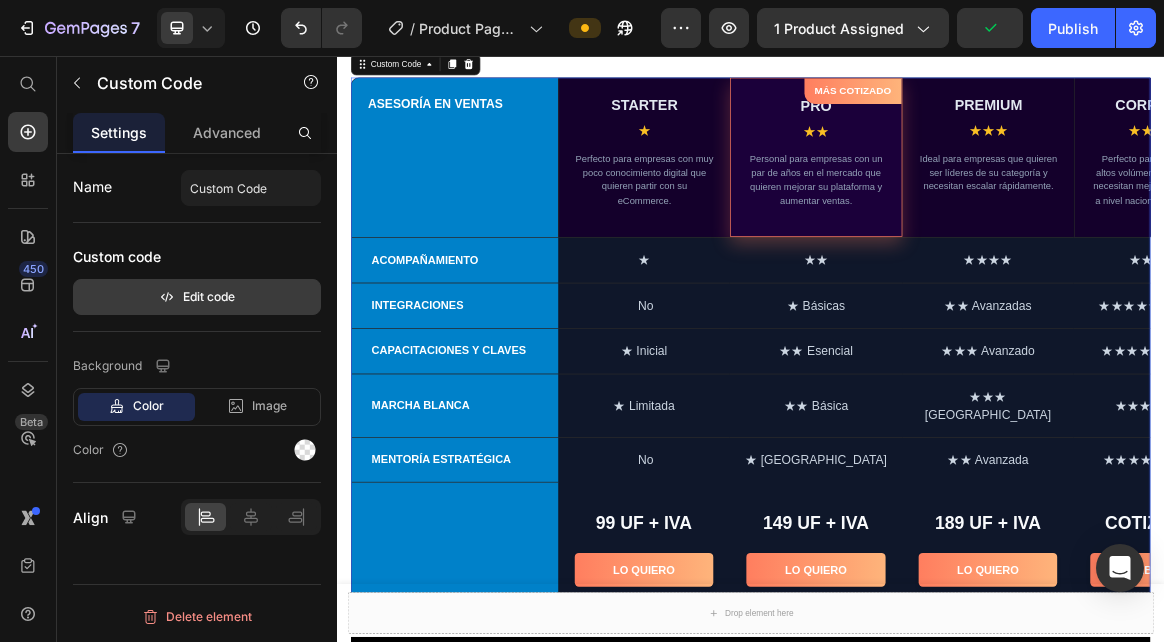 click on "Edit code" at bounding box center (197, 297) 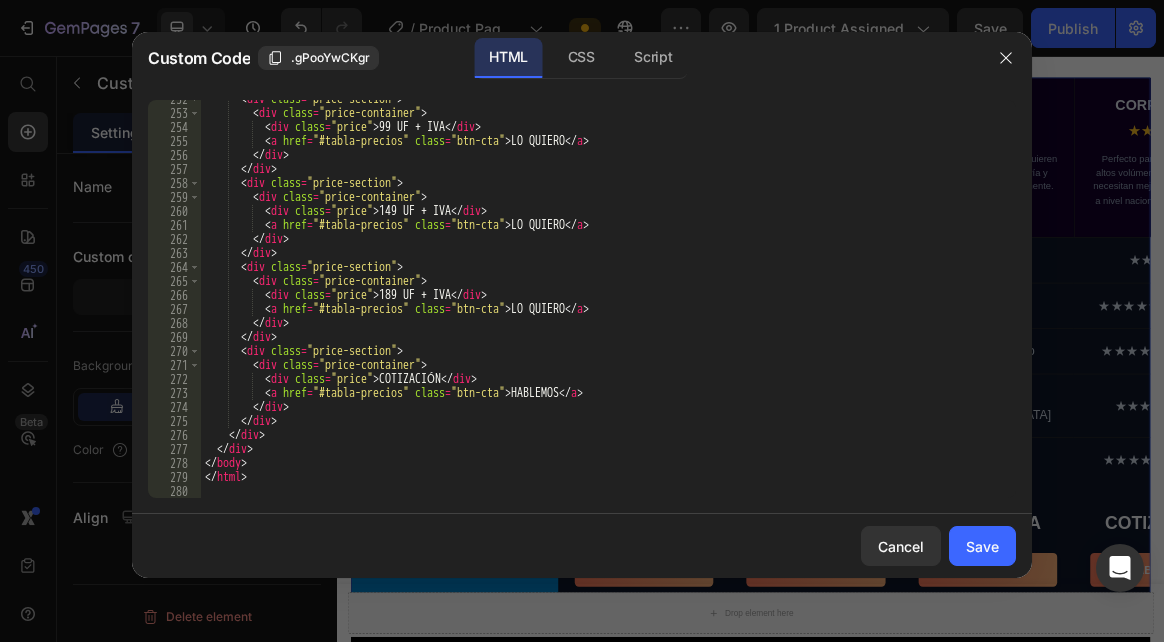 scroll, scrollTop: 3578, scrollLeft: 0, axis: vertical 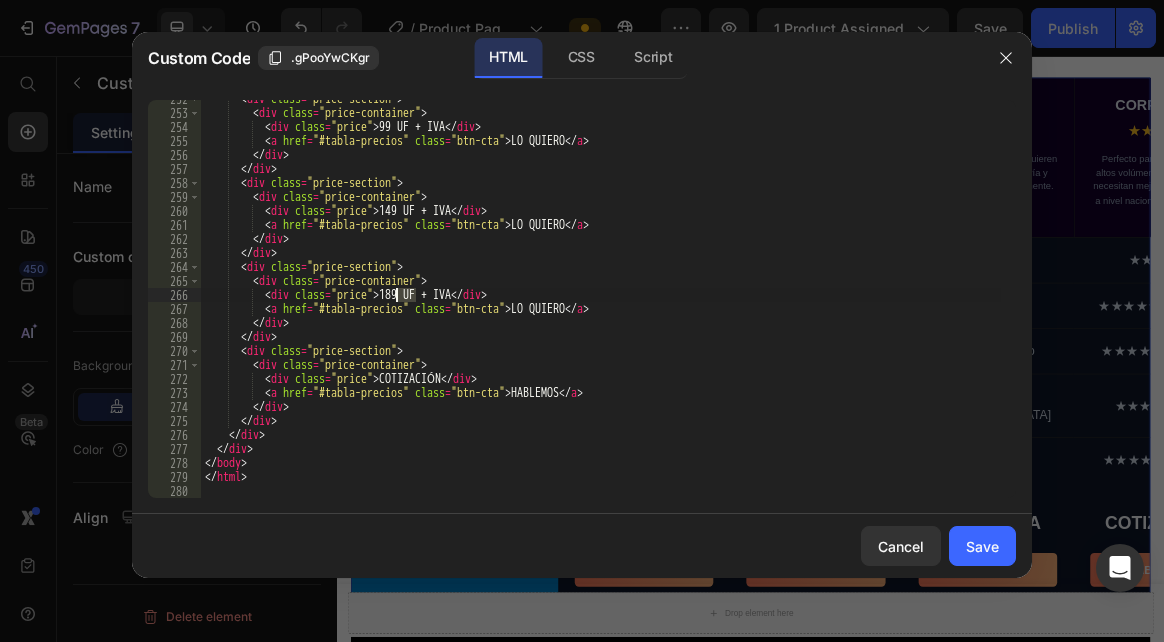 drag, startPoint x: 413, startPoint y: 295, endPoint x: 394, endPoint y: 296, distance: 19.026299 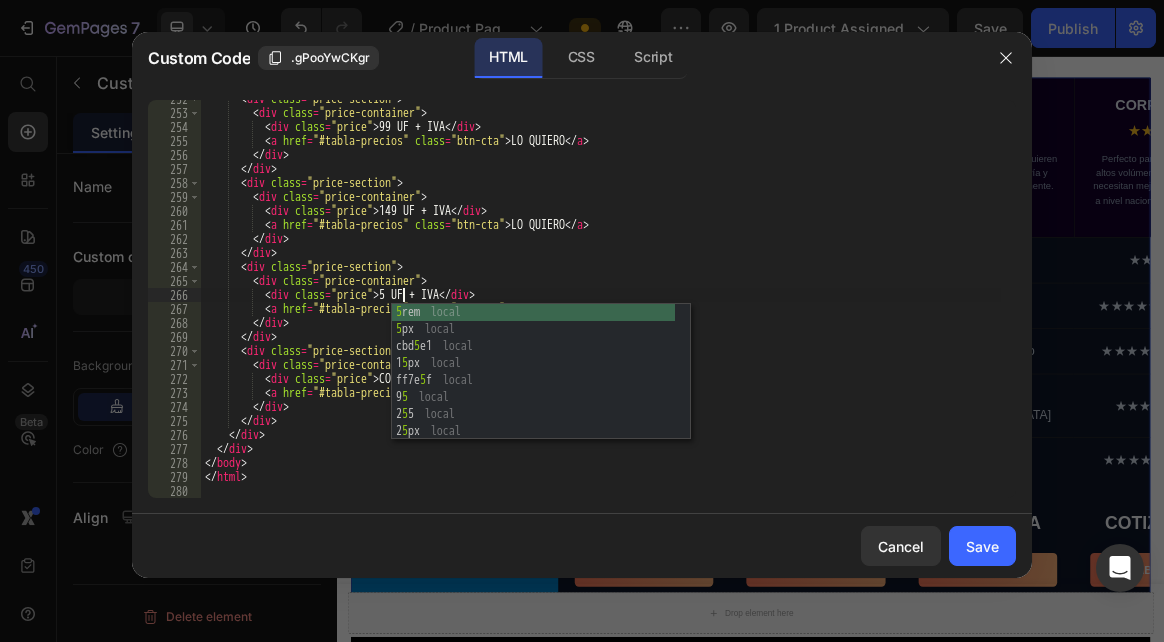 scroll, scrollTop: 0, scrollLeft: 16, axis: horizontal 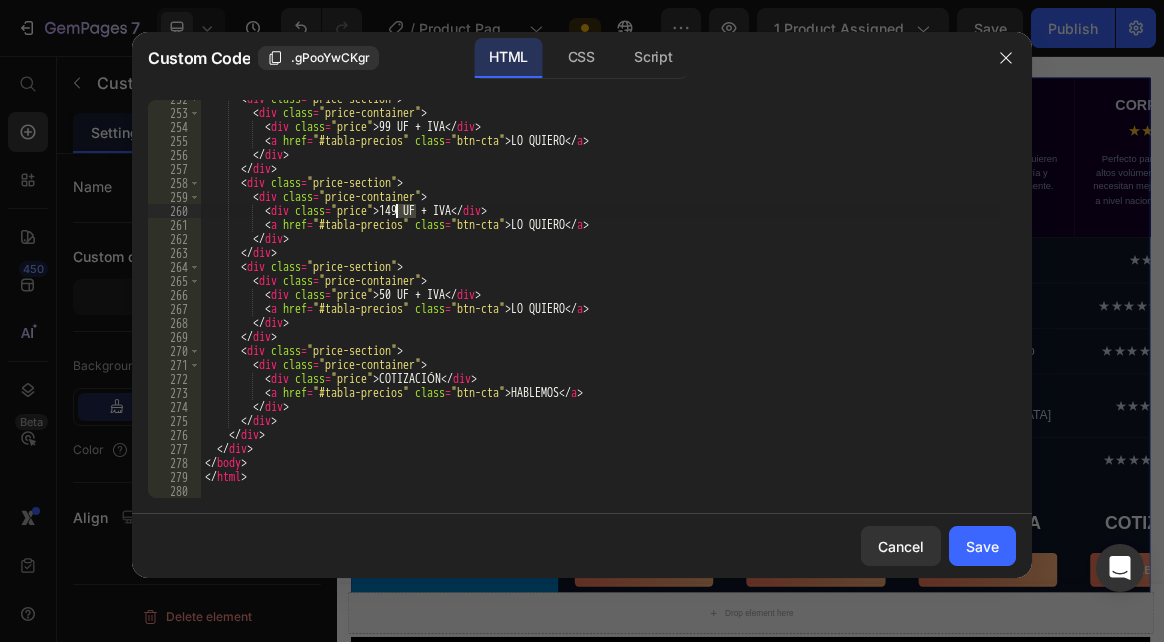 drag, startPoint x: 413, startPoint y: 211, endPoint x: 397, endPoint y: 217, distance: 17.088007 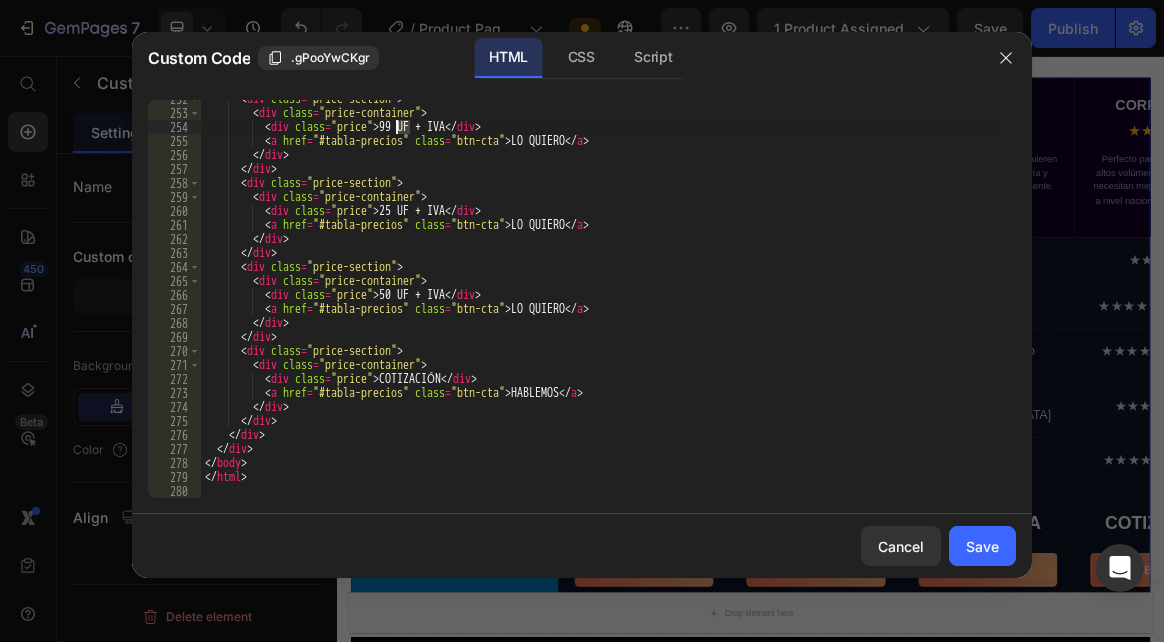 drag, startPoint x: 407, startPoint y: 124, endPoint x: 398, endPoint y: 130, distance: 10.816654 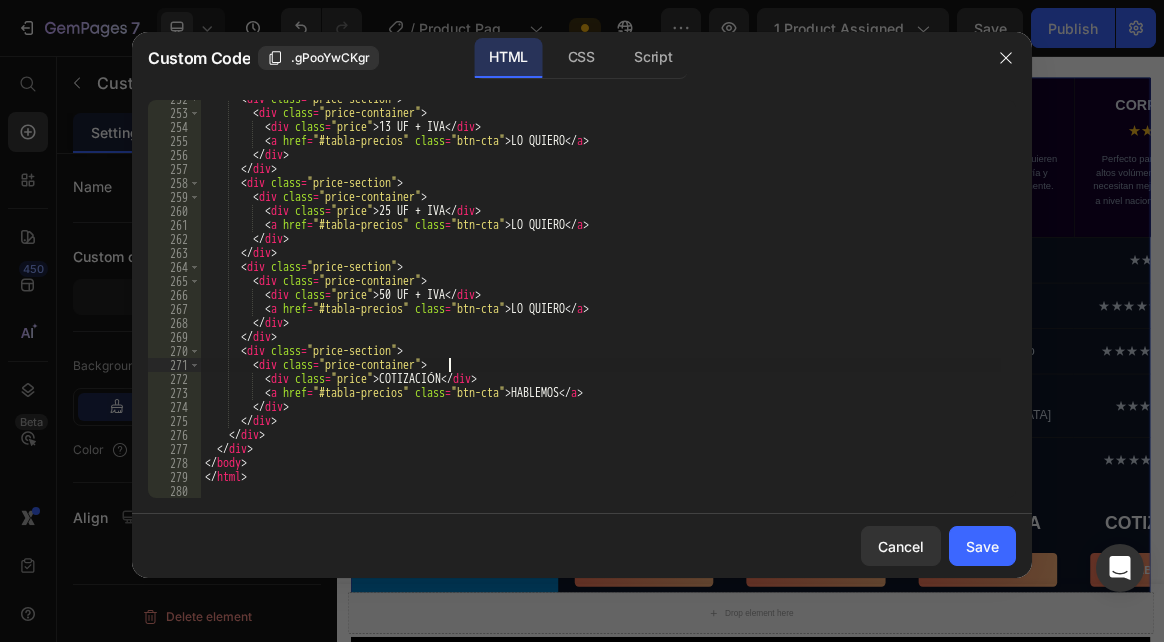 click on "< div   class = "price-section" >           < div   class = "price-container" >              < div   class = "price" > 13 UF + IVA </ div >              < a   href = "#tabla-precios"   class = "btn-cta" > LO QUIERO </ a >           </ div >         </ div >         < div   class = "price-section" >           < div   class = "price-container" >              < div   class = "price" > 25 UF + IVA </ div >              < a   href = "#tabla-precios"   class = "btn-cta" > LO QUIERO </ a >           </ div >         </ div >         < div   class = "price-section" >           < div   class = "price-container" >              < div   class = "price" > 50 UF + IVA </ div >              < a   href = "#tabla-precios"   class = "btn-cta" > LO QUIERO </ a >           </ div >         </ div >         < div   class = "price-section" >           < div   class = "price-container" >              < div   class = "price" > COTIZACIÓN </ div >              < a   href = "#tabla-precios"   class = "btn-cta" > HABLEMOS </ a" at bounding box center [601, 305] 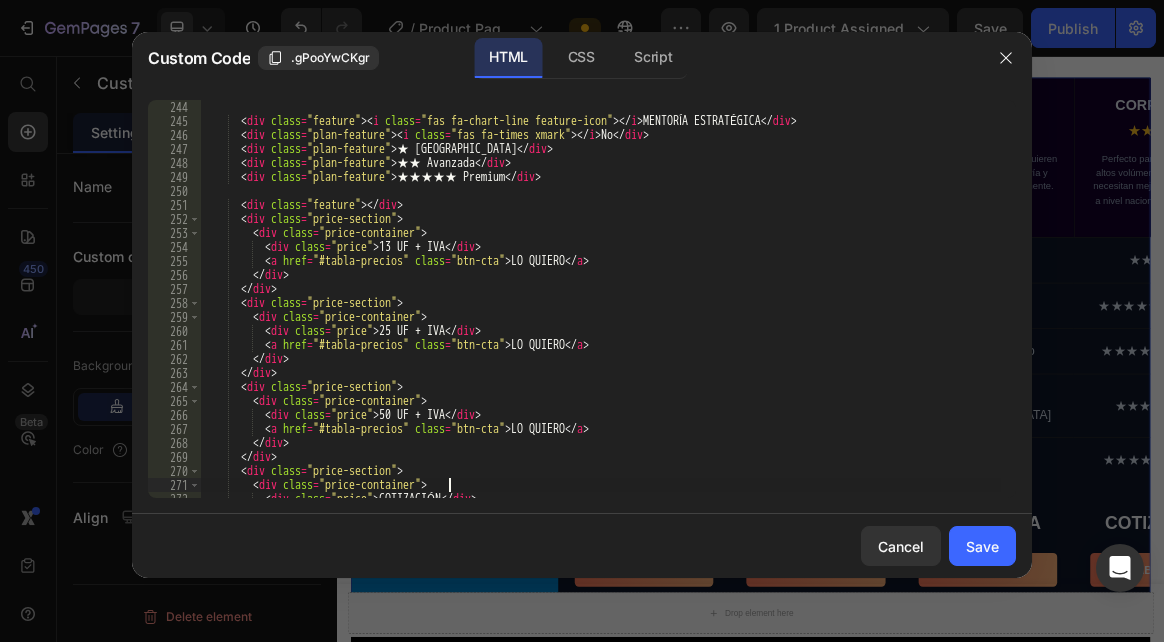 scroll, scrollTop: 3458, scrollLeft: 0, axis: vertical 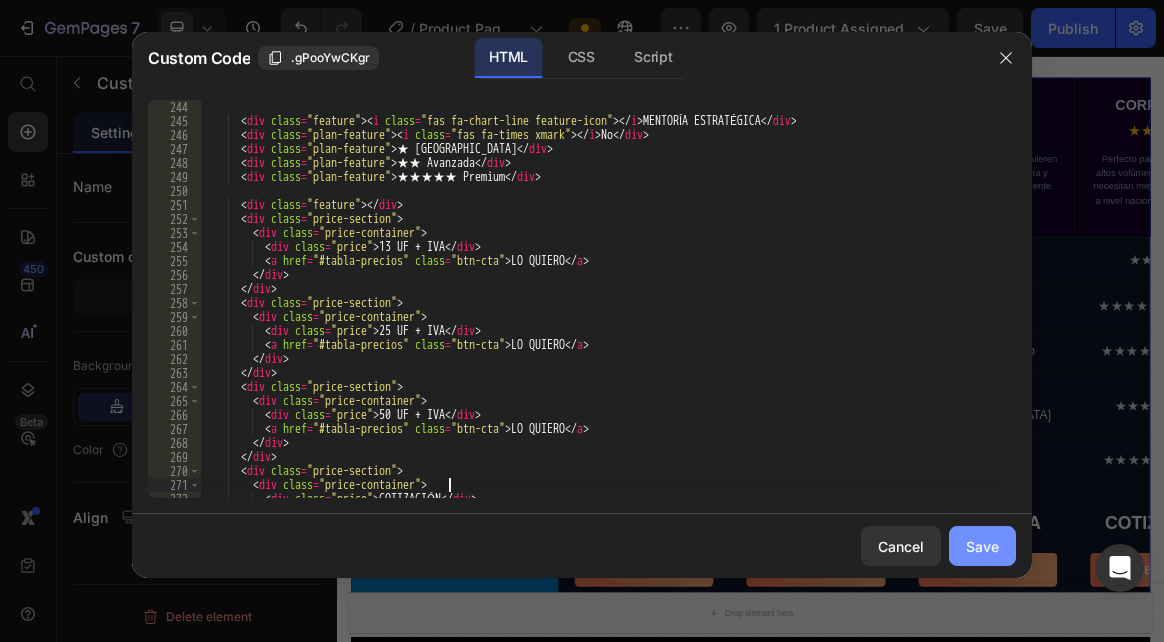 click on "Save" at bounding box center (982, 546) 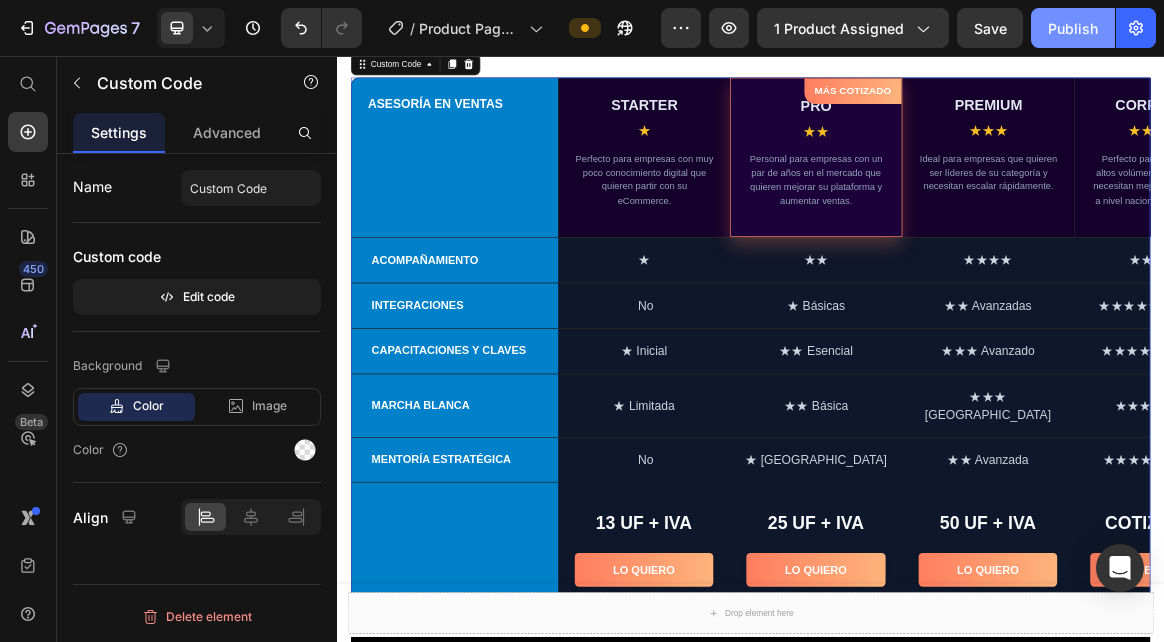 click on "Publish" at bounding box center (1073, 28) 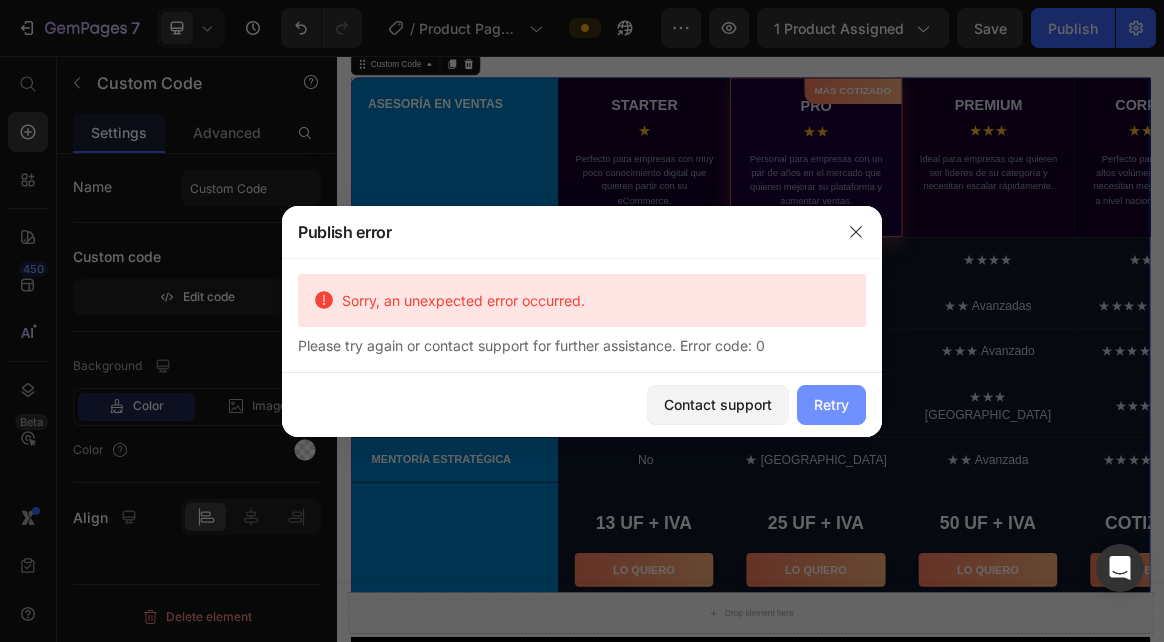 click on "Retry" at bounding box center [831, 404] 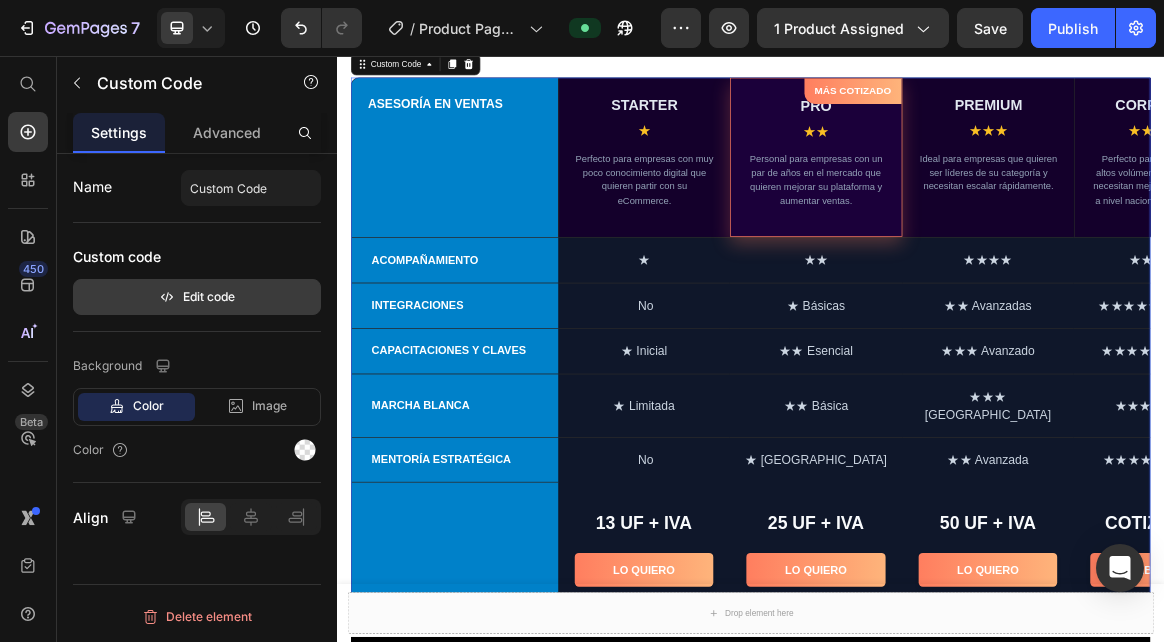 click on "Edit code" at bounding box center (197, 297) 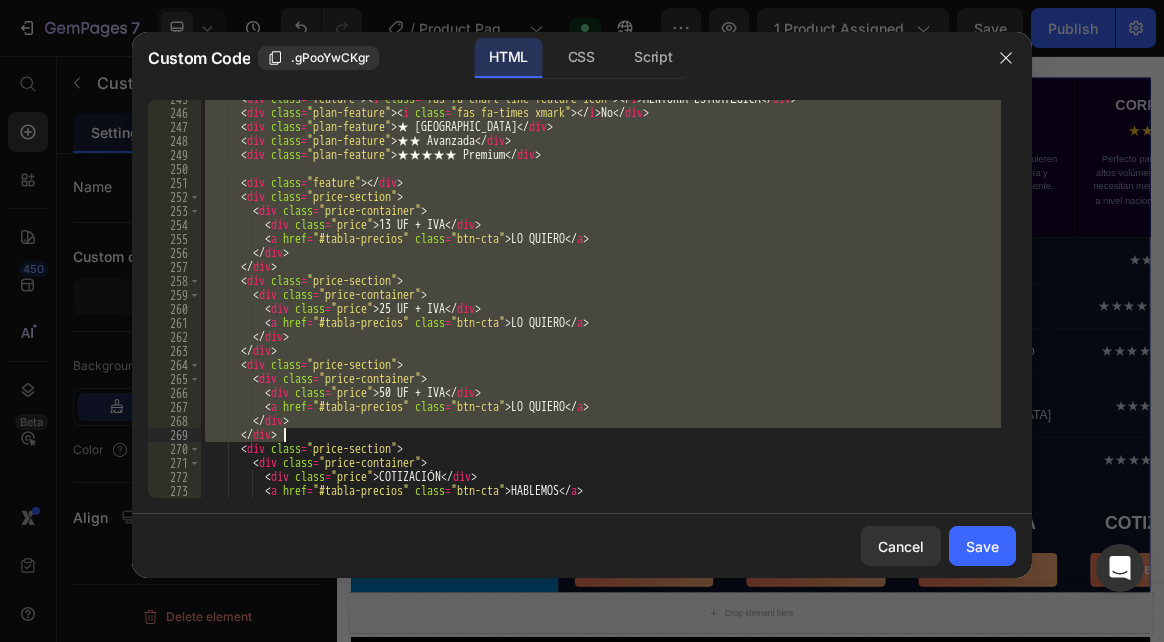 scroll, scrollTop: 3578, scrollLeft: 0, axis: vertical 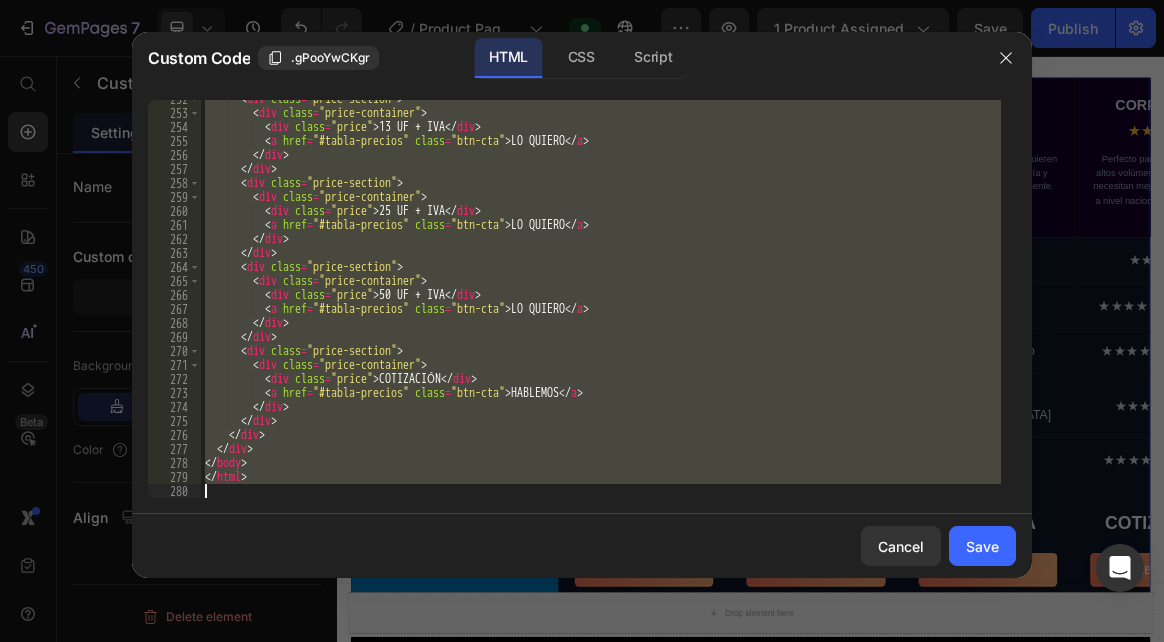 drag, startPoint x: 204, startPoint y: 106, endPoint x: 551, endPoint y: 511, distance: 533.32355 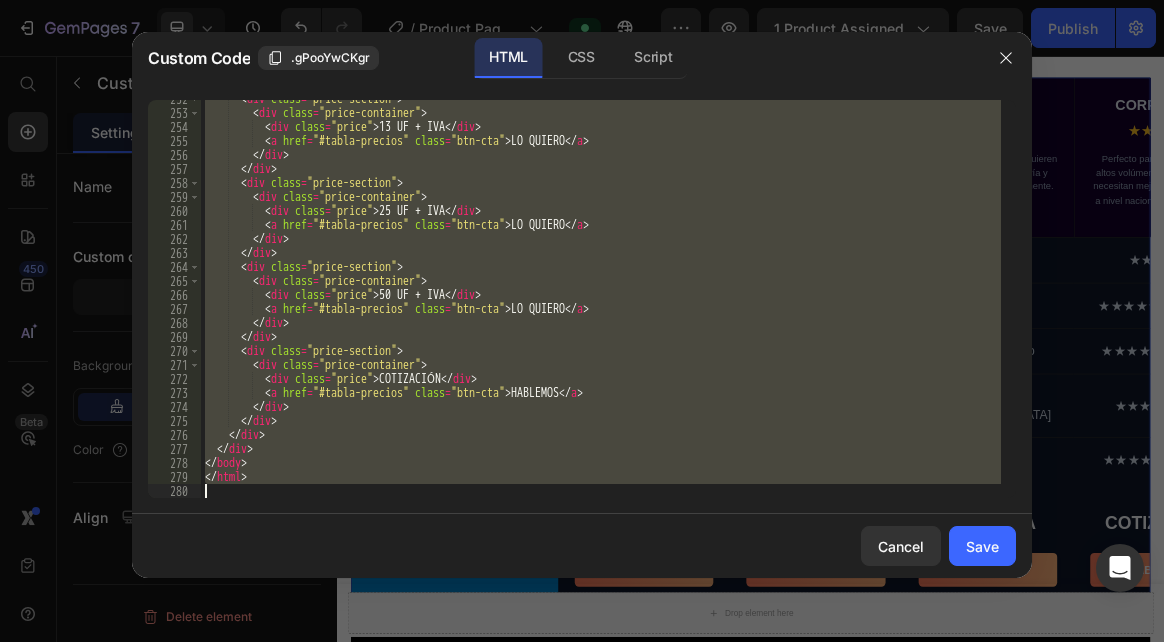 paste 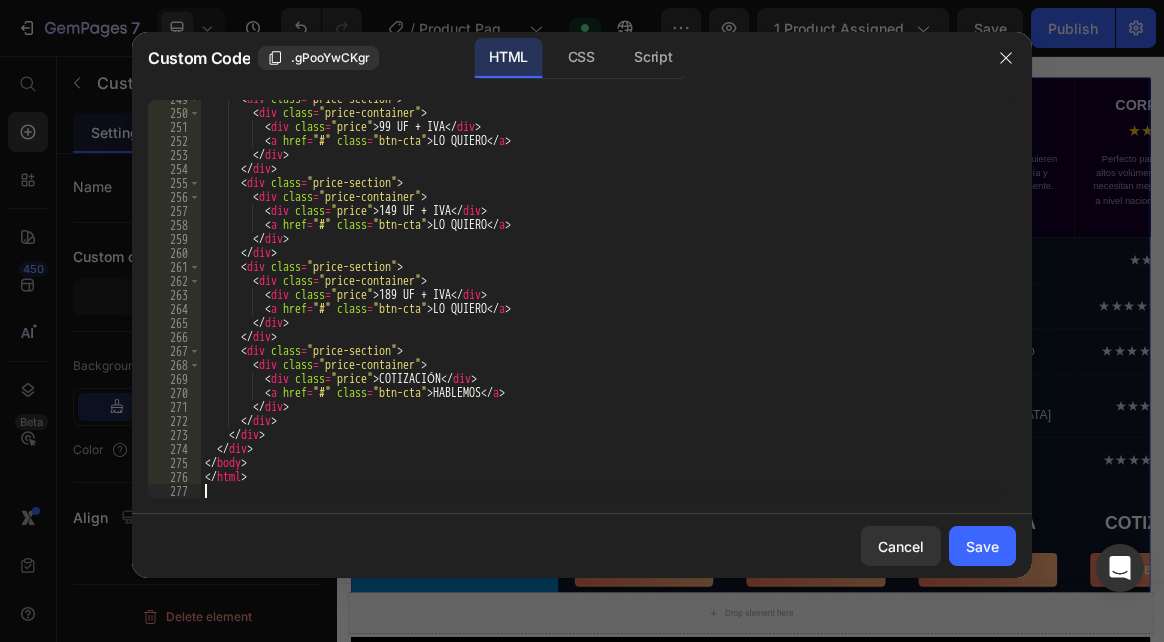 scroll, scrollTop: 3536, scrollLeft: 0, axis: vertical 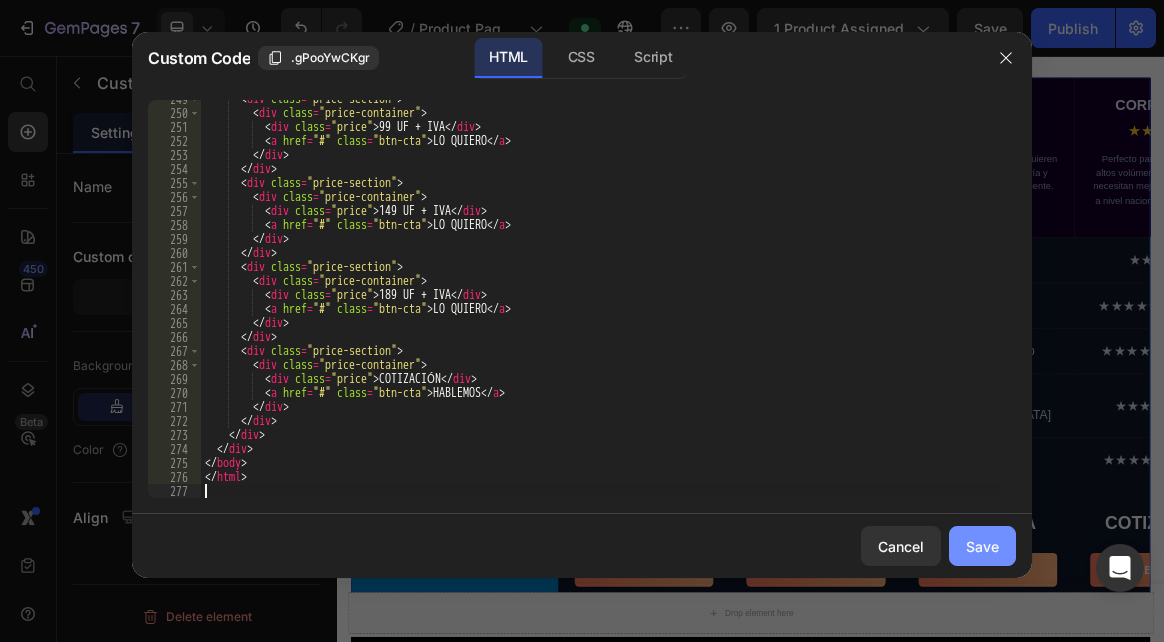 click on "Save" at bounding box center (982, 546) 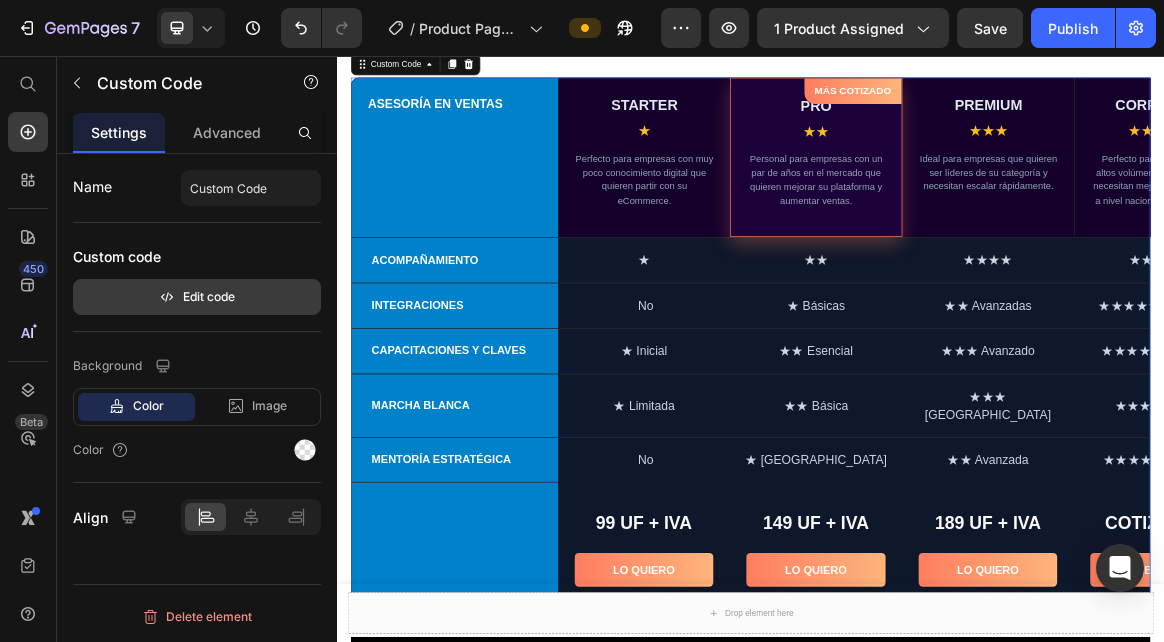 click on "Edit code" at bounding box center (197, 297) 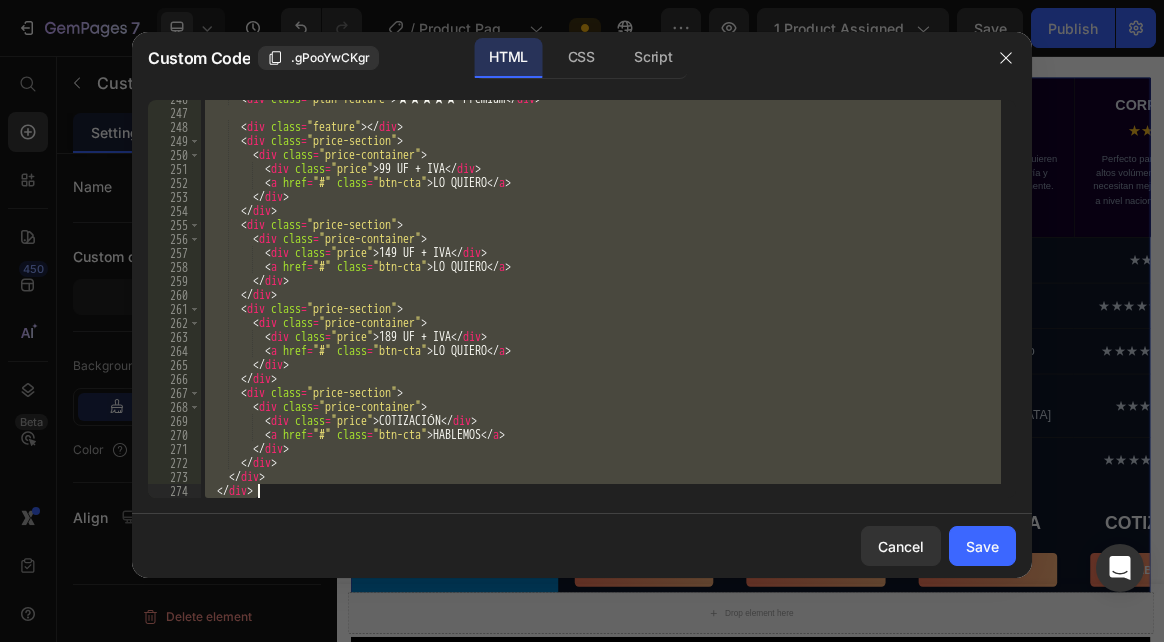 scroll, scrollTop: 3536, scrollLeft: 0, axis: vertical 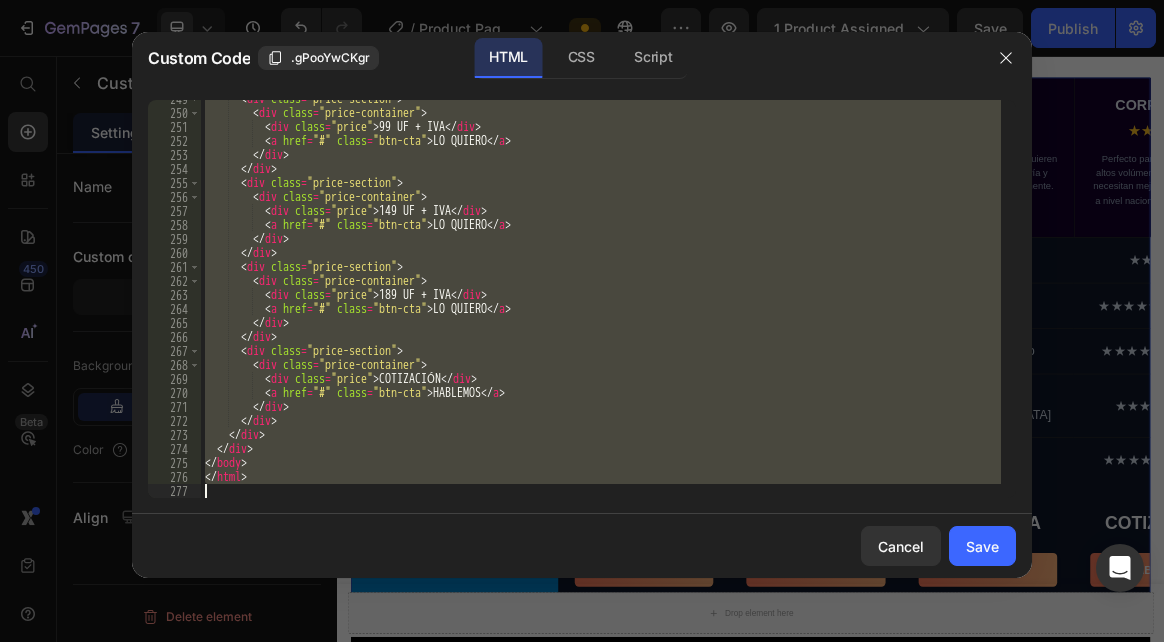 drag, startPoint x: 204, startPoint y: 108, endPoint x: 593, endPoint y: 510, distance: 559.397 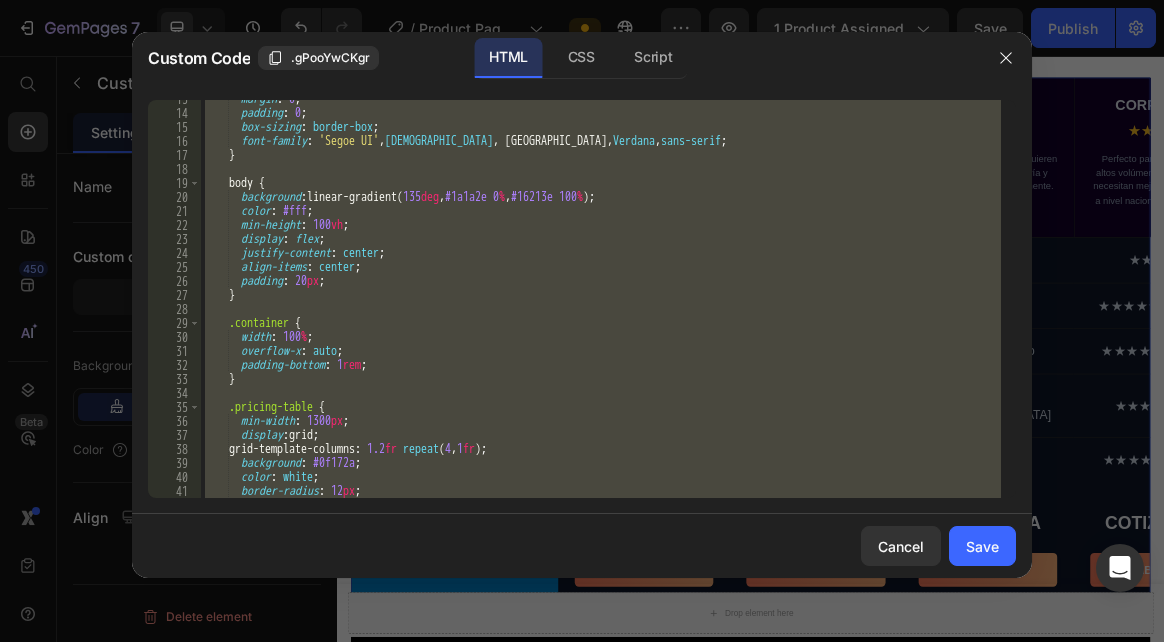 scroll, scrollTop: 0, scrollLeft: 0, axis: both 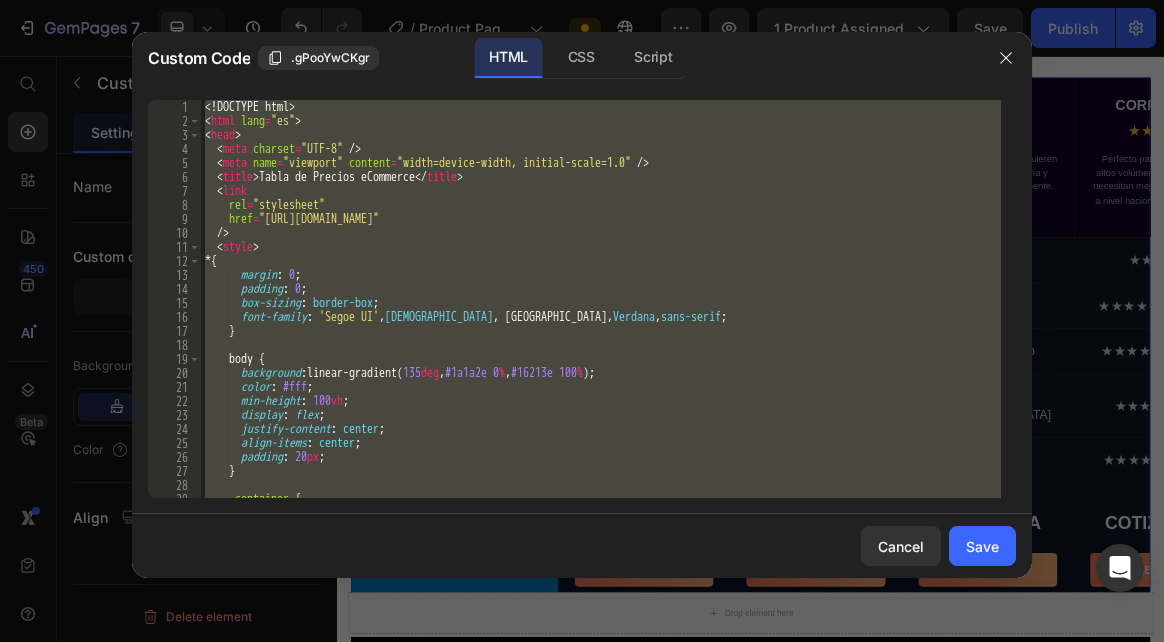 click on "<! DOCTYPE   html > < html   lang = "es" > < head >    < meta   charset = "UTF-8"   />    < meta   name = "viewport"   content = "width=device-width, initial-scale=1.0"   />    < title > Tabla de Precios eCommerce </ title >    < link      rel = "stylesheet"      href = "[URL][DOMAIN_NAME]"    />    < style >     *  {         margin :   0 ;         padding :   0 ;         box-sizing :   border-box ;         font-family :   ' Segoe UI ' ,  Tahoma , [GEOGRAPHIC_DATA],  Verdana ,  sans-serif ;      }      body   {         background :  linear-gradient( 135 deg ,  #1a1a2e   0 % ,  #16213e   100 % ) ;         color :   #fff ;         min-height :   100 vh ;         display :   flex ;         justify-content :   center ;         align-items :   center ;         padding :   20 px ;      }      .container   {         width :   100 % ;" at bounding box center (601, 299) 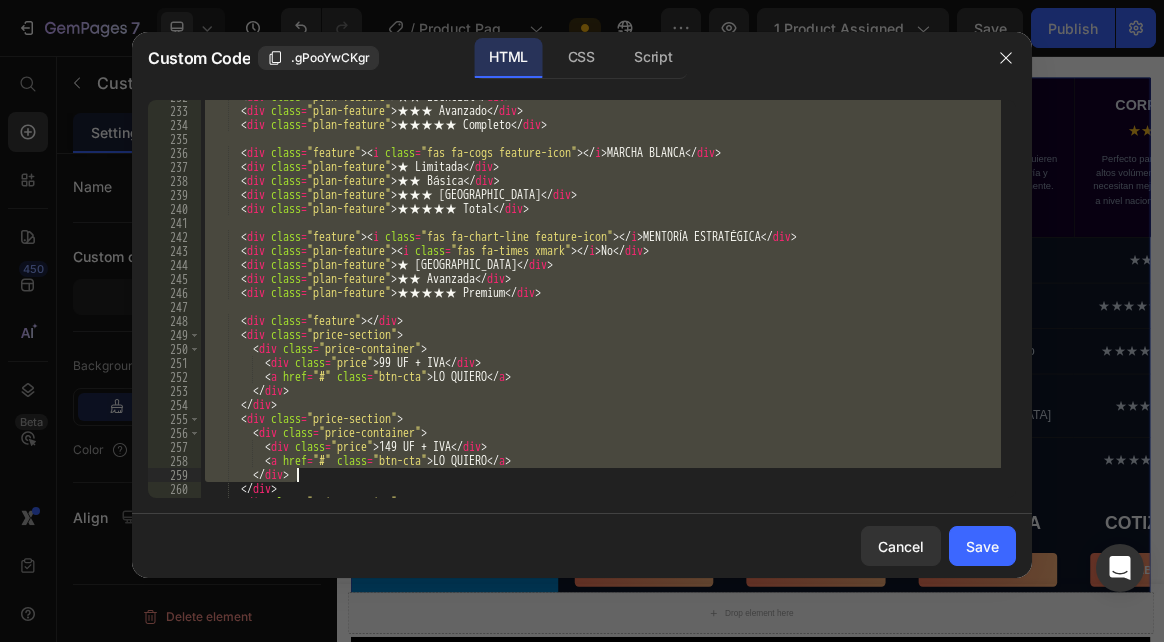 scroll, scrollTop: 3536, scrollLeft: 0, axis: vertical 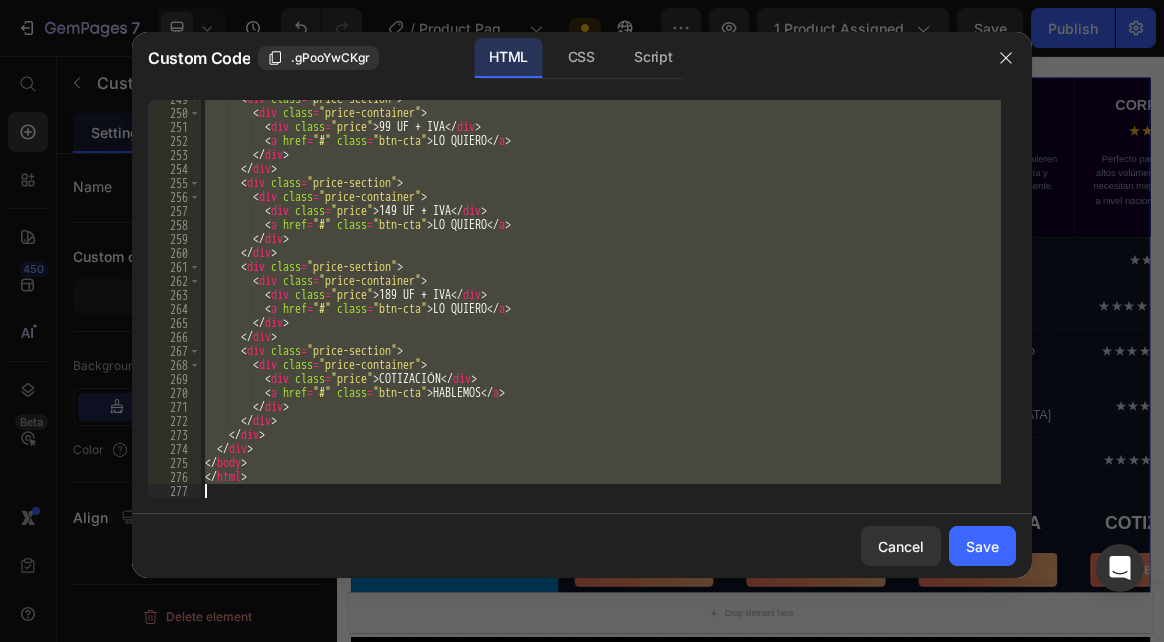 drag, startPoint x: 205, startPoint y: 104, endPoint x: 495, endPoint y: 487, distance: 480.40503 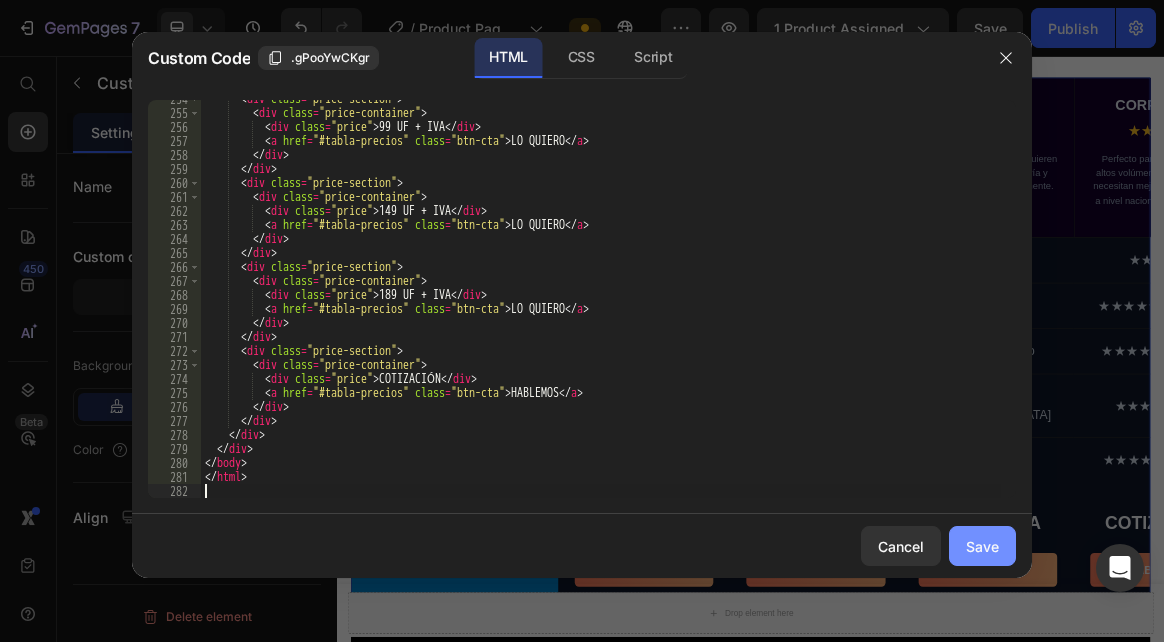 click on "Save" at bounding box center (982, 546) 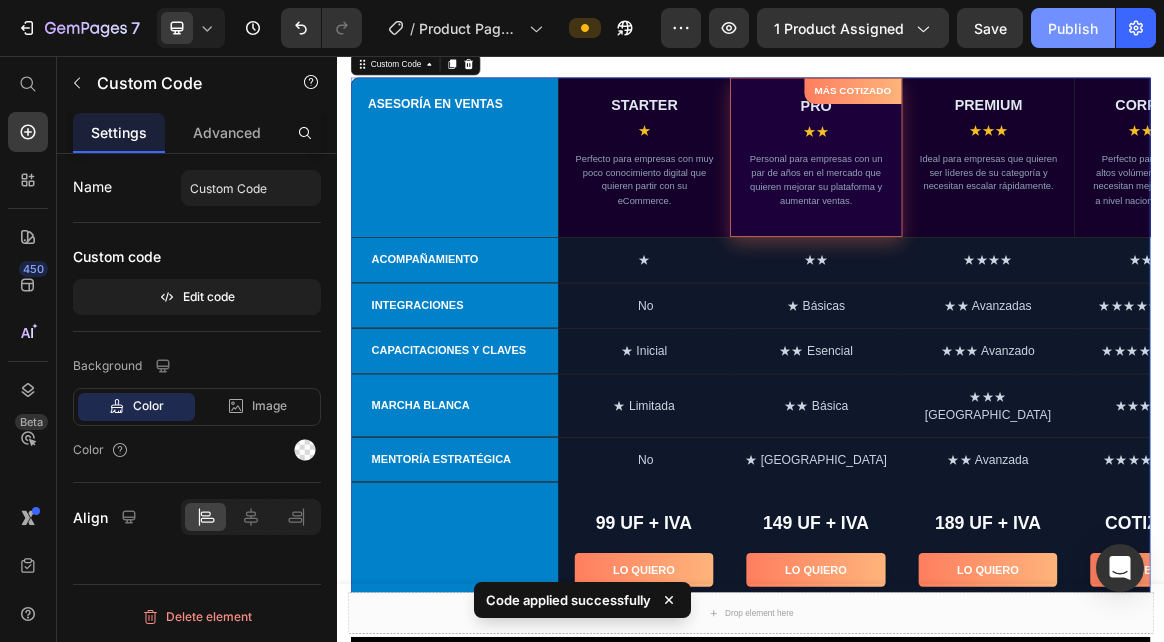 click on "Publish" at bounding box center (1073, 28) 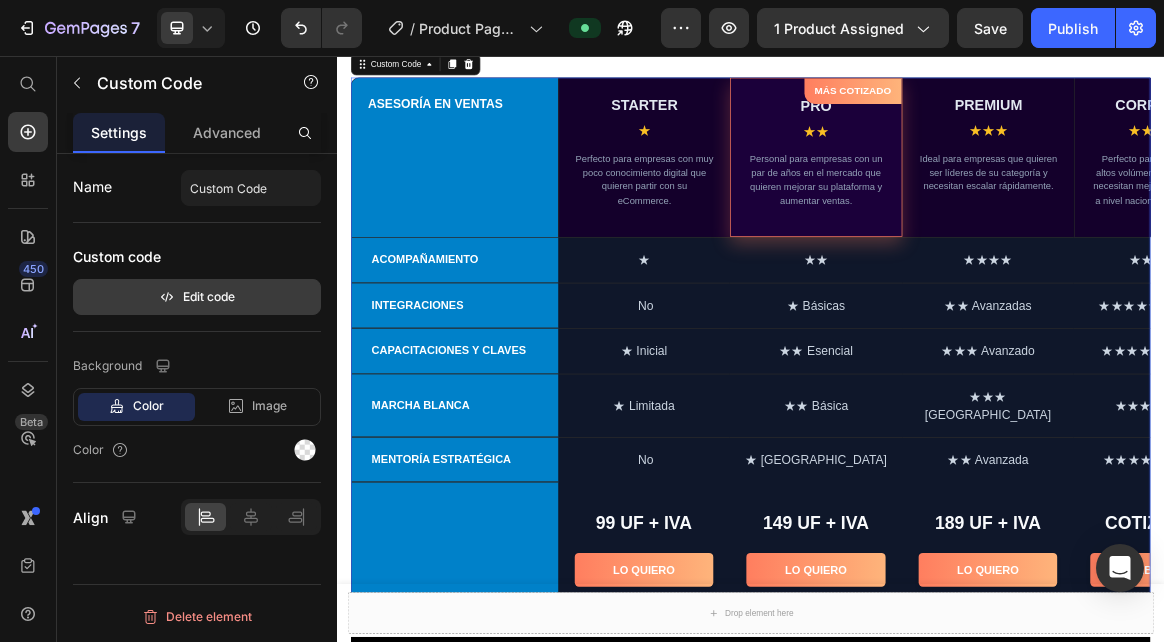 click on "Edit code" at bounding box center (197, 297) 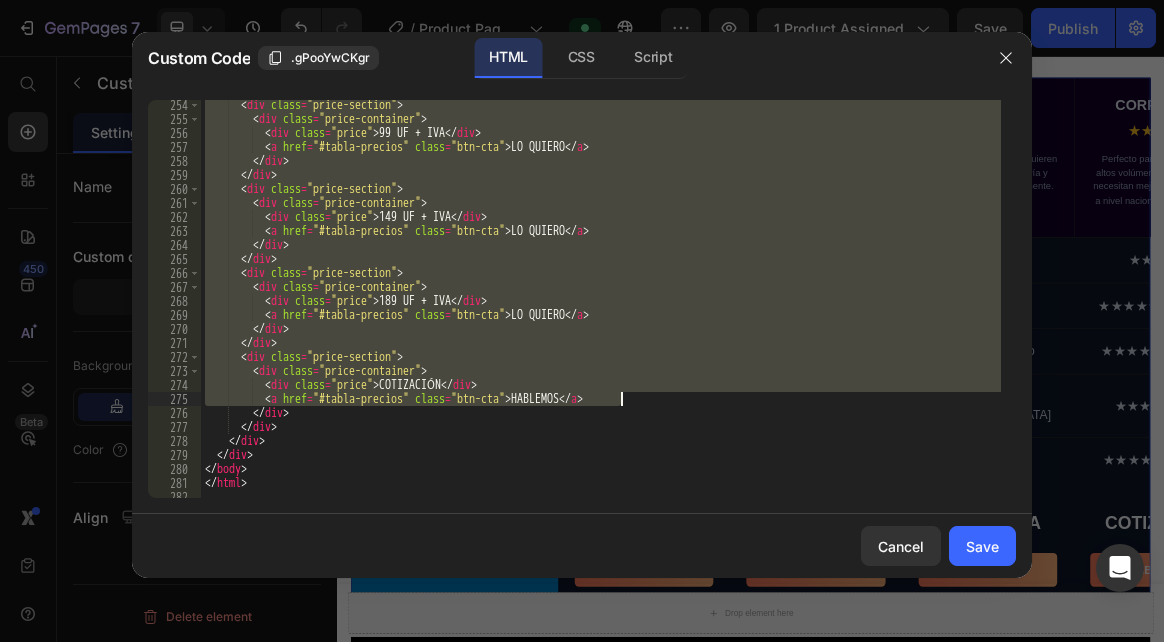 scroll, scrollTop: 3606, scrollLeft: 0, axis: vertical 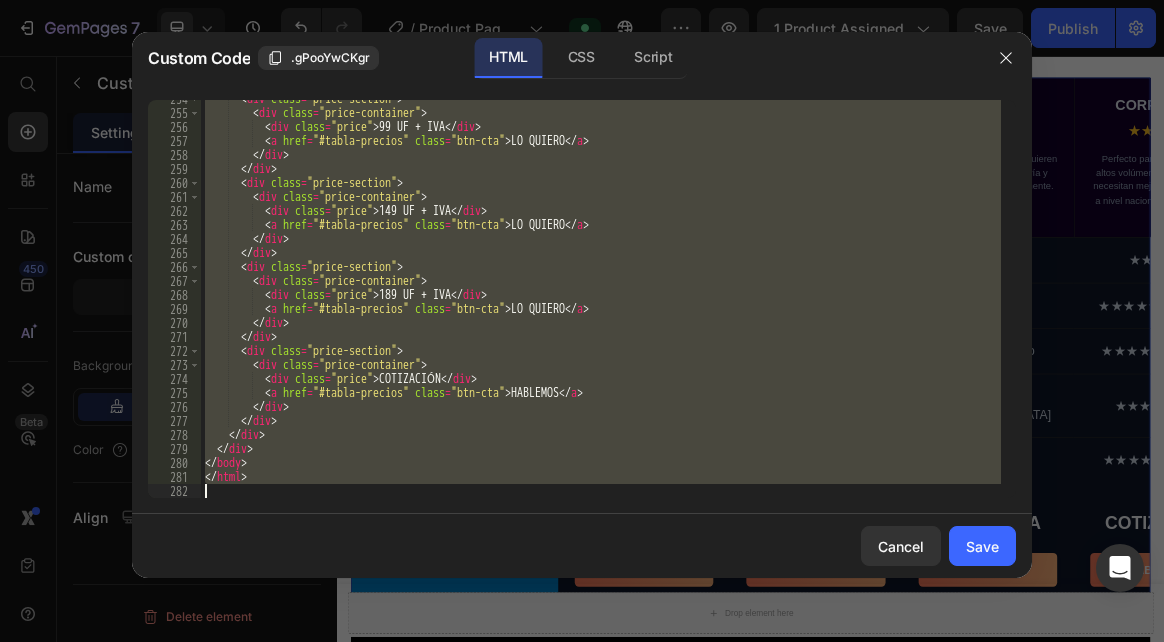 drag, startPoint x: 205, startPoint y: 105, endPoint x: 662, endPoint y: 502, distance: 605.3577 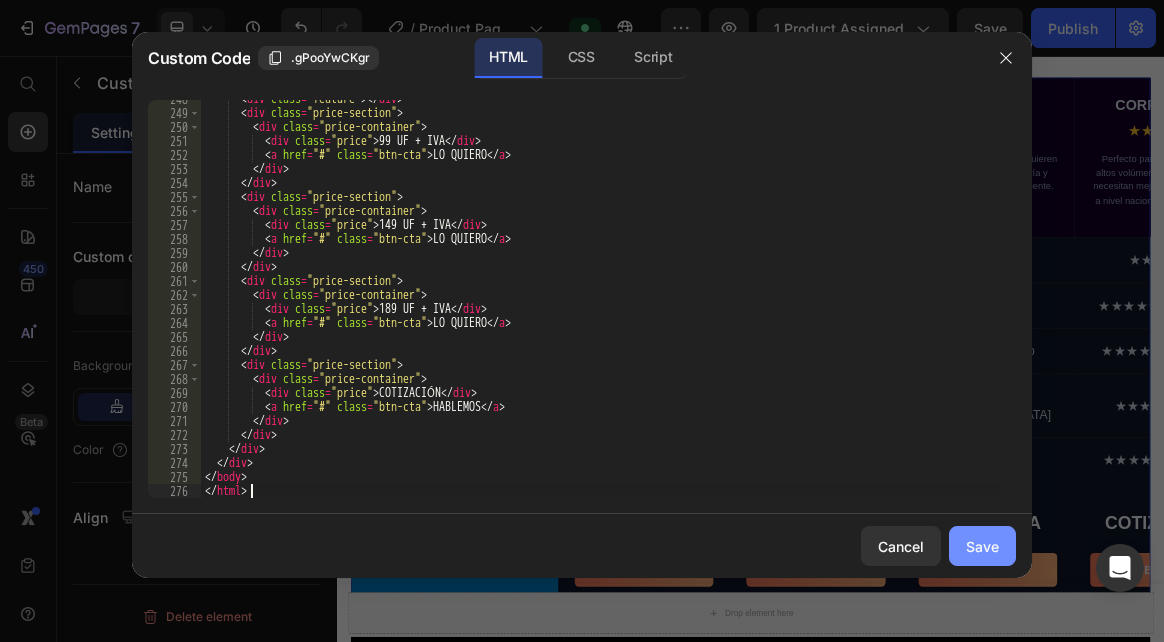 click on "Save" at bounding box center (982, 546) 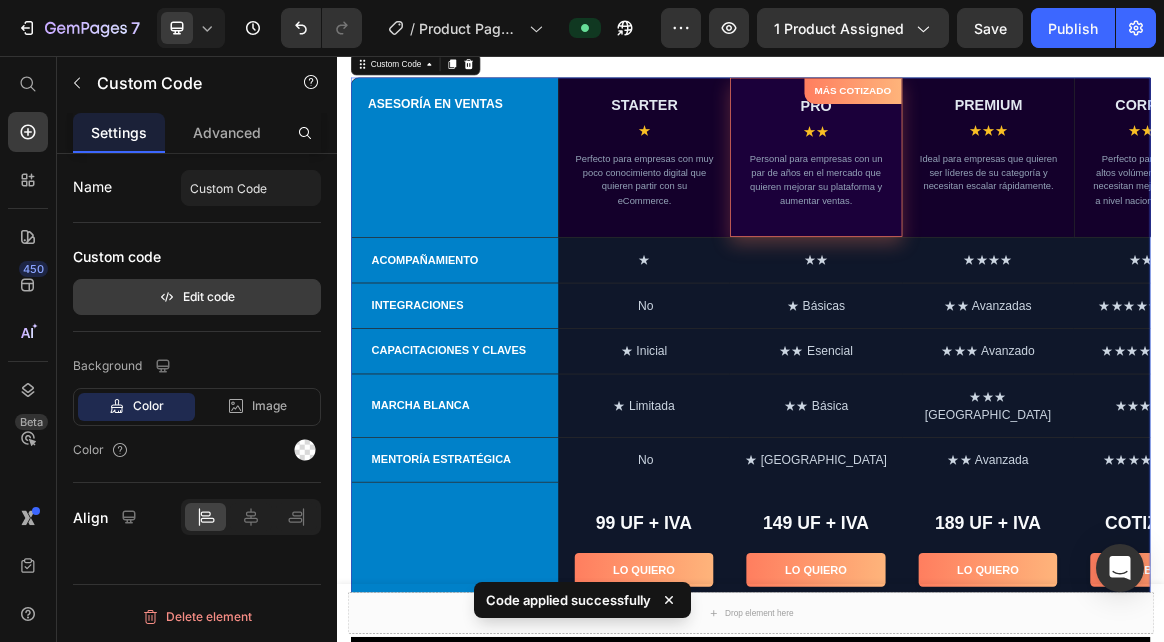 click on "Edit code" at bounding box center [197, 297] 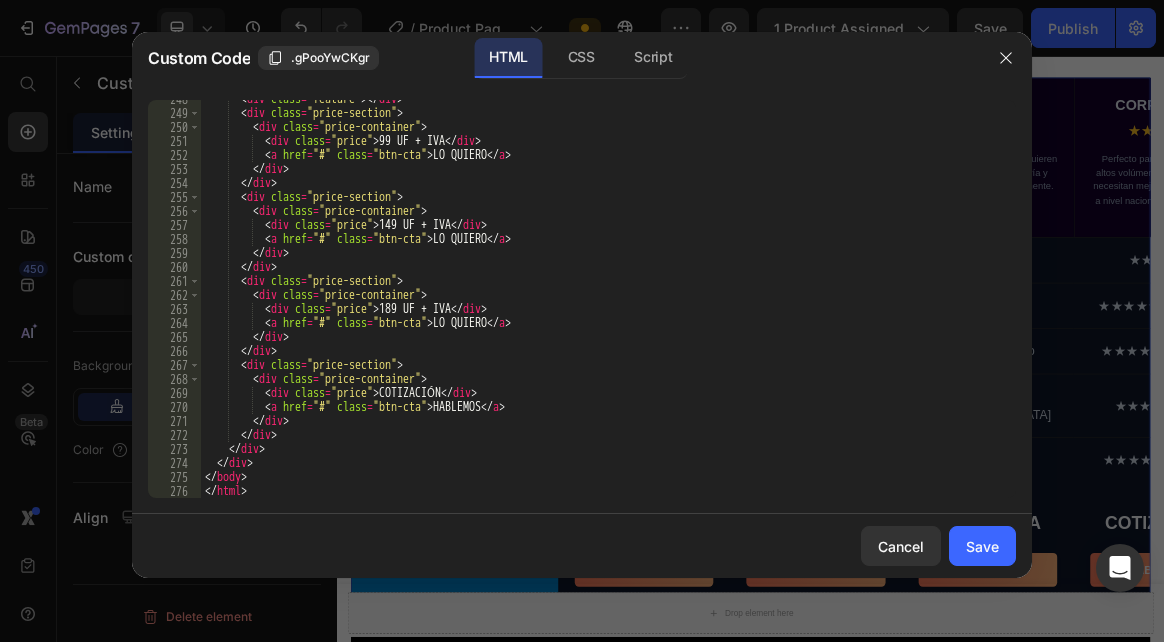 scroll, scrollTop: 3522, scrollLeft: 0, axis: vertical 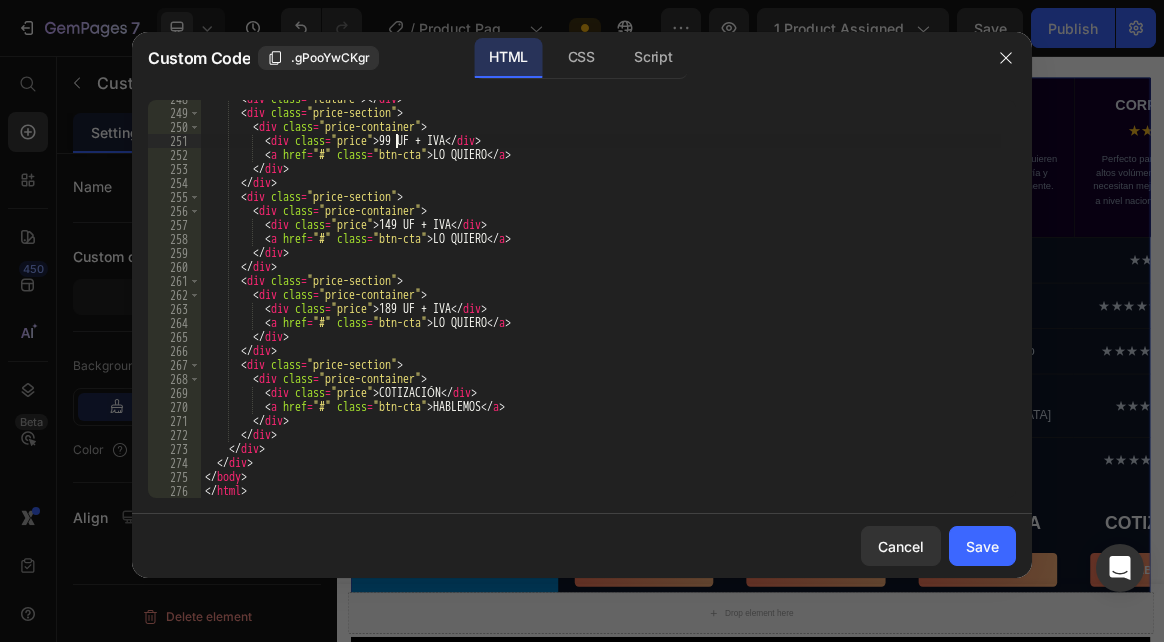 drag, startPoint x: 395, startPoint y: 138, endPoint x: 417, endPoint y: 141, distance: 22.203604 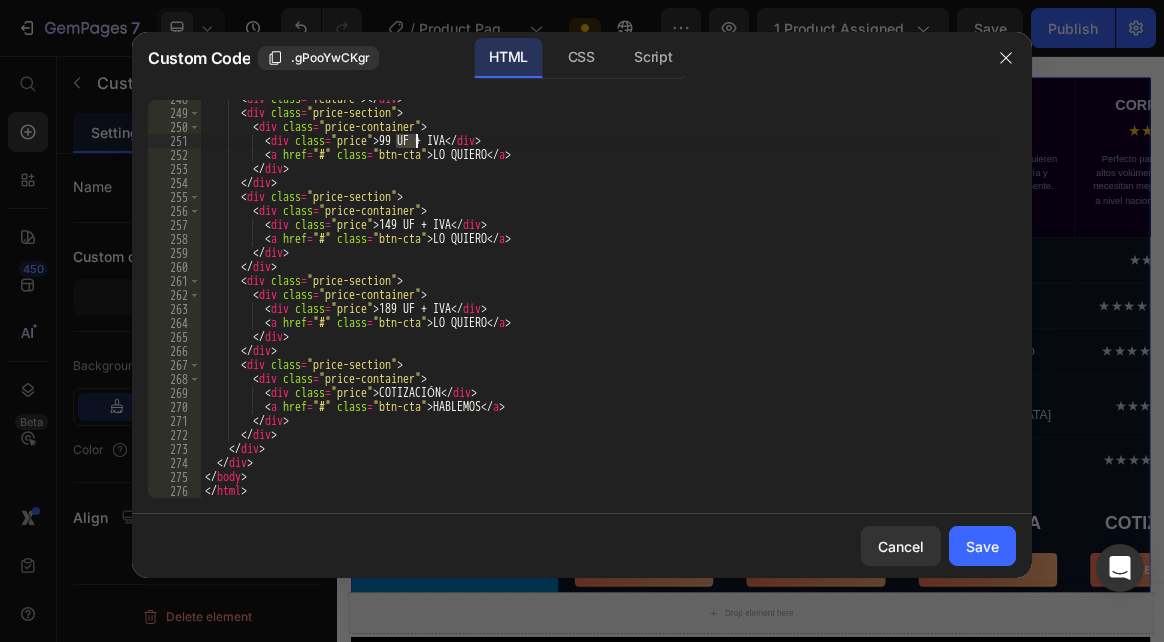 click on "< div   class = "feature" > </ div >         < div   class = "price-section" >           < div   class = "price-container" >              < div   class = "price" > 99 UF + IVA </ div >              < a   href = "#"   class = "btn-cta" > LO QUIERO </ a >           </ div >         </ div >         < div   class = "price-section" >           < div   class = "price-container" >              < div   class = "price" > 149 UF + IVA </ div >              < a   href = "#"   class = "btn-cta" > LO QUIERO </ a >           </ div >         </ div >         < div   class = "price-section" >           < div   class = "price-container" >              < div   class = "price" > 189 UF + IVA </ div >              < a   href = "#"   class = "btn-cta" > LO QUIERO </ a >           </ div >         </ div >         < div   class = "price-section" >           < div   class = "price-container" >              < div   class = "price" > COTIZACIÓN </ div >              < a   href = "#"   class = "btn-cta" > HABLEMOS </ a > </" at bounding box center [601, 299] 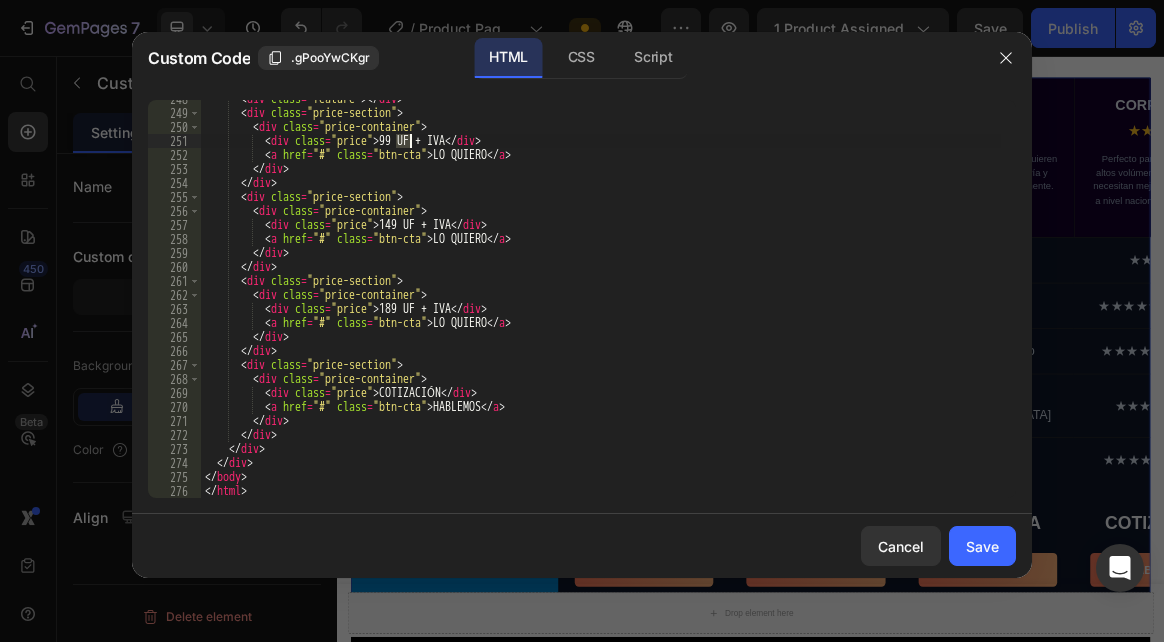 drag, startPoint x: 397, startPoint y: 142, endPoint x: 409, endPoint y: 142, distance: 12 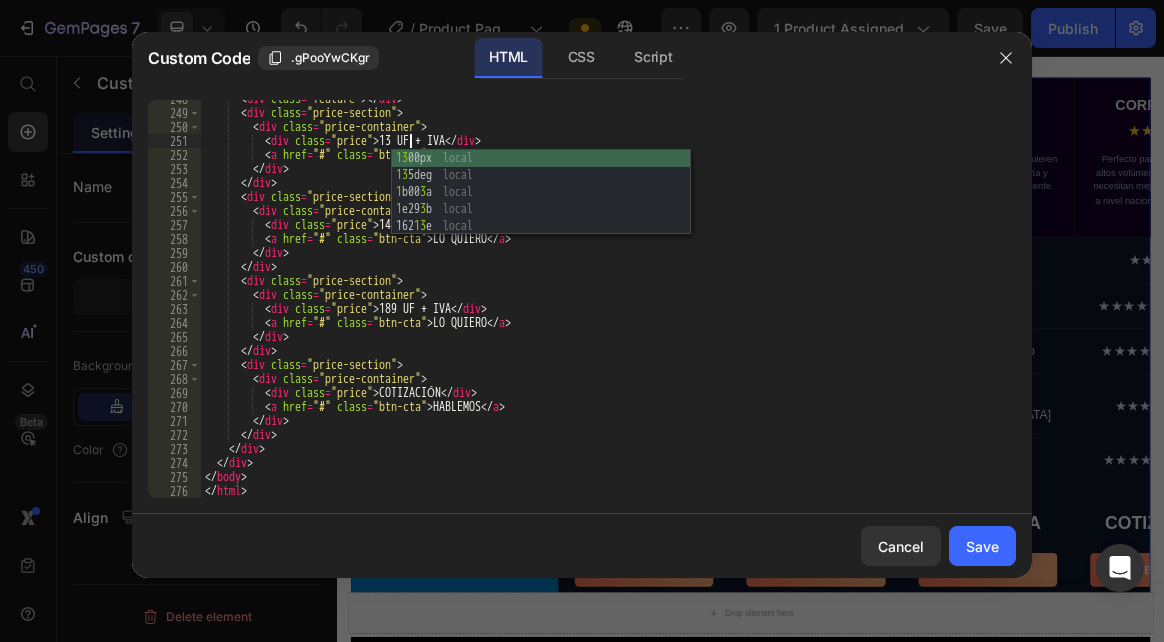 click on "< div   class = "feature" > </ div >         < div   class = "price-section" >           < div   class = "price-container" >              < div   class = "price" > 13 UF + IVA </ div >              < a   href = "#"   class = "btn-cta" > LO QUIERO </ a >           </ div >         </ div >         < div   class = "price-section" >           < div   class = "price-container" >              < div   class = "price" > 149 UF + IVA </ div >              < a   href = "#"   class = "btn-cta" > LO QUIERO </ a >           </ div >         </ div >         < div   class = "price-section" >           < div   class = "price-container" >              < div   class = "price" > 189 UF + IVA </ div >              < a   href = "#"   class = "btn-cta" > LO QUIERO </ a >           </ div >         </ div >         < div   class = "price-section" >           < div   class = "price-container" >              < div   class = "price" > COTIZACIÓN </ div >              < a   href = "#"   class = "btn-cta" > HABLEMOS </ a > </" at bounding box center (601, 305) 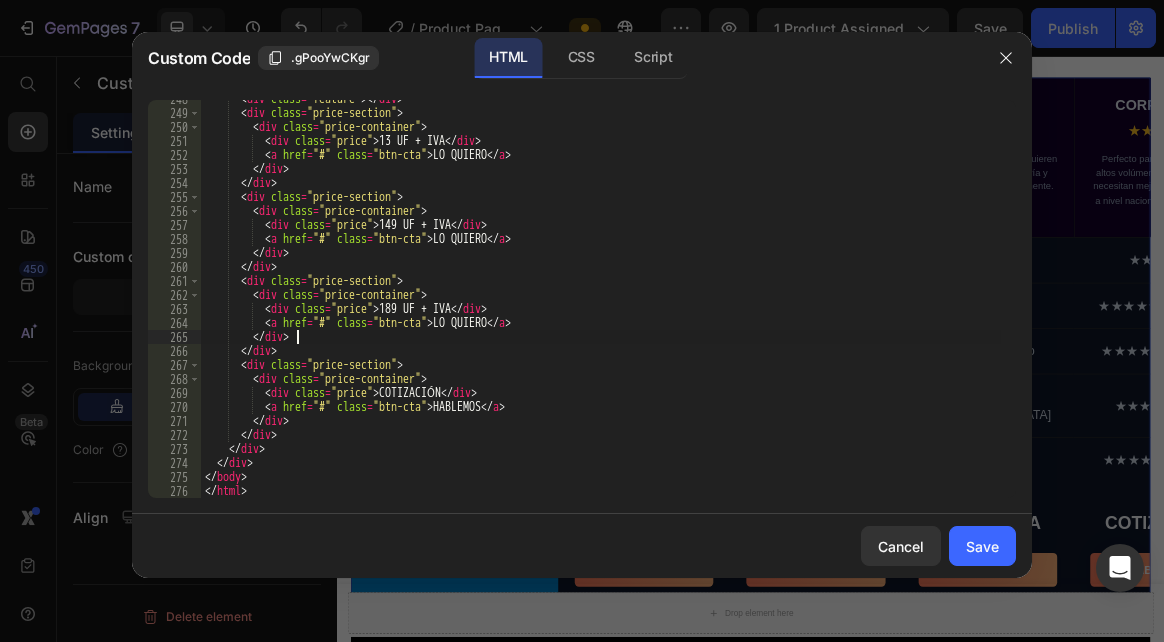scroll, scrollTop: 0, scrollLeft: 6, axis: horizontal 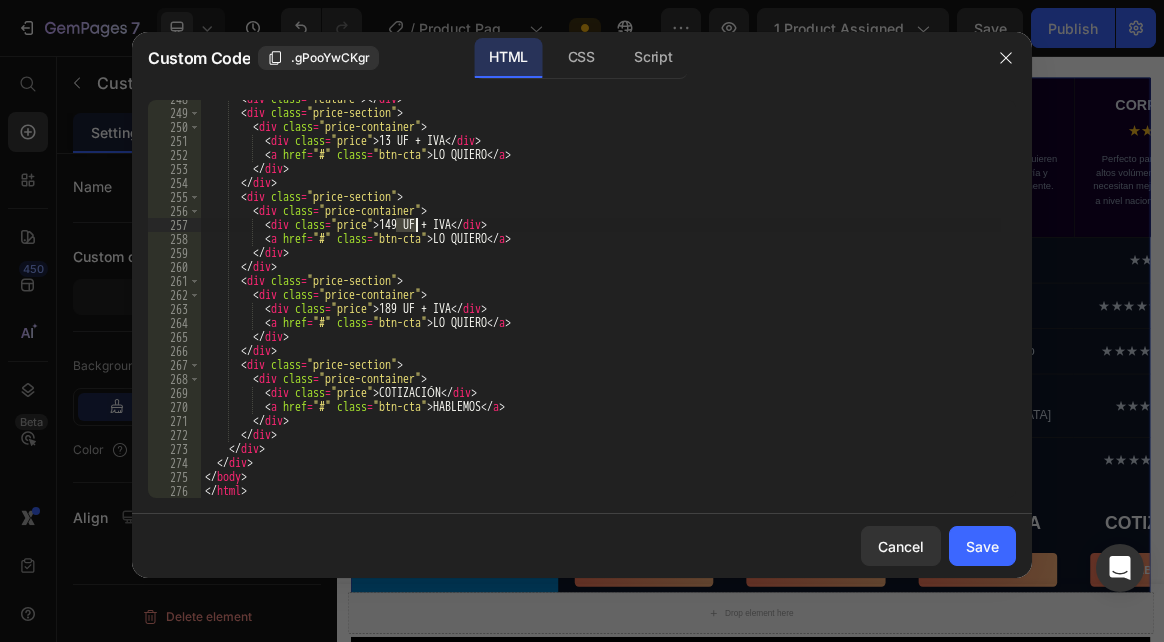 drag, startPoint x: 395, startPoint y: 226, endPoint x: 414, endPoint y: 225, distance: 19.026299 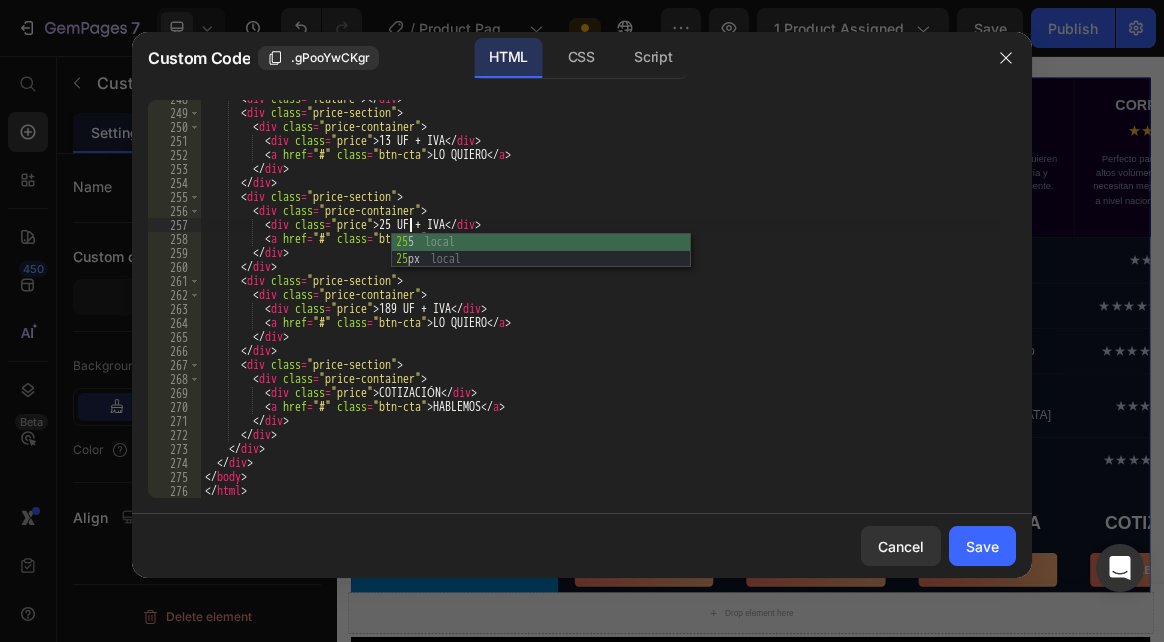 click on "< div   class = "feature" > </ div >         < div   class = "price-section" >           < div   class = "price-container" >              < div   class = "price" > 13 UF + IVA </ div >              < a   href = "#"   class = "btn-cta" > LO QUIERO </ a >           </ div >         </ div >         < div   class = "price-section" >           < div   class = "price-container" >              < div   class = "price" > 25 UF + IVA </ div >              < a   href = "#"   class = "btn-cta" > LO QUIERO </ a >           </ div >         </ div >         < div   class = "price-section" >           < div   class = "price-container" >              < div   class = "price" > 189 UF + IVA </ div >              < a   href = "#"   class = "btn-cta" > LO QUIERO </ a >           </ div >         </ div >         < div   class = "price-section" >           < div   class = "price-container" >              < div   class = "price" > COTIZACIÓN </ div >              < a   href = "#"   class = "btn-cta" > HABLEMOS </ a > </" at bounding box center (601, 305) 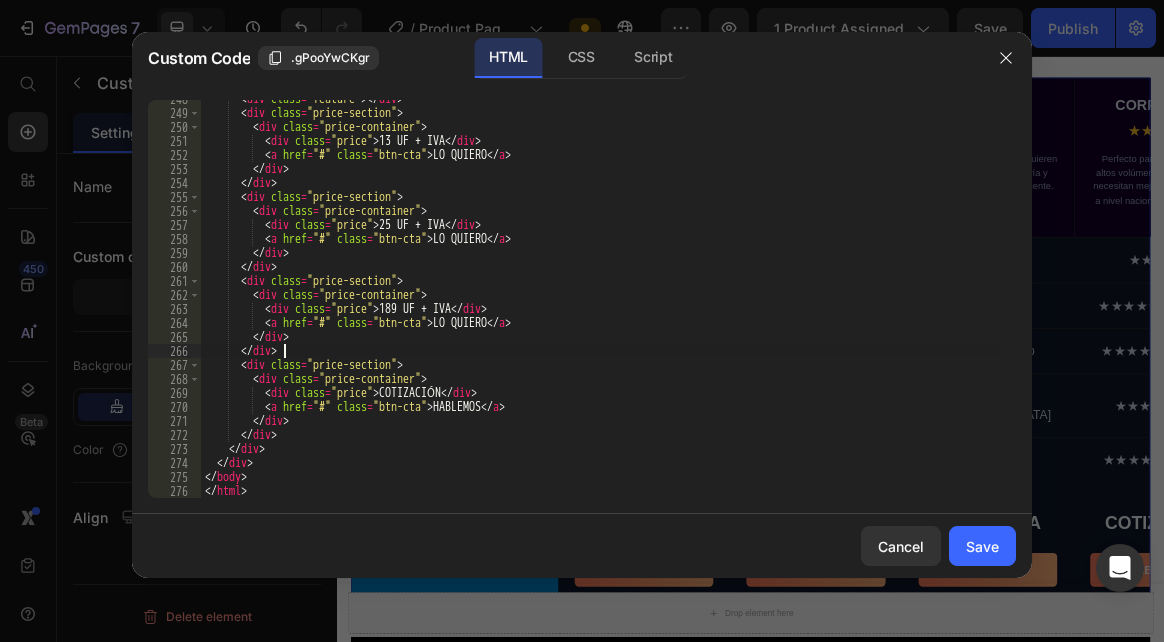 scroll, scrollTop: 0, scrollLeft: 5, axis: horizontal 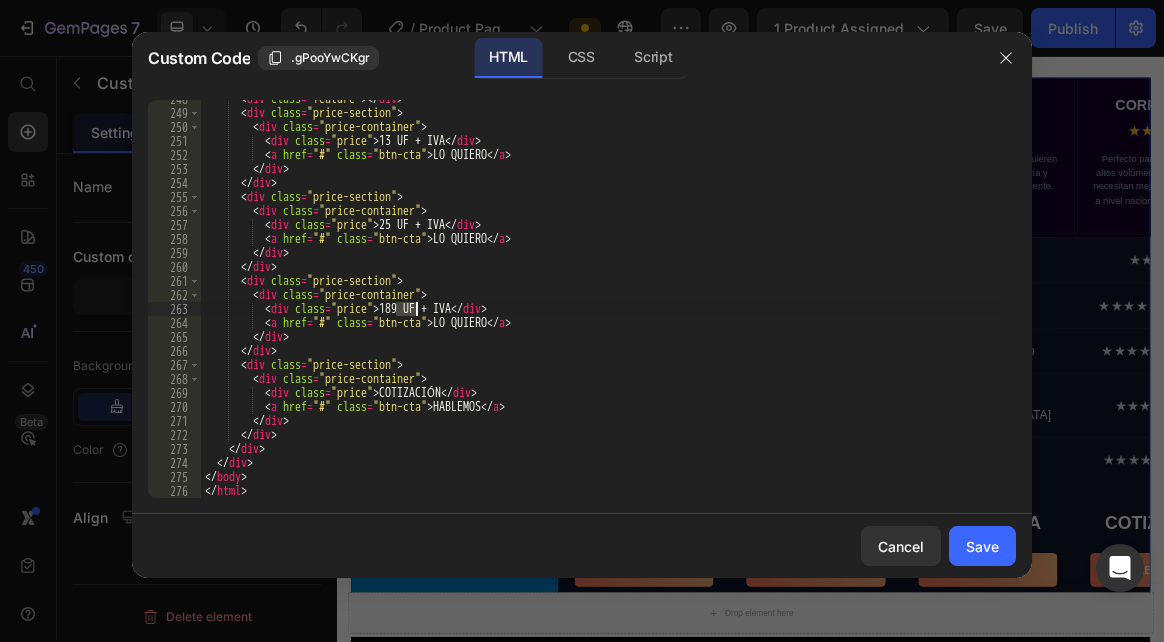 drag, startPoint x: 394, startPoint y: 310, endPoint x: 415, endPoint y: 308, distance: 21.095022 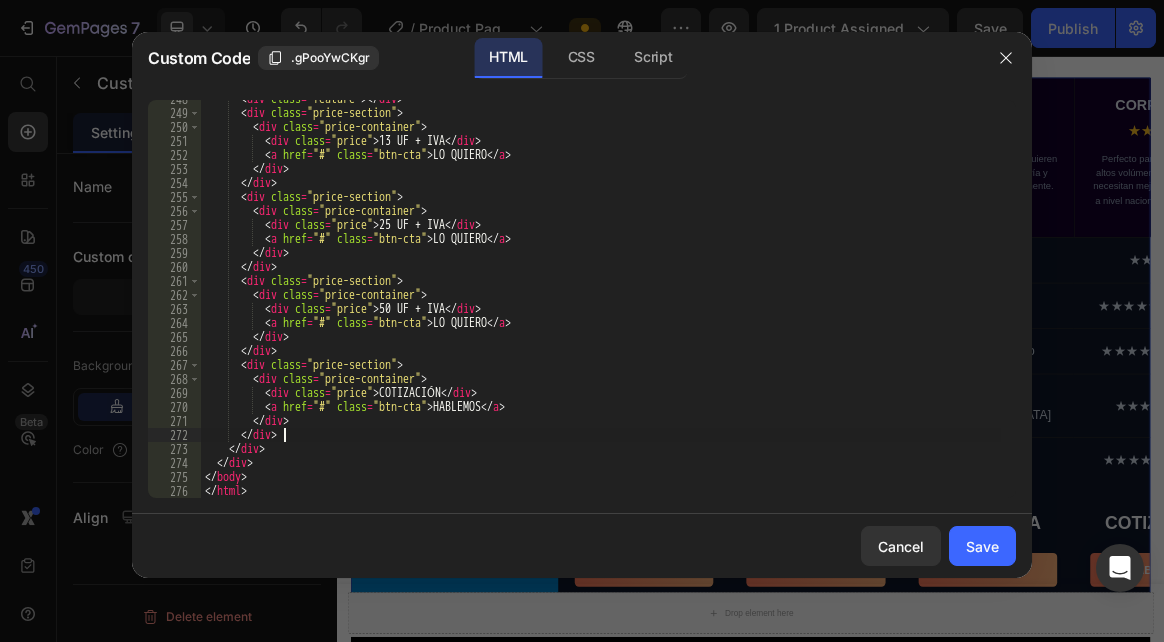 drag, startPoint x: 329, startPoint y: 440, endPoint x: 414, endPoint y: 453, distance: 85.98837 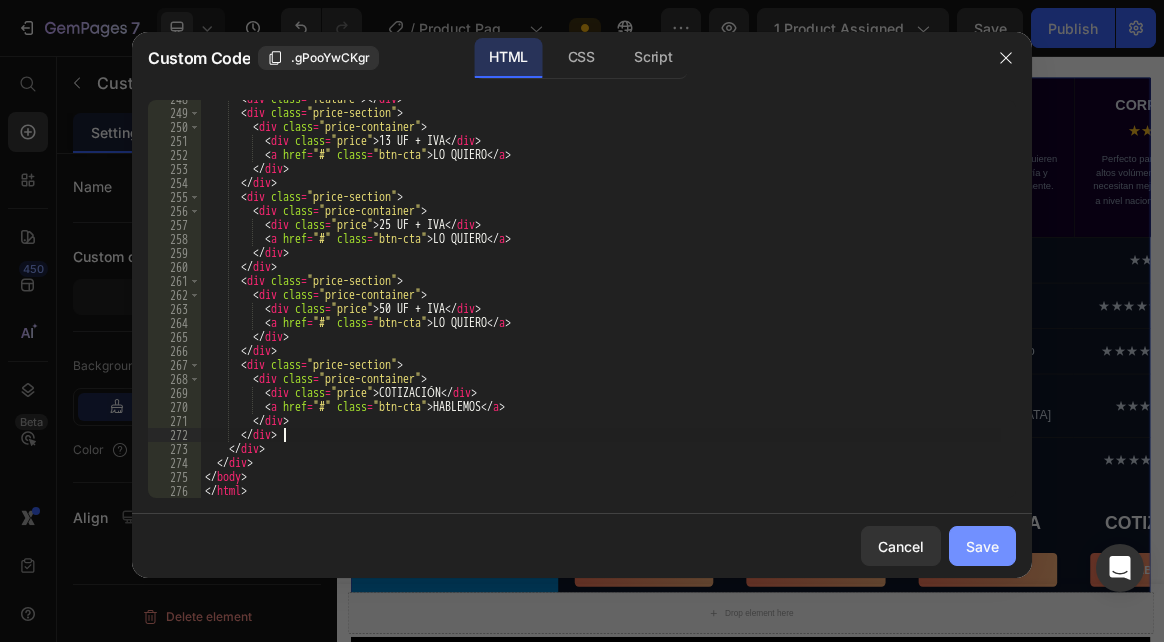 type on "</div>" 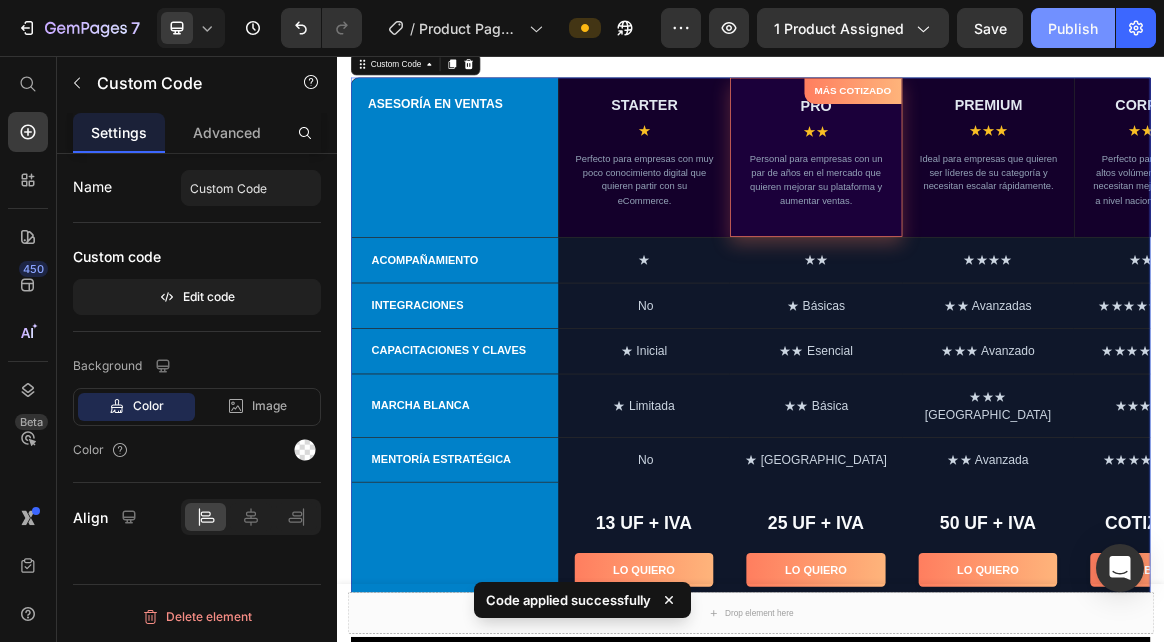 click on "Publish" at bounding box center [1073, 28] 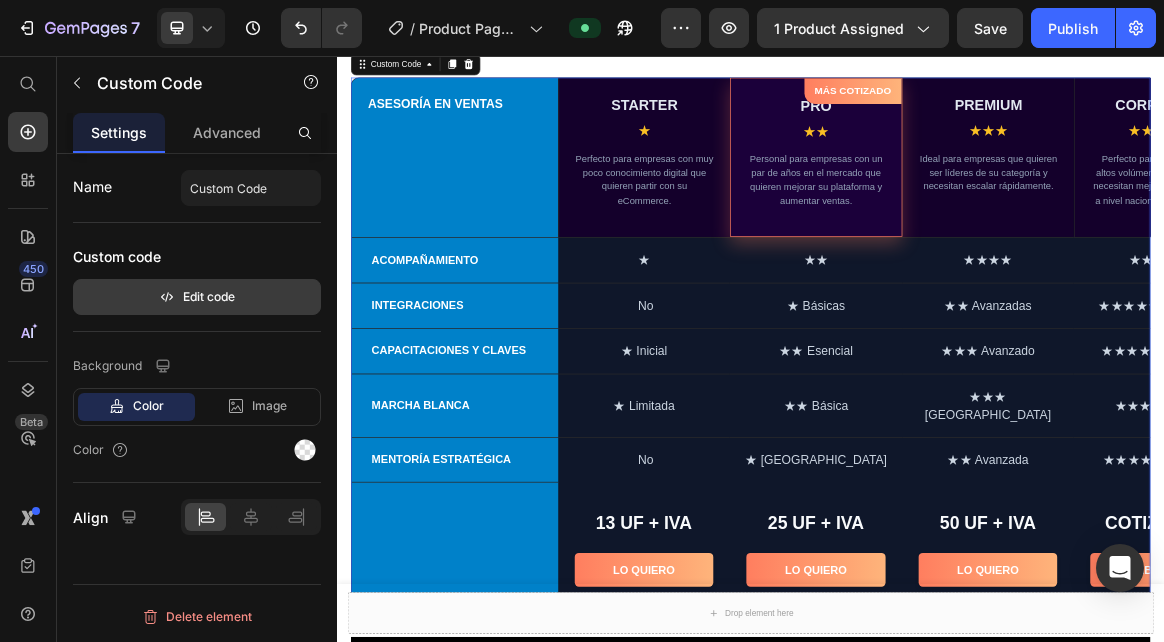 click 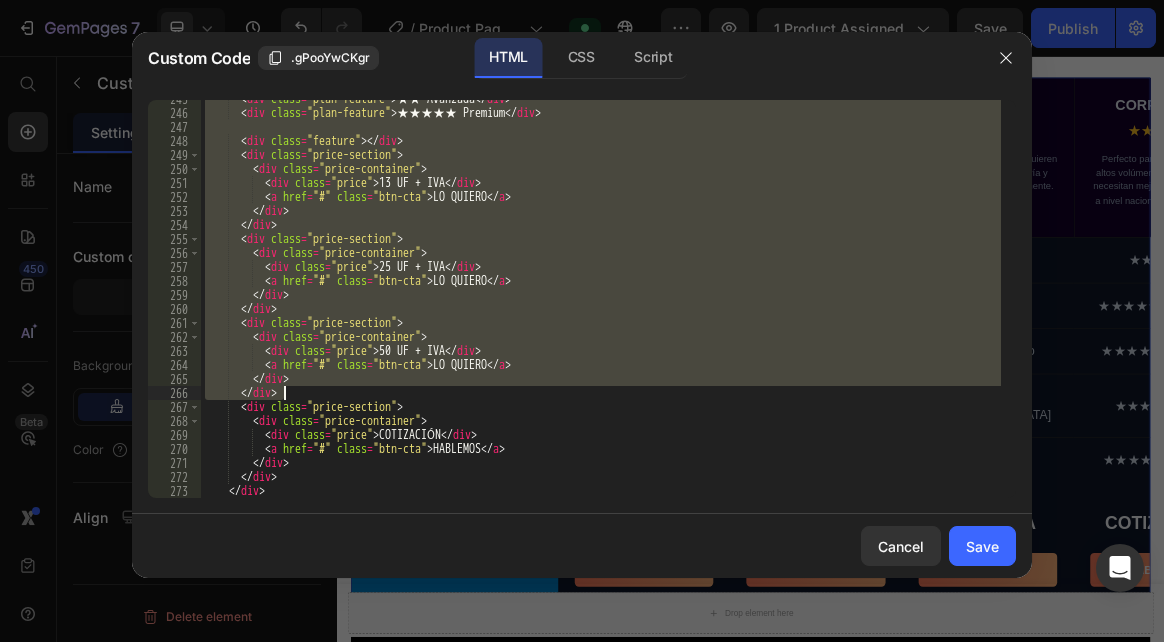 scroll, scrollTop: 3522, scrollLeft: 0, axis: vertical 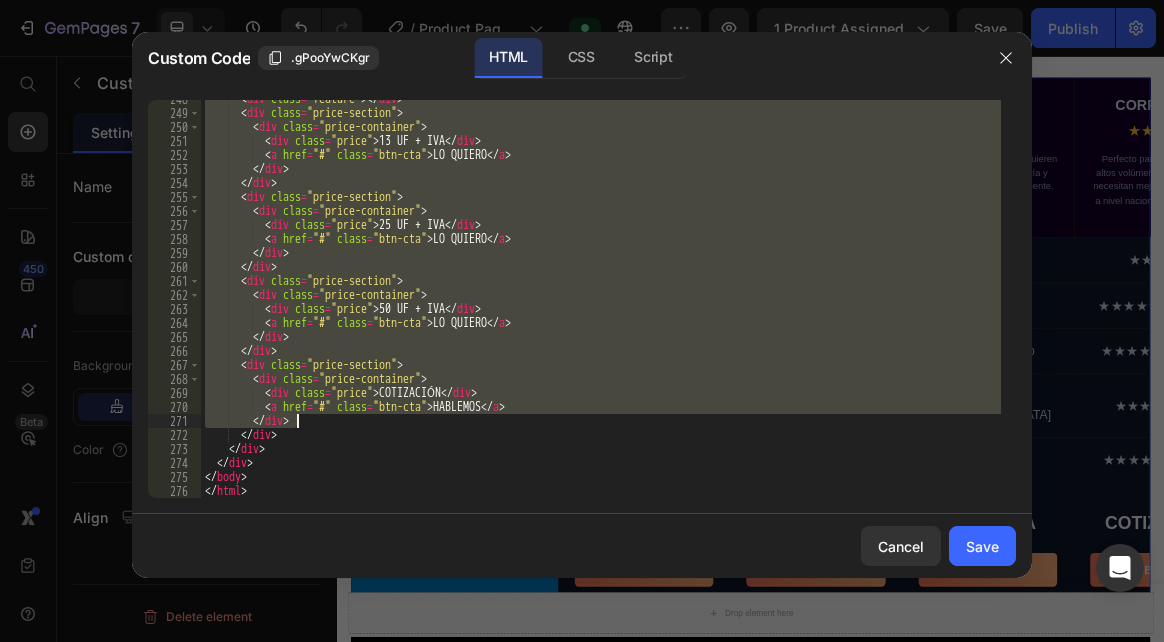 drag, startPoint x: 204, startPoint y: 109, endPoint x: 474, endPoint y: 415, distance: 408.08823 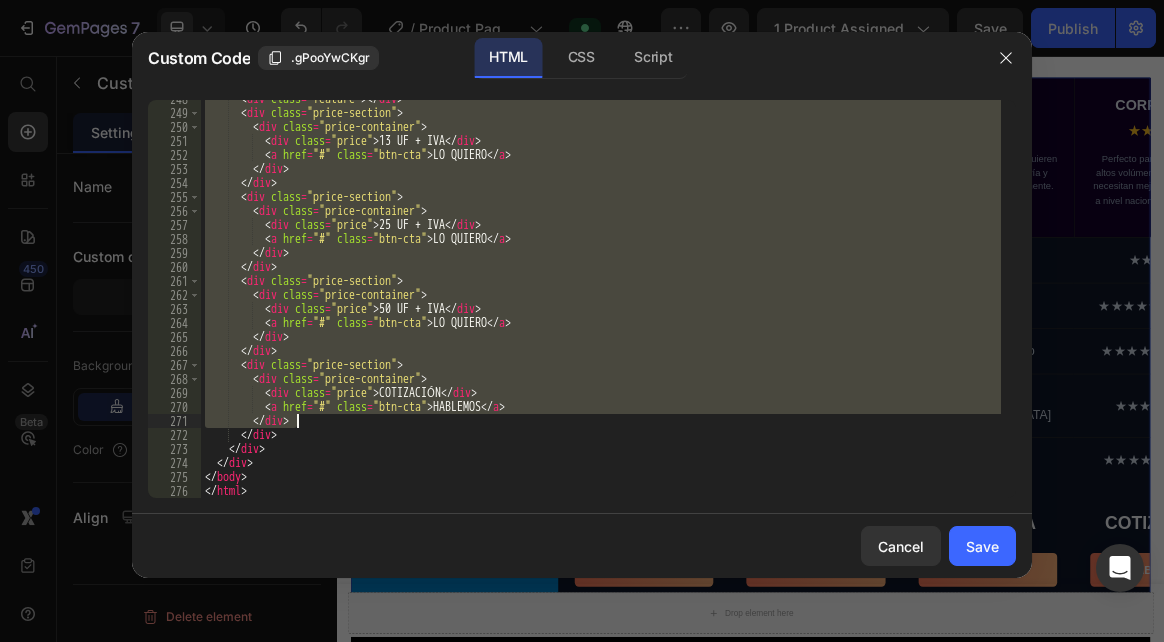 click on "<a href="#" class="btn-cta">HABLEMOS</a>
</div> 248 249 250 251 252 253 254 255 256 257 258 259 260 261 262 263 264 265 266 267 268 269 270 271 272 273 274 275 276         < div   class = "feature" > </ div >         < div   class = "price-section" >           < div   class = "price-container" >              < div   class = "price" > 13 UF + IVA </ div >              < a   href = "#"   class = "btn-cta" > LO QUIERO </ a >           </ div >         </ div >         < div   class = "price-section" >           < div   class = "price-container" >              < div   class = "price" > 25 UF + IVA </ div >              < a   href = "#"   class = "btn-cta" > LO QUIERO </ a >           </ div >         </ div >         < div   class = "price-section" >           < div   class = "price-container" >              < div   class = "price" > 50 UF + IVA </ div >              < a   href = "#"   class = "btn-cta" > LO QUIERO </ a >           </ div >         </ div >         < div   class = "price-section" >      <" 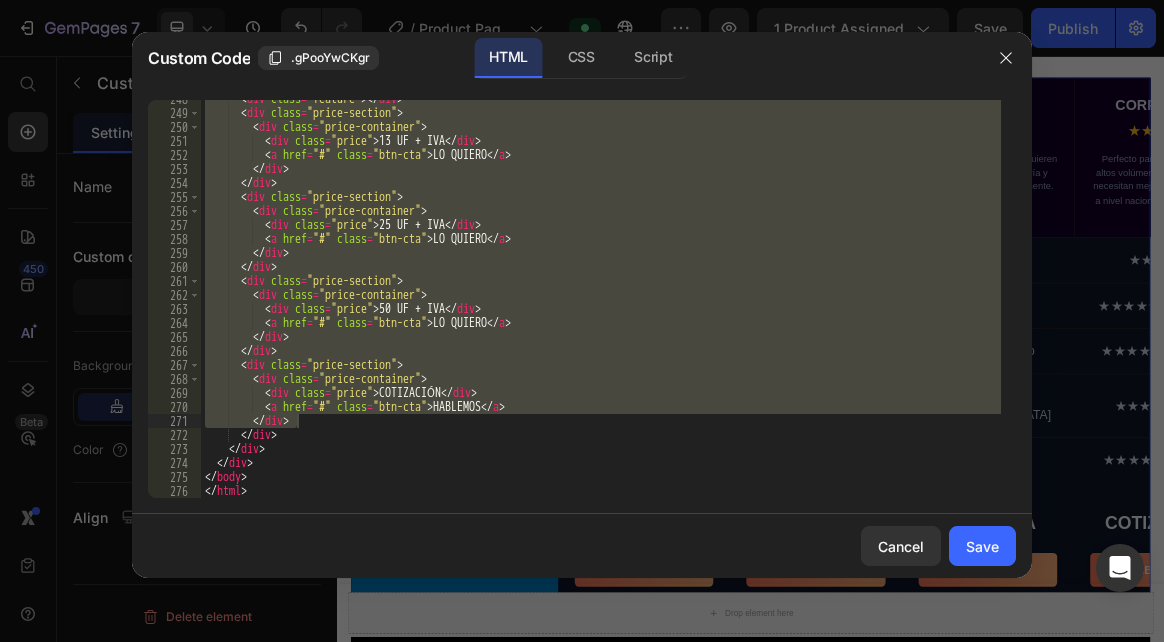 drag, startPoint x: 296, startPoint y: 497, endPoint x: 265, endPoint y: 490, distance: 31.780497 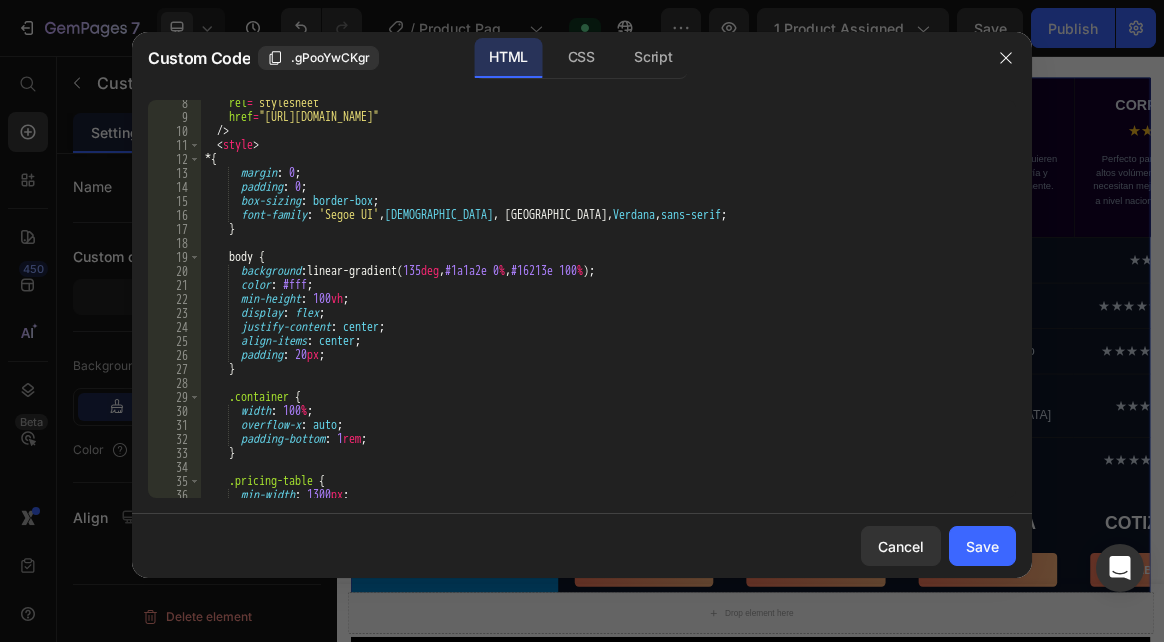 scroll, scrollTop: 0, scrollLeft: 0, axis: both 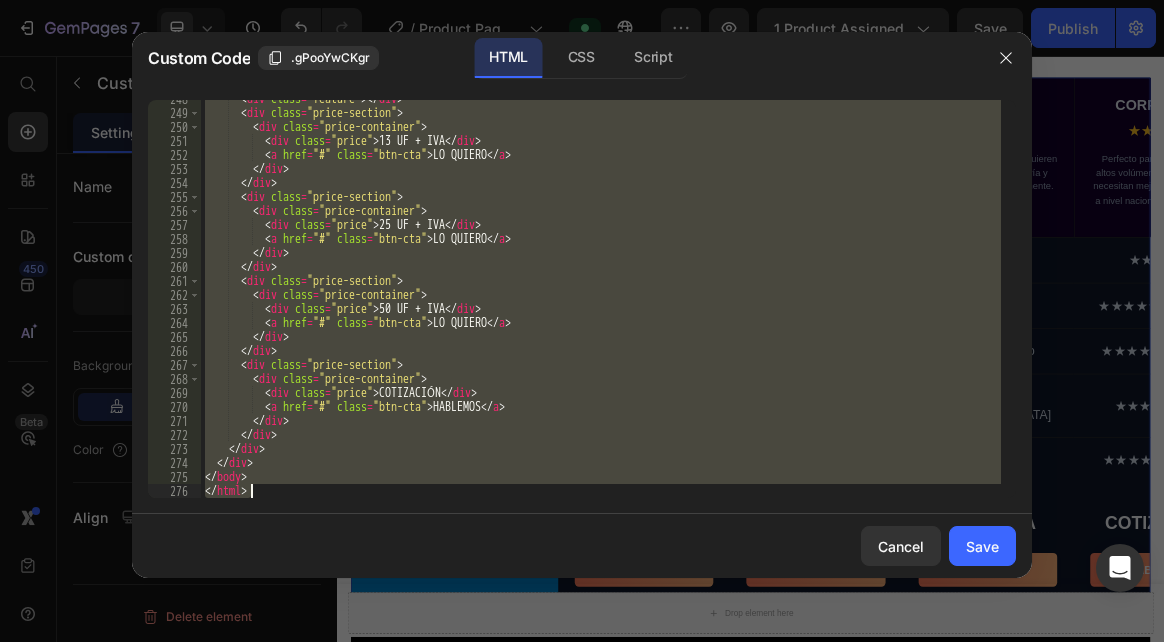 drag, startPoint x: 205, startPoint y: 107, endPoint x: 486, endPoint y: 523, distance: 502.01294 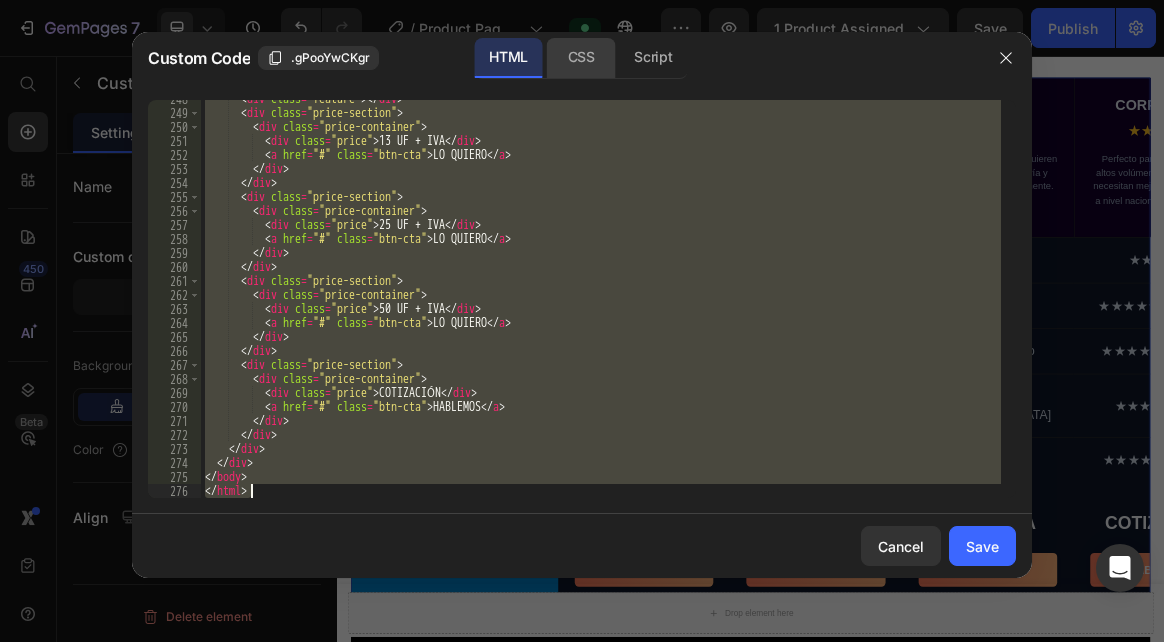 click on "CSS" 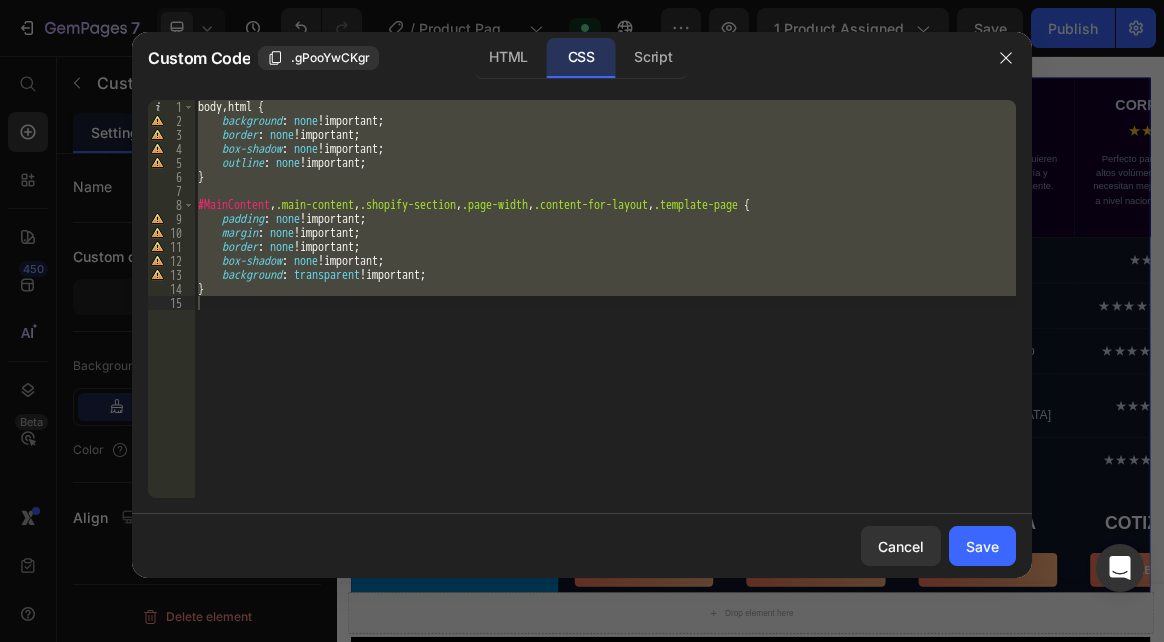 click on "body ,  html   {      background :   none  !important ;      border :   none  !important ;      box-shadow :   none  !important ;      outline :   none  !important ; } #MainContent ,  .main-content ,  .shopify-section ,  .page-width ,  .content-for-layout ,  .template-page   {      padding :   none  !important ;      margin :   none  !important ;      border :   none  !important ;      box-shadow :   none  !important ;      background :   transparent  !important ; }" at bounding box center [605, 299] 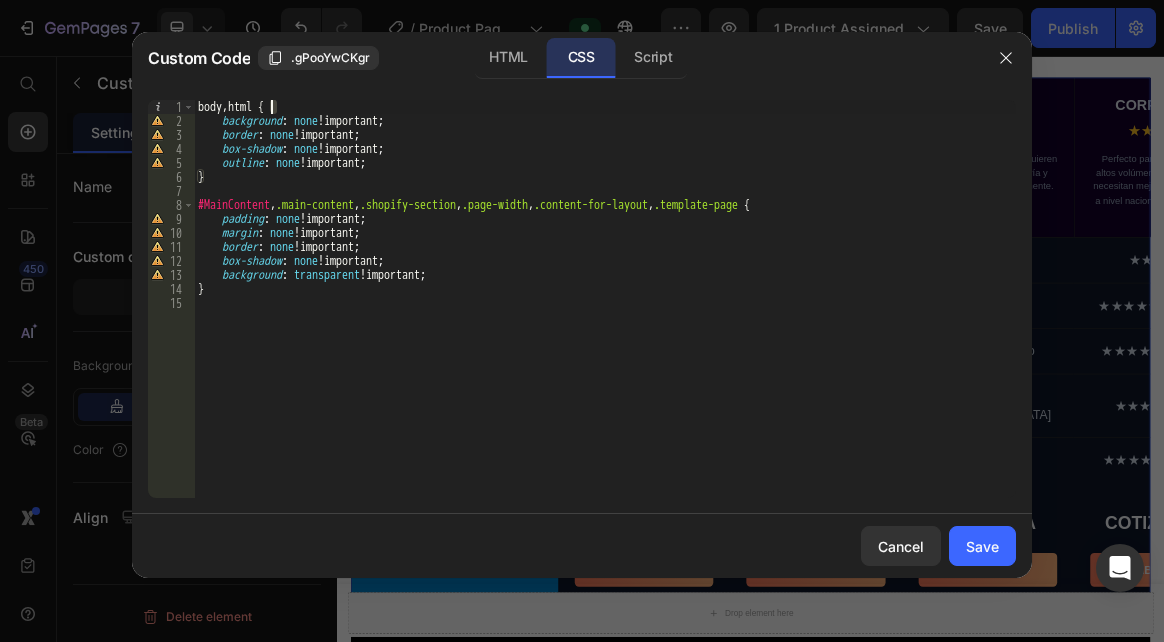 click on "body ,  html   {      background :   none  !important ;      border :   none  !important ;      box-shadow :   none  !important ;      outline :   none  !important ; } #MainContent ,  .main-content ,  .shopify-section ,  .page-width ,  .content-for-layout ,  .template-page   {      padding :   none  !important ;      margin :   none  !important ;      border :   none  !important ;      box-shadow :   none  !important ;      background :   transparent  !important ; }" at bounding box center [605, 313] 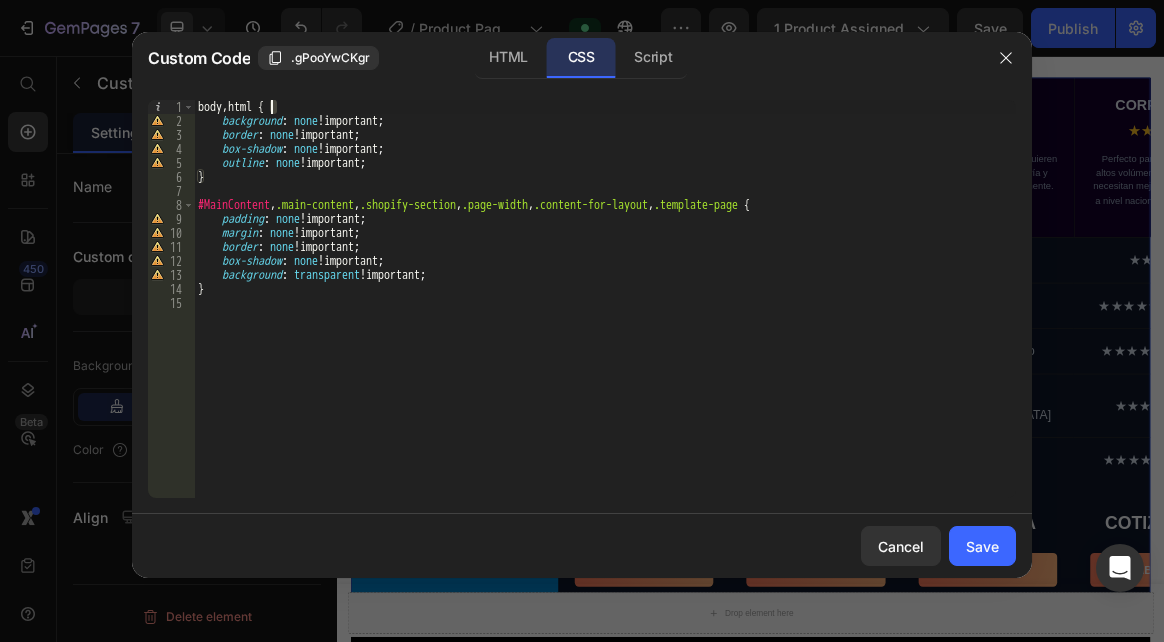 click on "body ,  html   {      background :   none  !important ;      border :   none  !important ;      box-shadow :   none  !important ;      outline :   none  !important ; } #MainContent ,  .main-content ,  .shopify-section ,  .page-width ,  .content-for-layout ,  .template-page   {      padding :   none  !important ;      margin :   none  !important ;      border :   none  !important ;      box-shadow :   none  !important ;      background :   transparent  !important ; }" at bounding box center (605, 313) 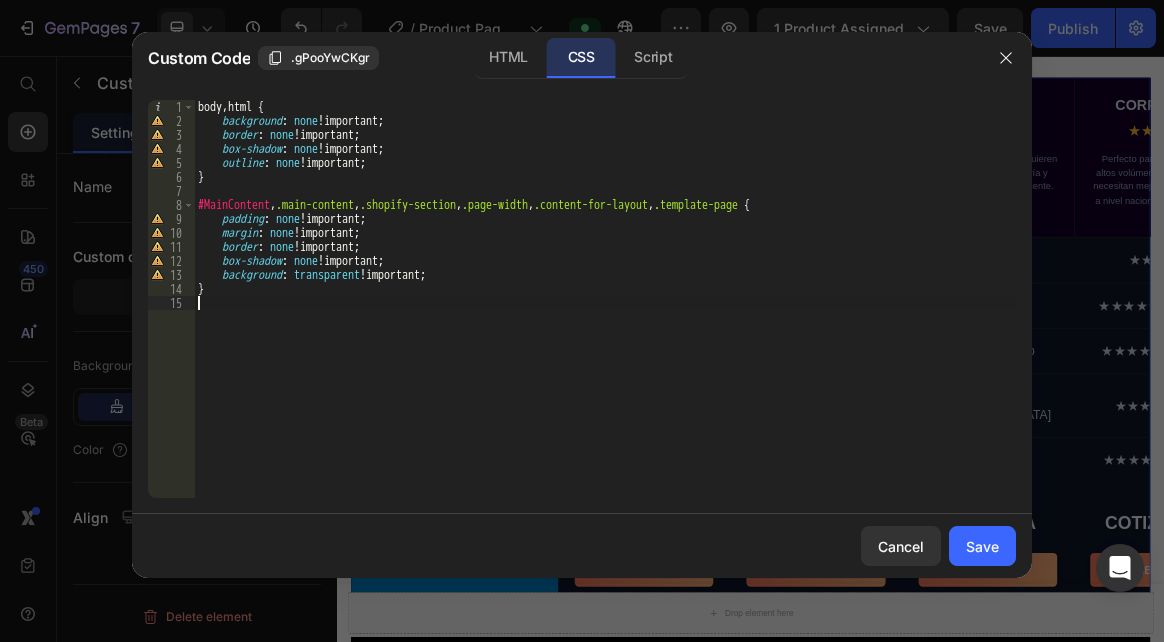 paste on "{" 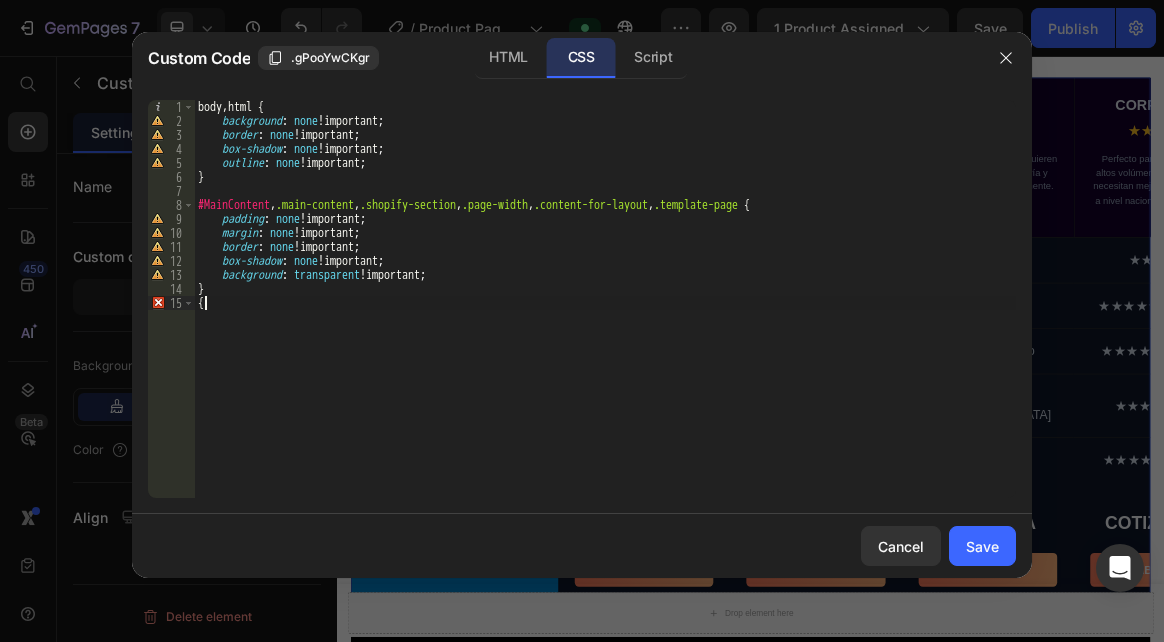 type 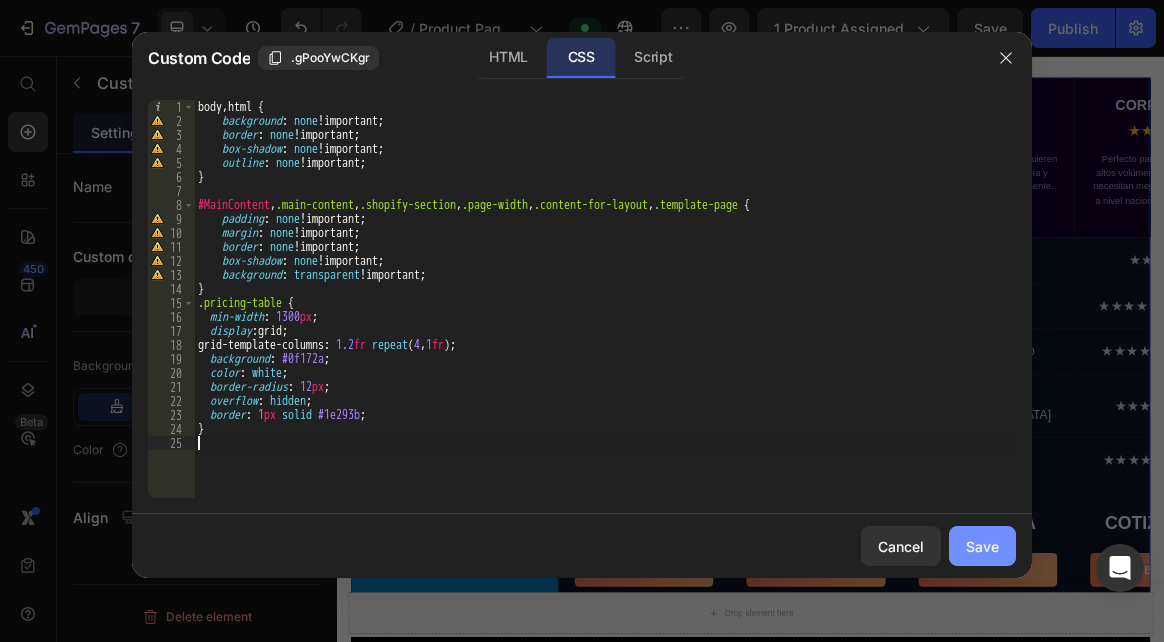 click on "Save" at bounding box center (982, 546) 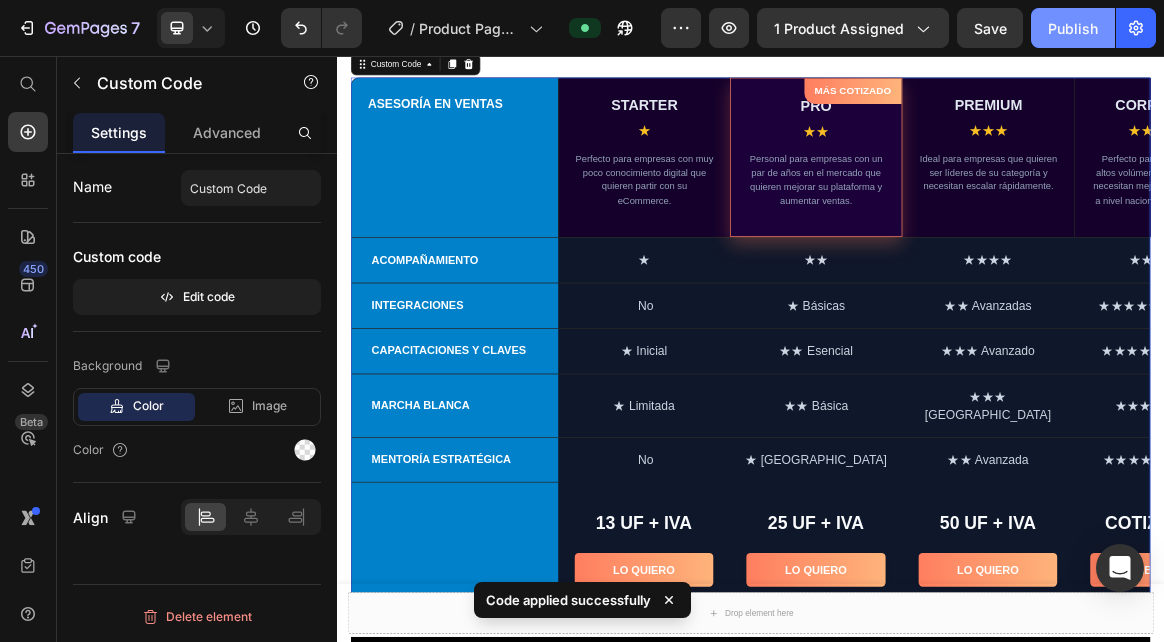 click on "Publish" 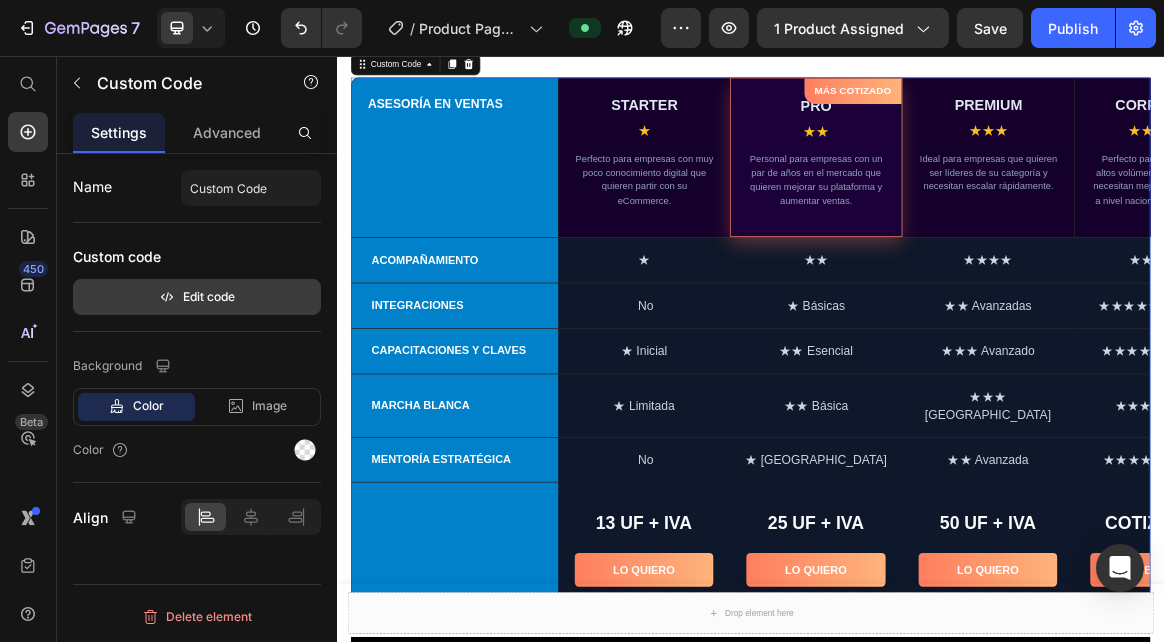 click on "Edit code" at bounding box center [197, 297] 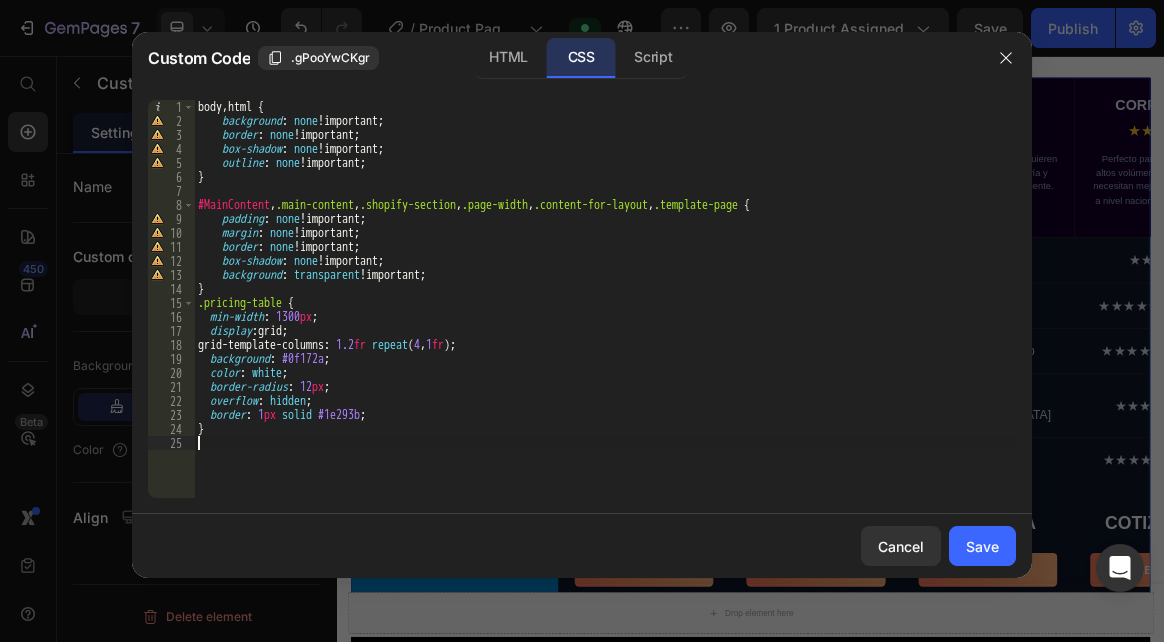 click on "body ,  html   {      background :   none  !important ;      border :   none  !important ;      box-shadow :   none  !important ;      outline :   none  !important ; } #MainContent ,  .main-content ,  .shopify-section ,  .page-width ,  .content-for-layout ,  .template-page   {      padding :   none  !important ;      margin :   none  !important ;      border :   none  !important ;      box-shadow :   none  !important ;      background :   transparent  !important ; } .pricing-table   {    min-width :   1300 px ;    display :  grid ;   grid-template-columns :   1.2 fr   repeat ( 4 ,  1 fr ) ;    background :   #0f172a ;    color :   white ;    border-radius :   12 px ;    overflow :   hidden ;    border :   1 px   solid   #1e293b ; }" at bounding box center [605, 313] 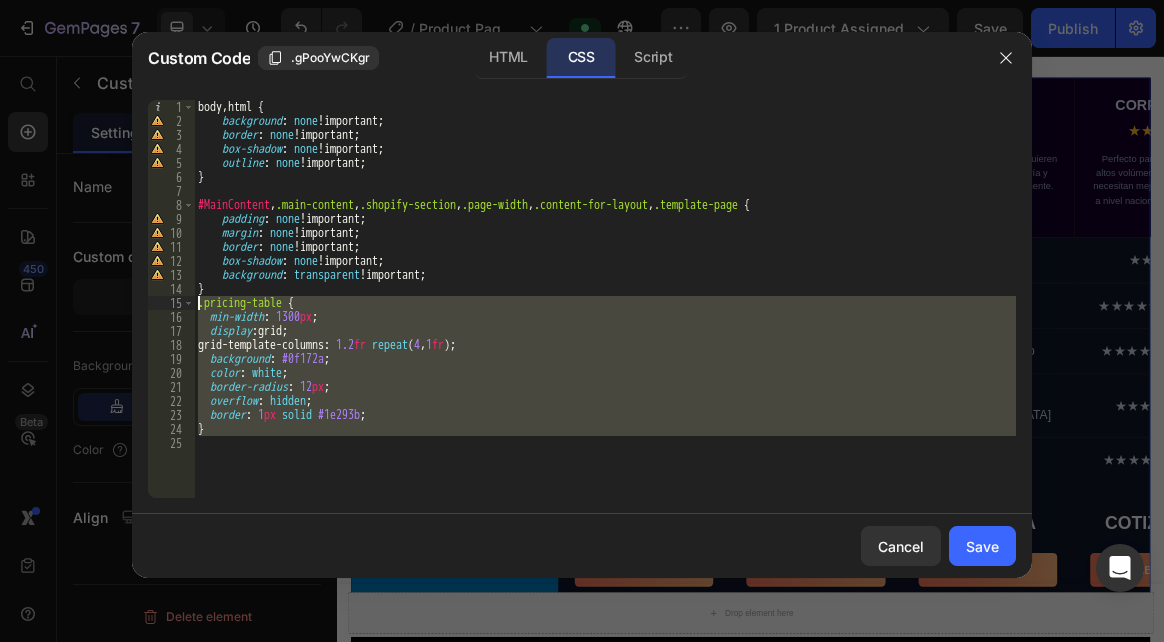 drag, startPoint x: 217, startPoint y: 457, endPoint x: 201, endPoint y: 305, distance: 152.83978 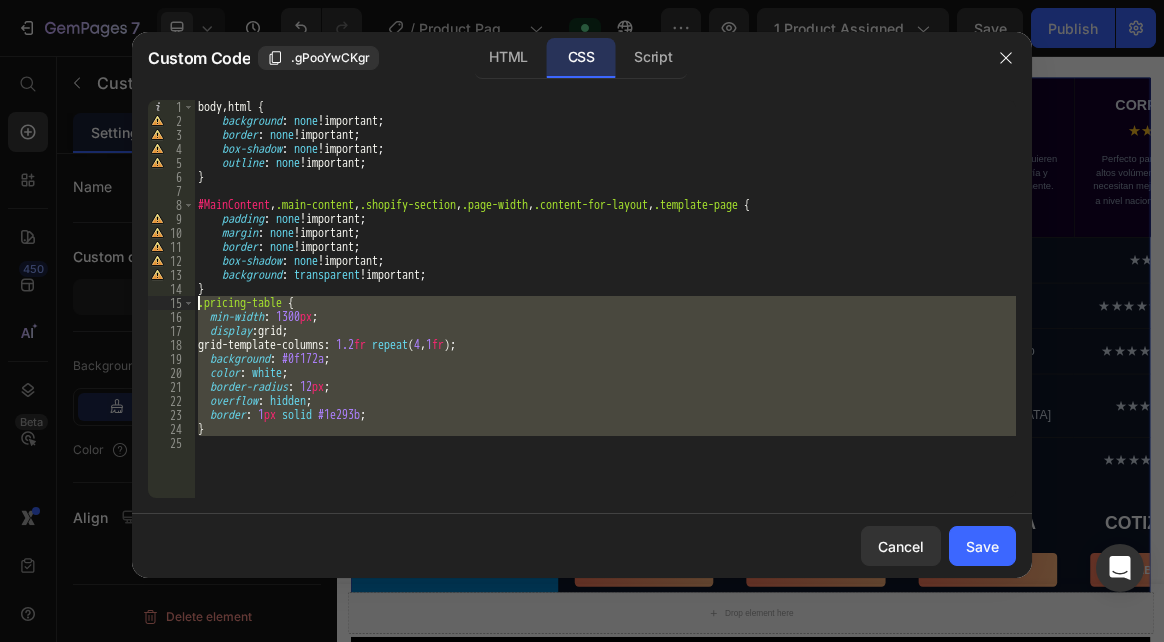 type 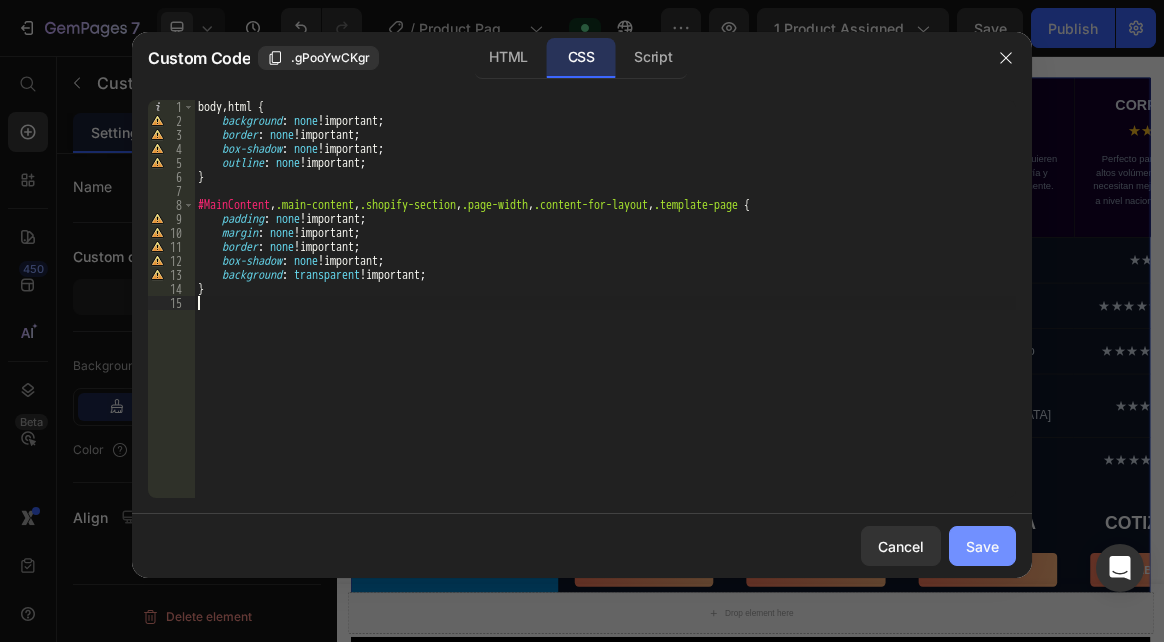 click on "Save" 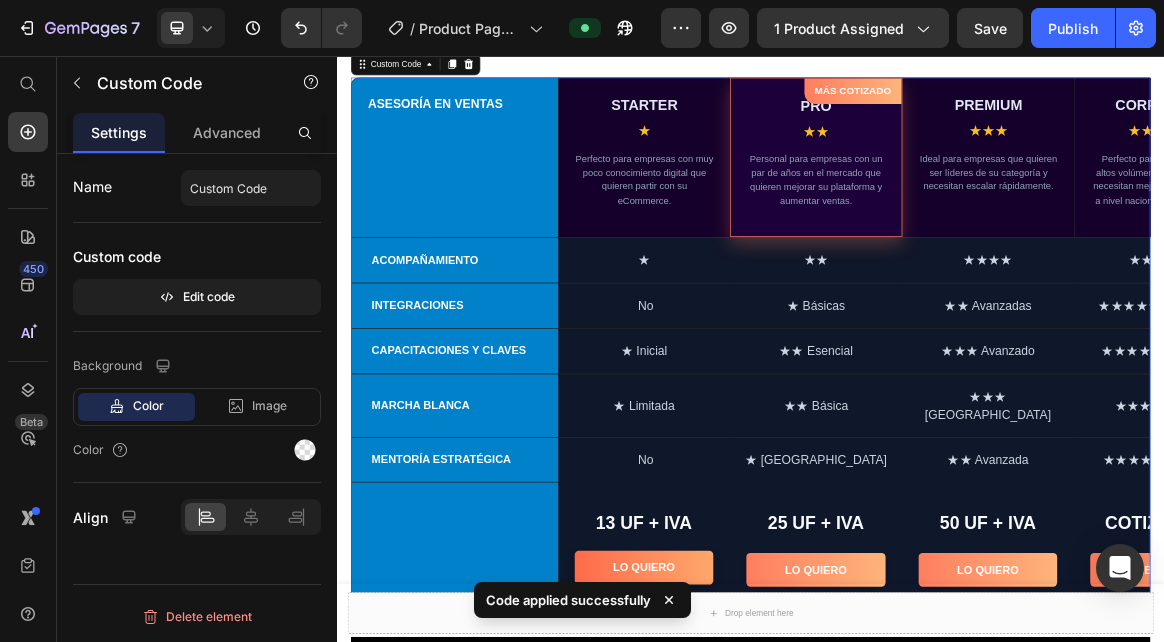 click on "LO QUIERO" at bounding box center [783, 799] 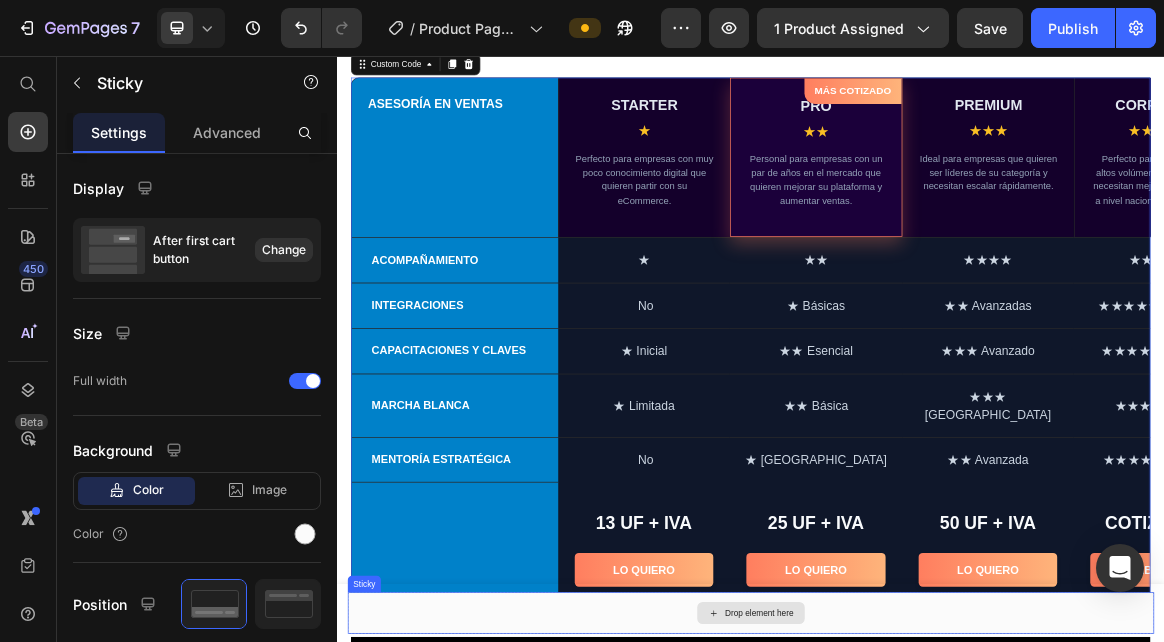 click on "Drop element here" at bounding box center (937, 864) 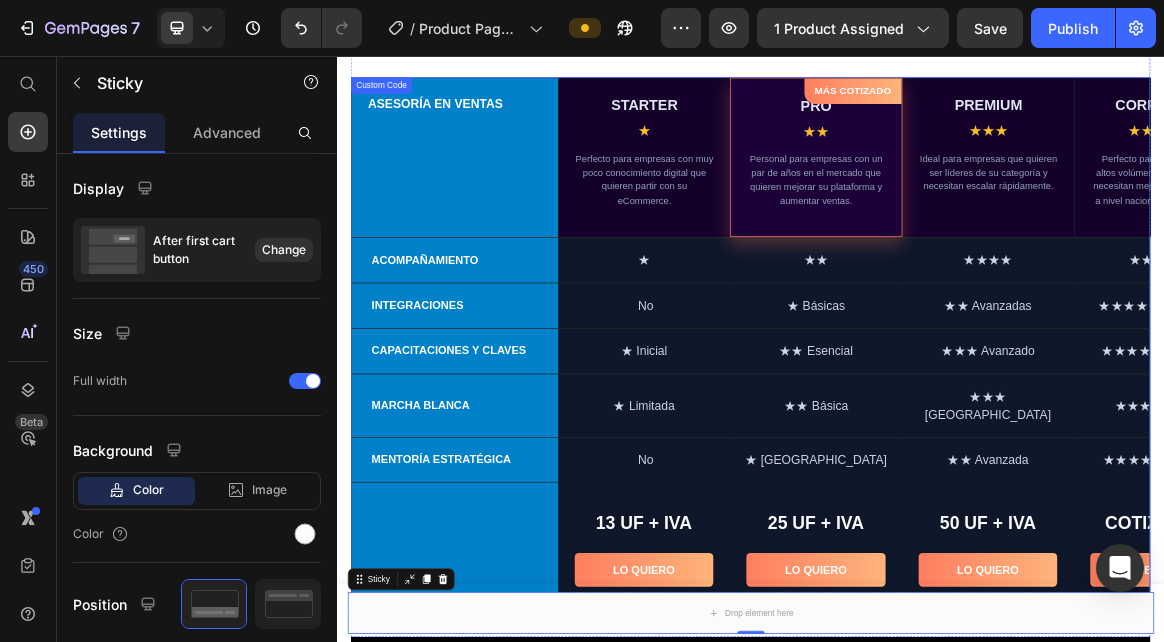 click on "CAPACITACIONES Y CLAVES" at bounding box center [508, 484] 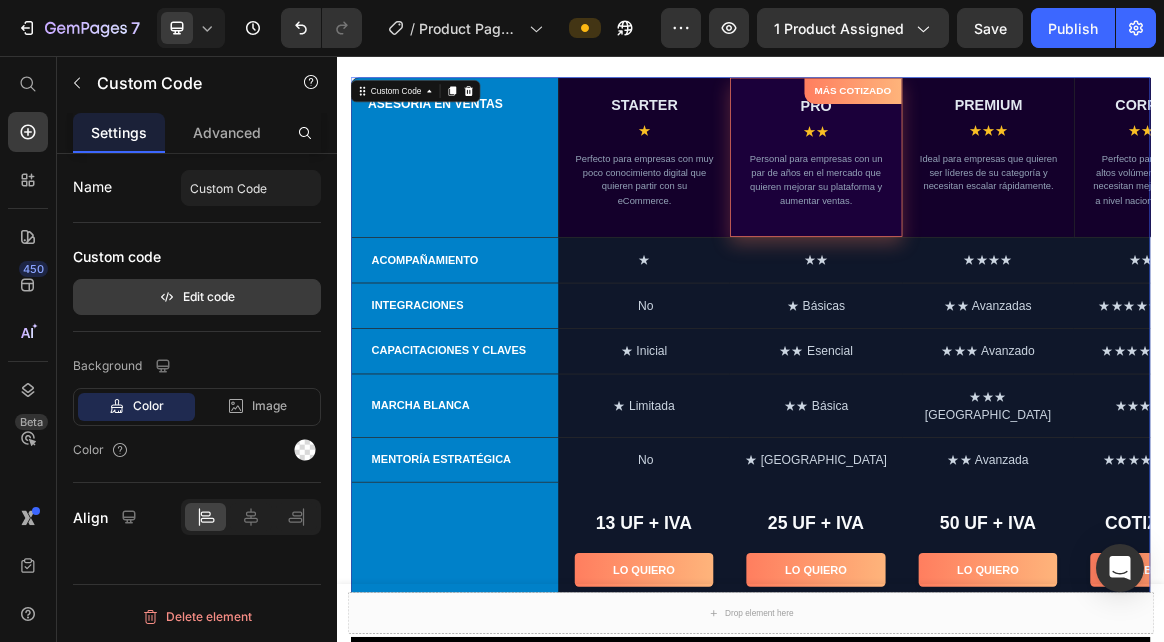 click on "Edit code" at bounding box center (197, 297) 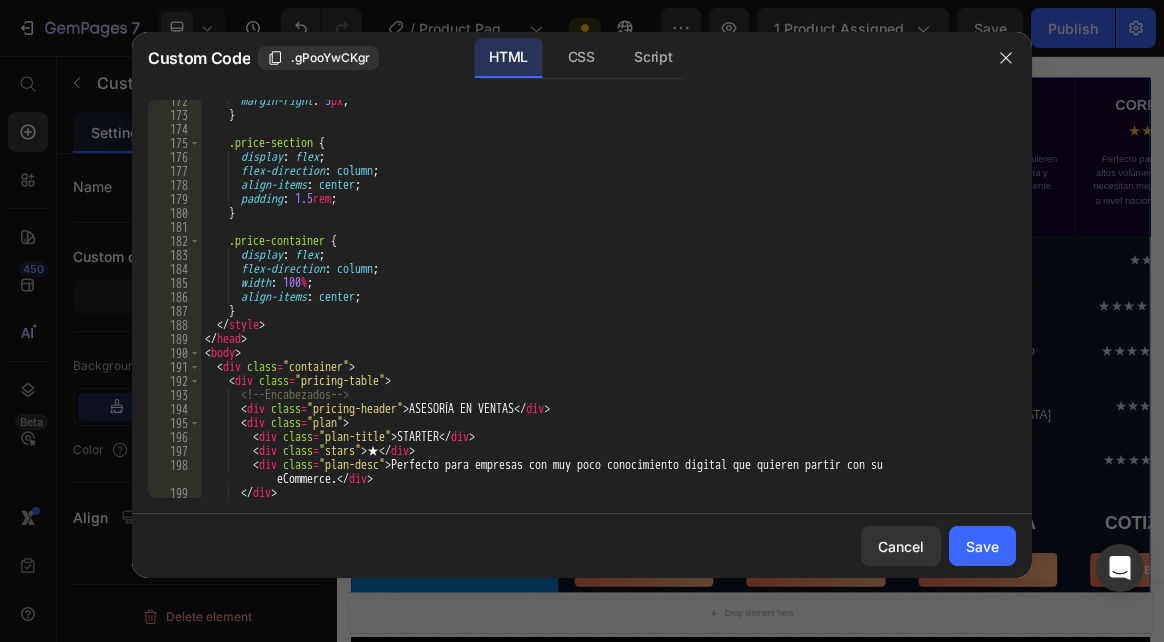 scroll, scrollTop: 2460, scrollLeft: 0, axis: vertical 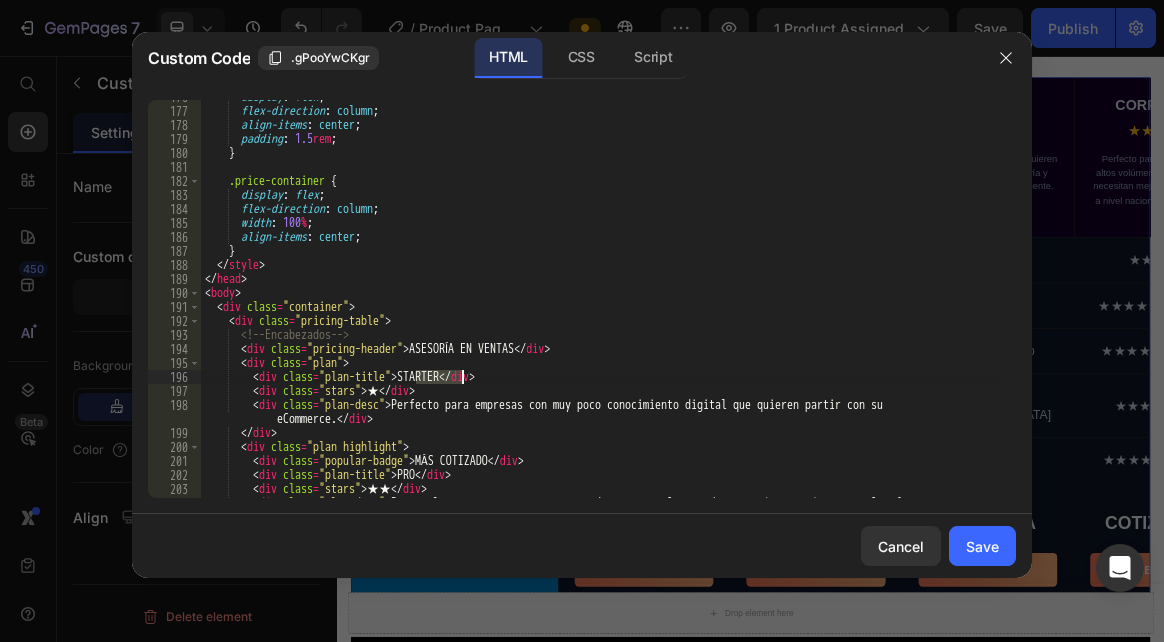 drag, startPoint x: 417, startPoint y: 374, endPoint x: 460, endPoint y: 381, distance: 43.56604 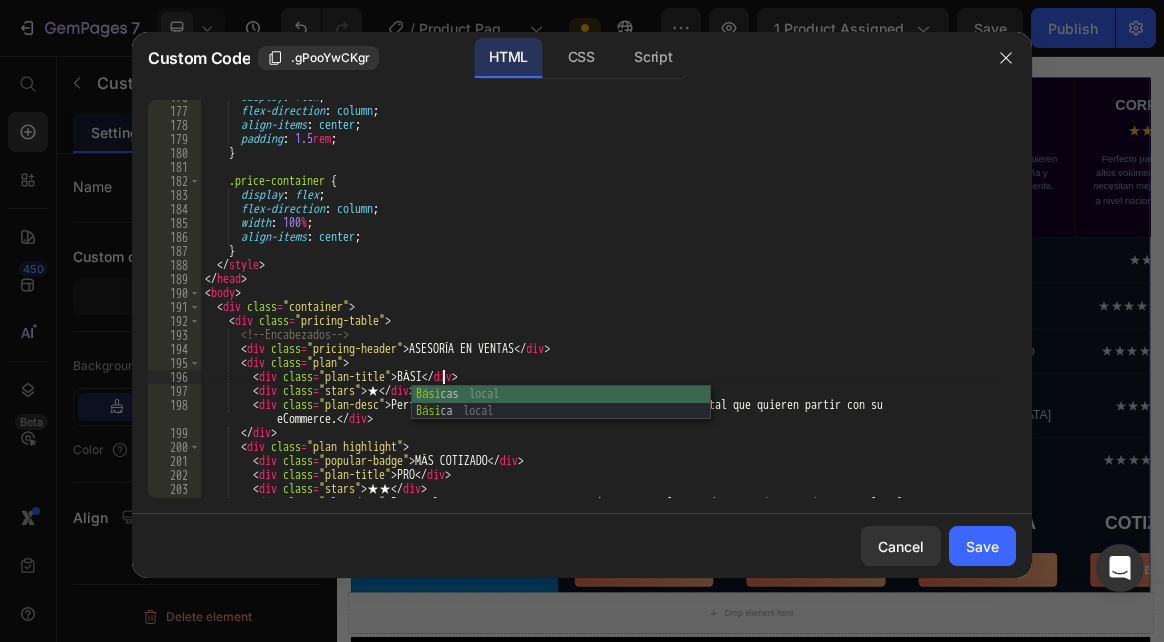 scroll, scrollTop: 0, scrollLeft: 20, axis: horizontal 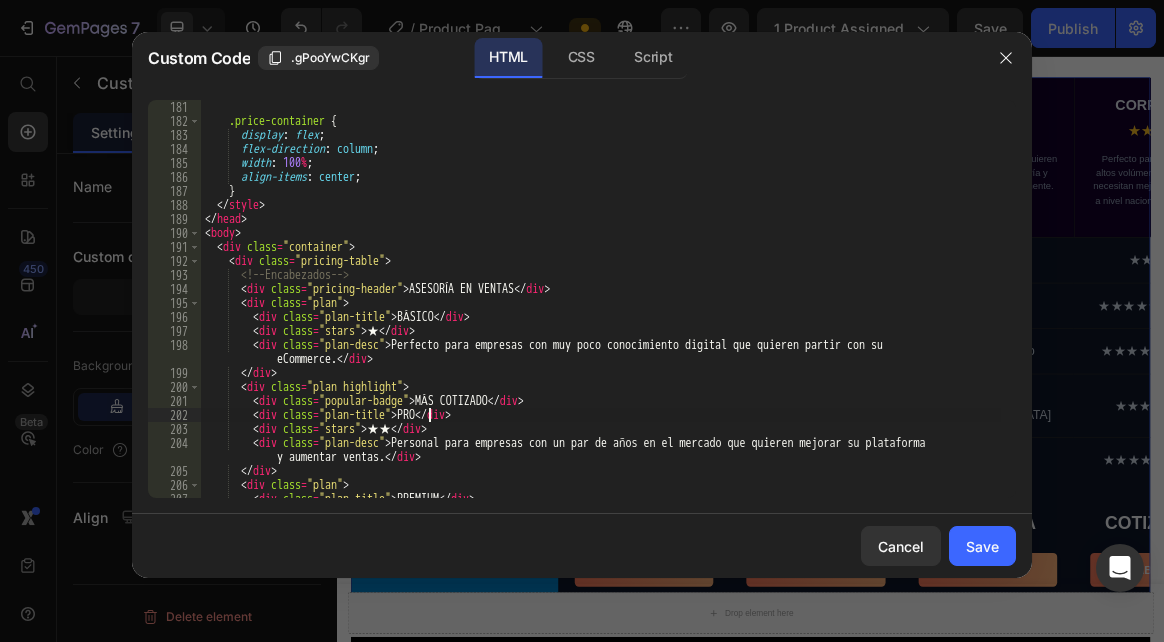 click on ".price-container   {         display :   flex ;         flex-direction :   column ;         width :   100 % ;         align-items :   center ;      }    </ style > </ head > < body >    < div   class = "container" >      < div   class = "pricing-table" >         <!--  Encabezados  -->         < div   class = "pricing-header" > ASESORÍA EN VENTAS </ div >         < div   class = "plan" >           < div   class = "plan-title" > BÁSICO </ div >           < div   class = "stars" > ★ </ div >           < div   class = "plan-desc" > Perfecto para empresas con muy poco conocimiento digital que quieren partir con su               eCommerce. </ div >         </ div >         < div   class = "plan highlight" >           < div   class = "popular-badge" > MÁS COTIZADO </ div >           < div   class = "plan-title" > PRO </ div >           < div   class = "stars" > ★★ </ div >           < div   class = "plan-desc" >              y aumentar ventas. </ div >         </ div >         <" at bounding box center (601, 313) 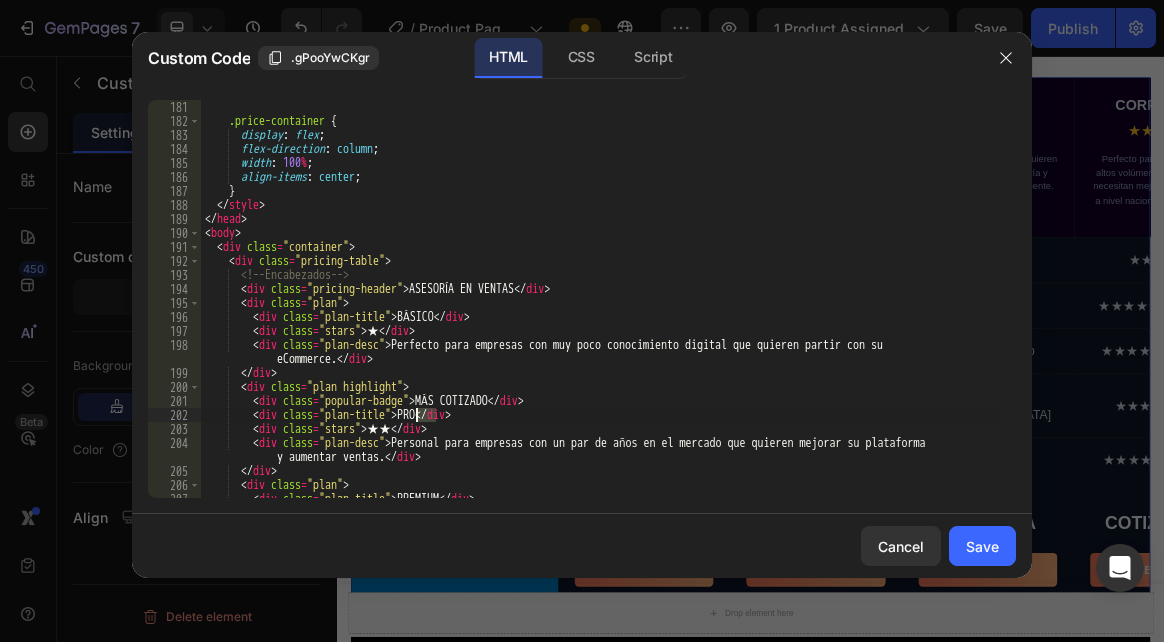 drag, startPoint x: 435, startPoint y: 416, endPoint x: 416, endPoint y: 419, distance: 19.235384 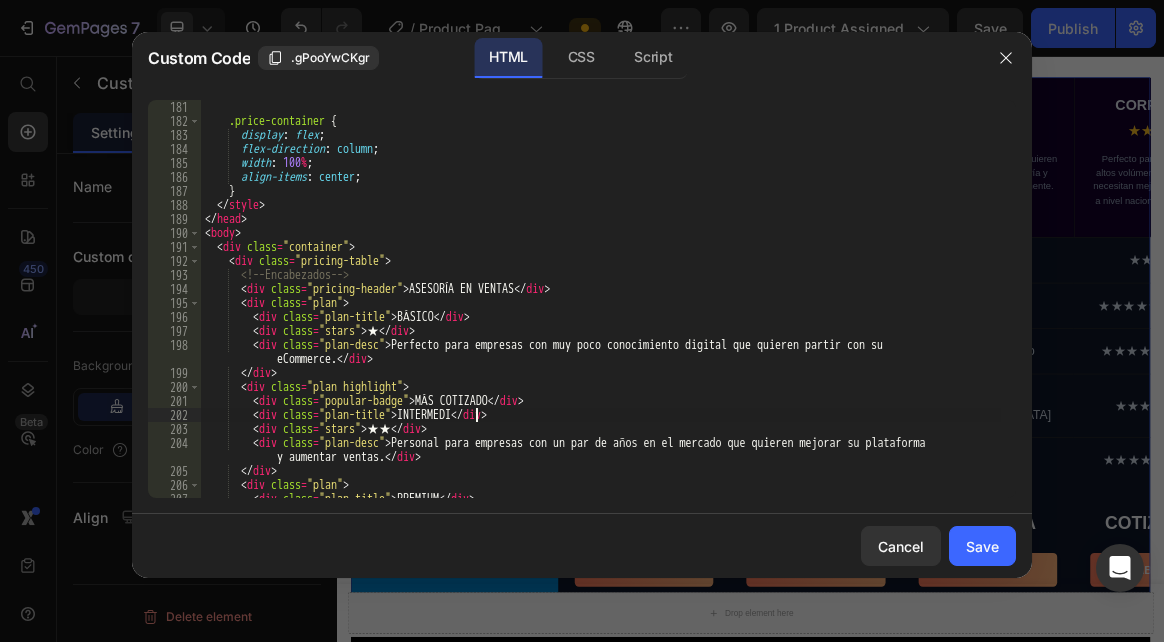 scroll, scrollTop: 0, scrollLeft: 22, axis: horizontal 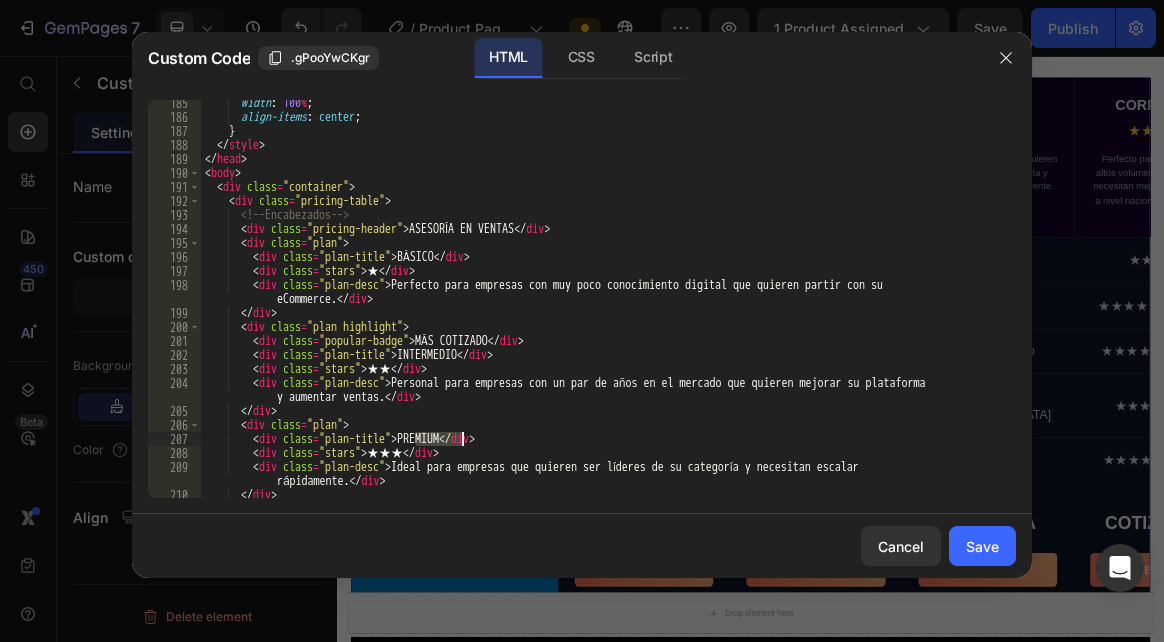 drag, startPoint x: 414, startPoint y: 440, endPoint x: 462, endPoint y: 446, distance: 48.373547 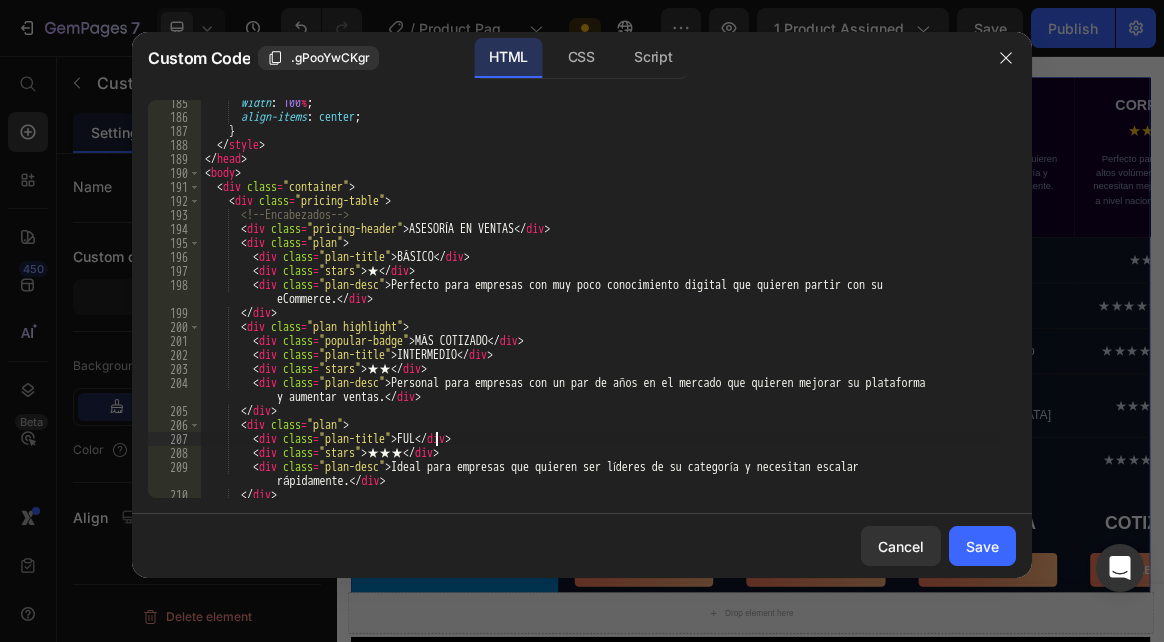 scroll, scrollTop: 0, scrollLeft: 19, axis: horizontal 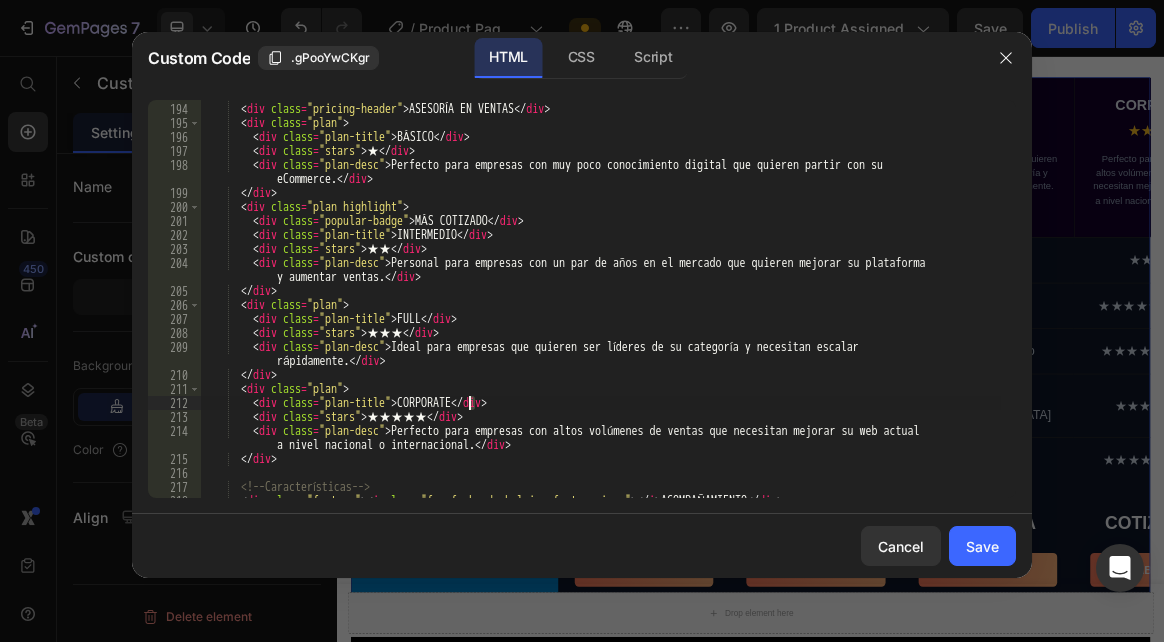 click on "<!--  Encabezados  -->         < div   class = "pricing-header" > ASESORÍA EN VENTAS </ div >         < div   class = "plan" >           < div   class = "plan-title" > BÁSICO </ div >           < div   class = "stars" > ★ </ div >           < div   class = "plan-desc" > Perfecto para empresas con muy poco conocimiento digital que quieren partir con su               eCommerce. </ div >         </ div >         < div   class = "plan highlight" >           < div   class = "popular-badge" > MÁS COTIZADO </ div >           < div   class = "plan-title" > INTERMEDIO </ div >           < div   class = "stars" > ★★ </ div >           < div   class = "plan-desc" > Personal para empresas con un par de años en el [PERSON_NAME] que quieren mejorar su plataforma               y aumentar ventas. </ div >         </ div >         < div   class = "plan" >           < div   class = "plan-title" > FULL </ div >           < div   class = "stars" > ★★★ </ div >           < div   class = >" at bounding box center [601, 301] 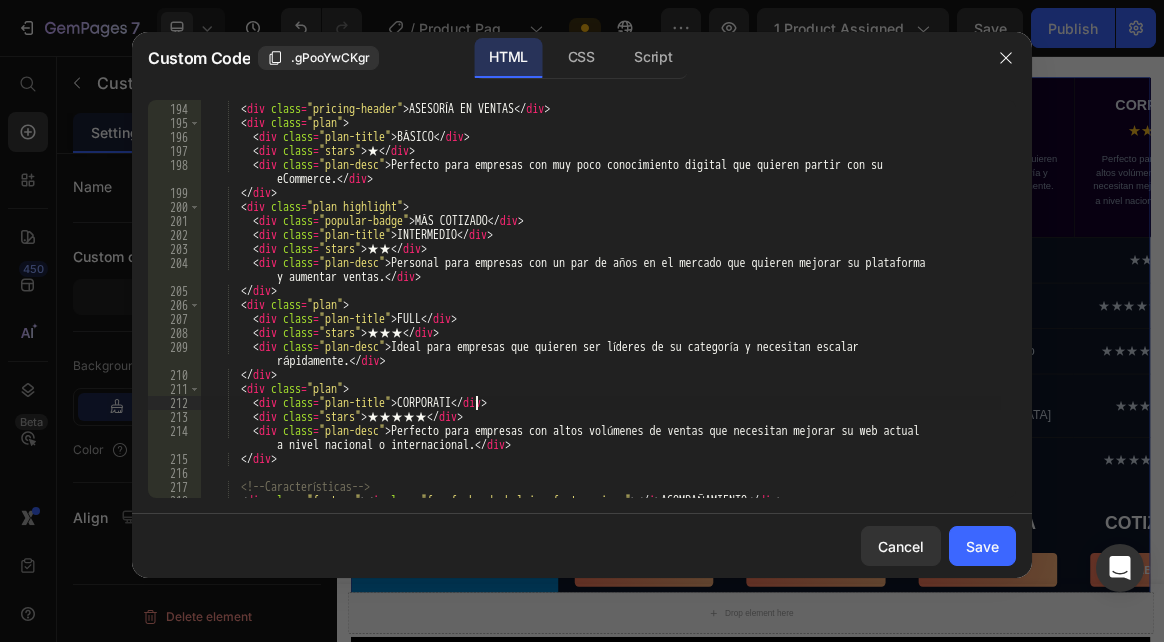 scroll, scrollTop: 0, scrollLeft: 23, axis: horizontal 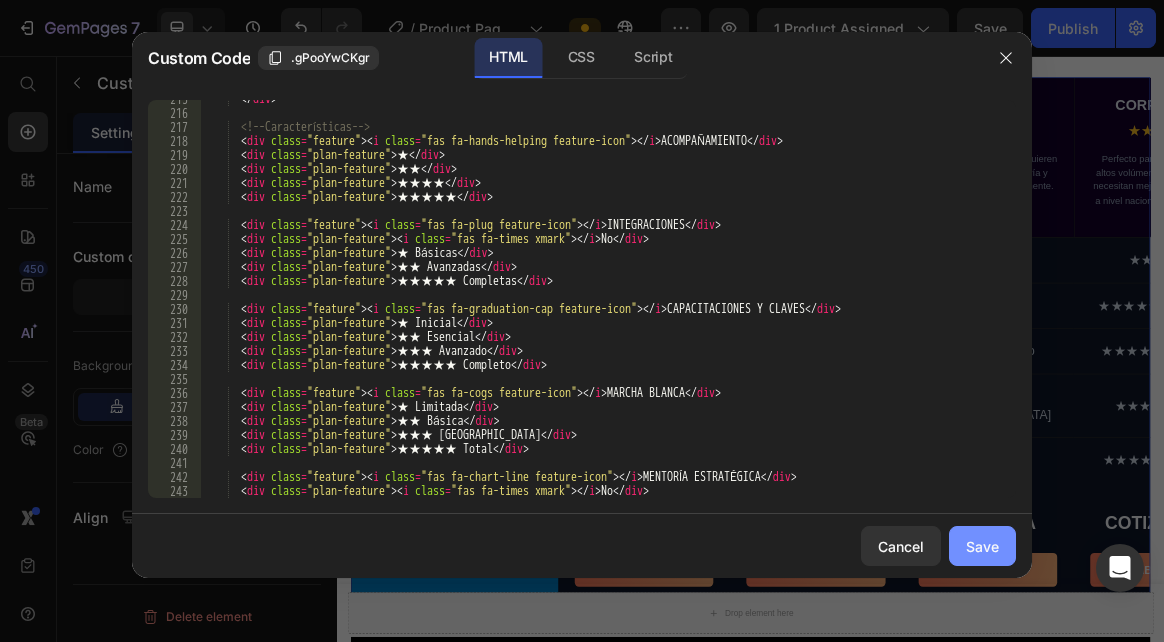 type on "<div class="plan-title">CORPORATIVO</div>" 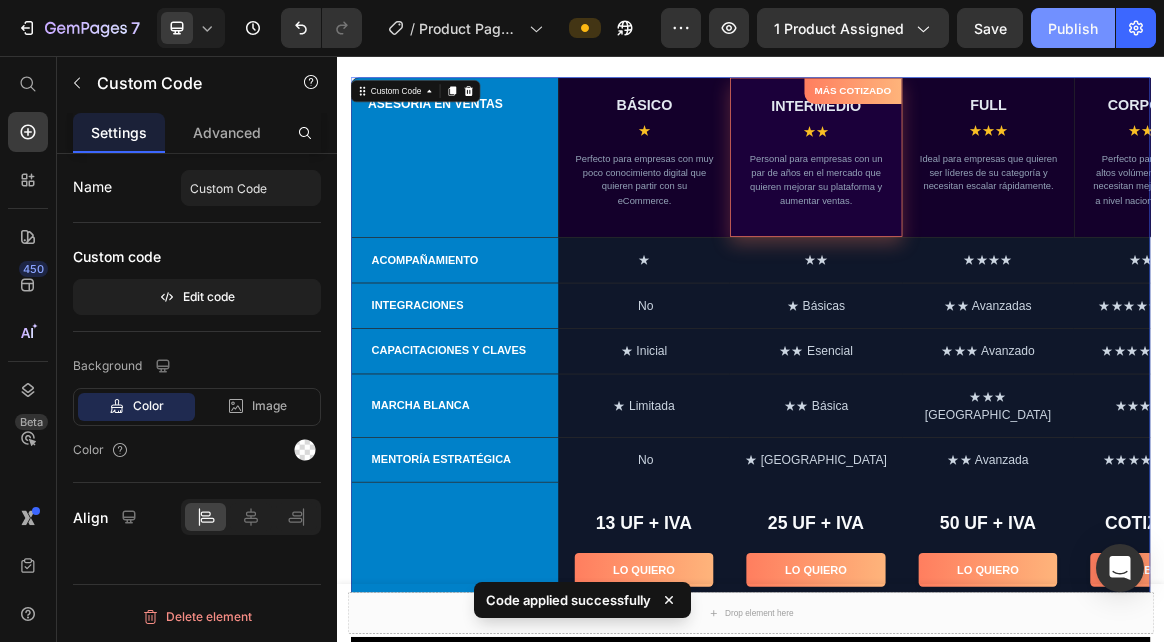 click on "Publish" at bounding box center (1073, 28) 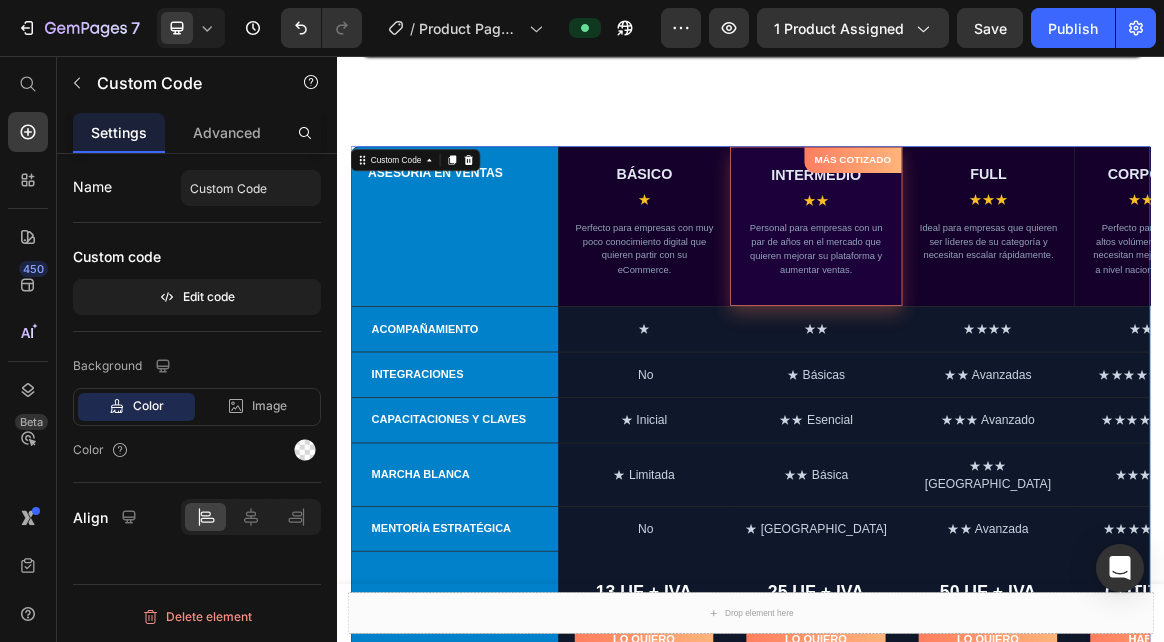 scroll, scrollTop: 1200, scrollLeft: 0, axis: vertical 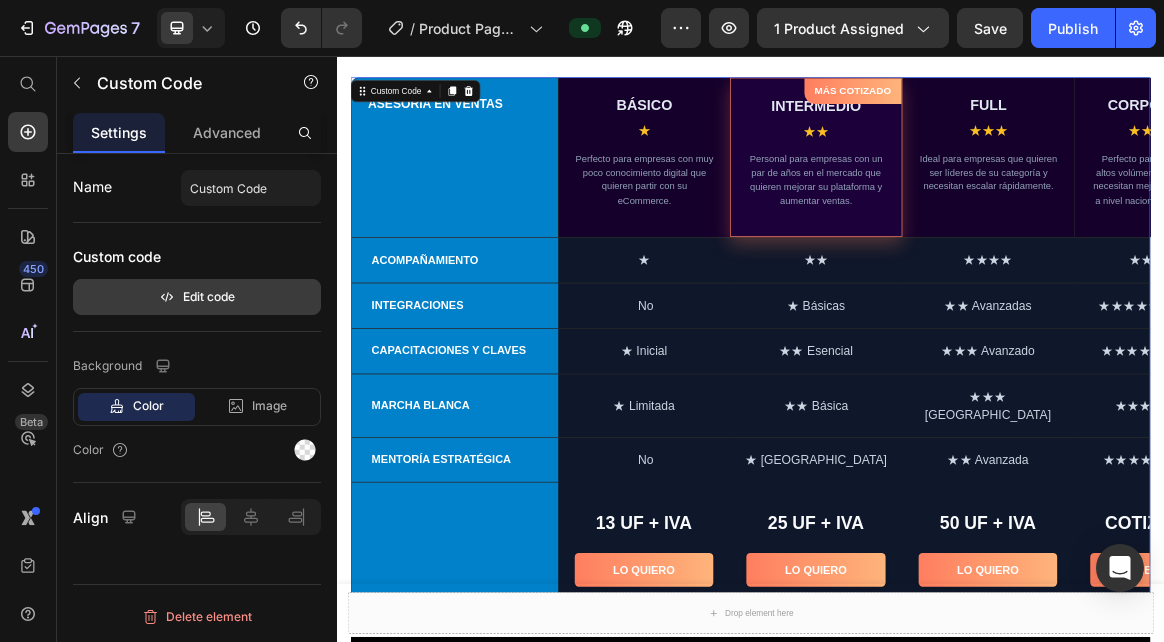 click on "Edit code" at bounding box center (197, 297) 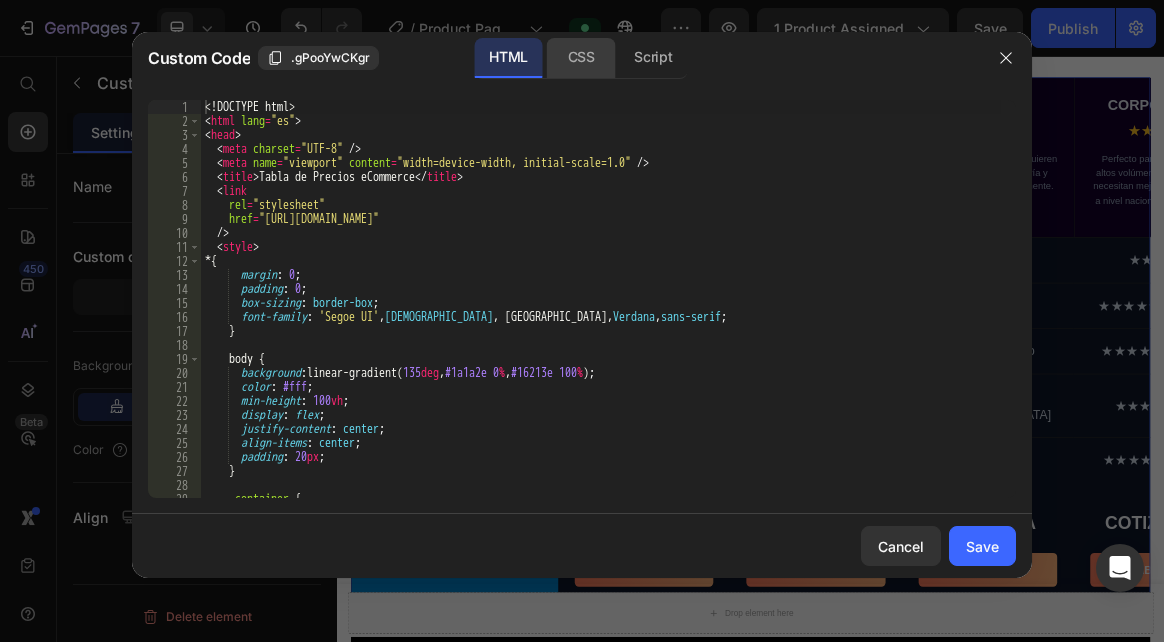 click on "CSS" 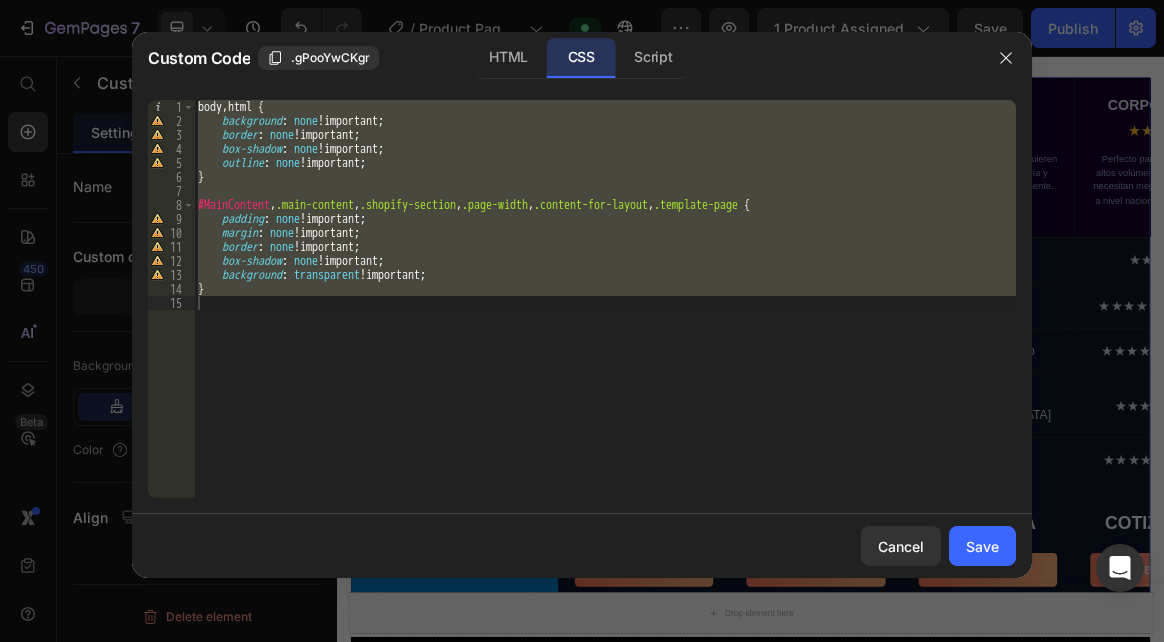 type on "}" 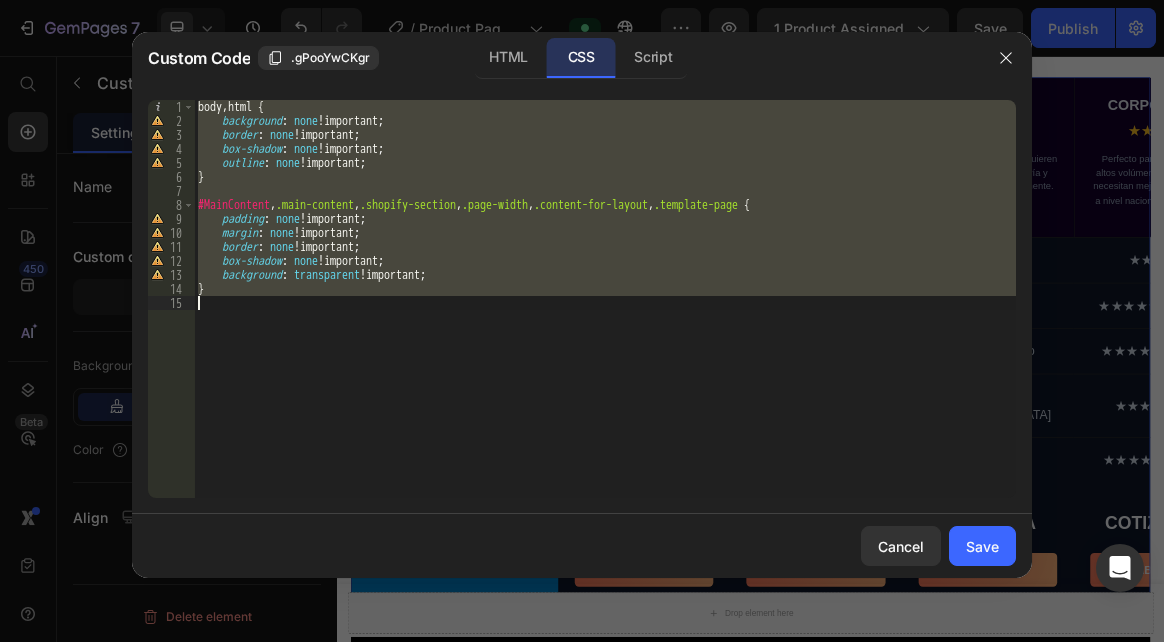 click on "body ,  html   {      background :   none  !important ;      border :   none  !important ;      box-shadow :   none  !important ;      outline :   none  !important ; } #MainContent ,  .main-content ,  .shopify-section ,  .page-width ,  .content-for-layout ,  .template-page   {      padding :   none  !important ;      margin :   none  !important ;      border :   none  !important ;      box-shadow :   none  !important ;      background :   transparent  !important ; }" at bounding box center (605, 299) 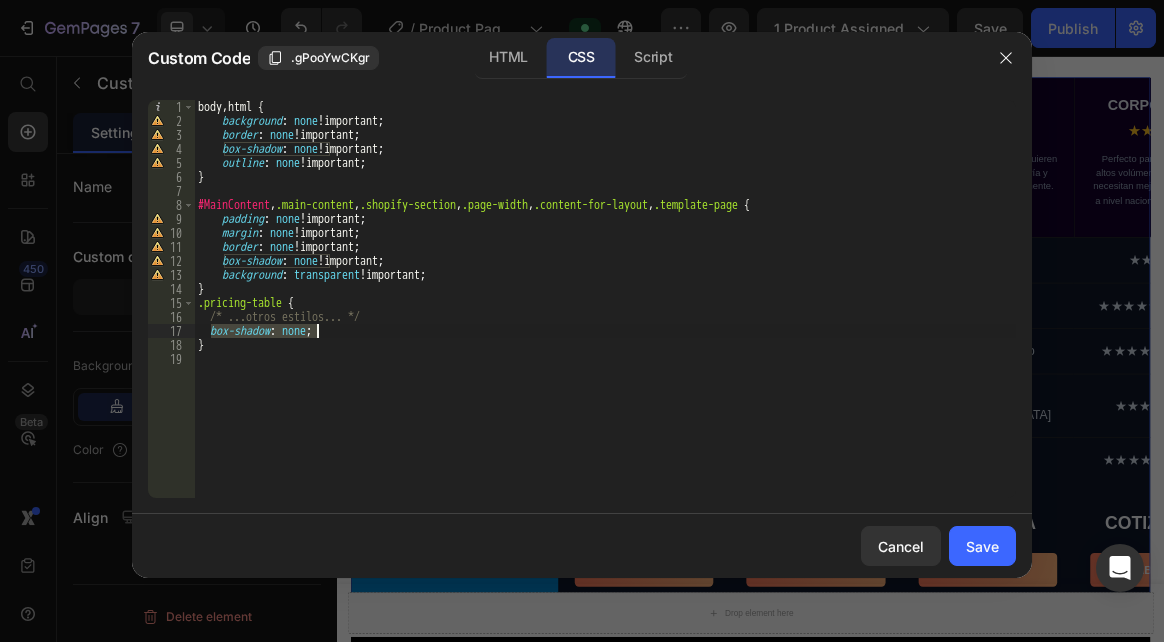 drag, startPoint x: 210, startPoint y: 333, endPoint x: 315, endPoint y: 329, distance: 105.076164 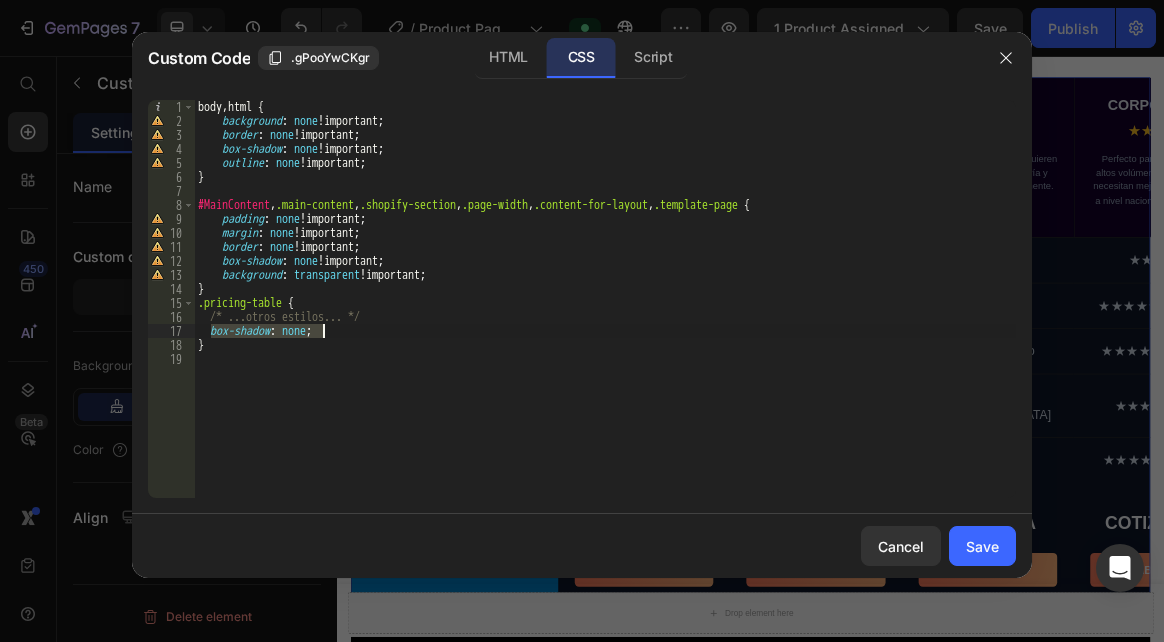 drag, startPoint x: 211, startPoint y: 331, endPoint x: 322, endPoint y: 329, distance: 111.01801 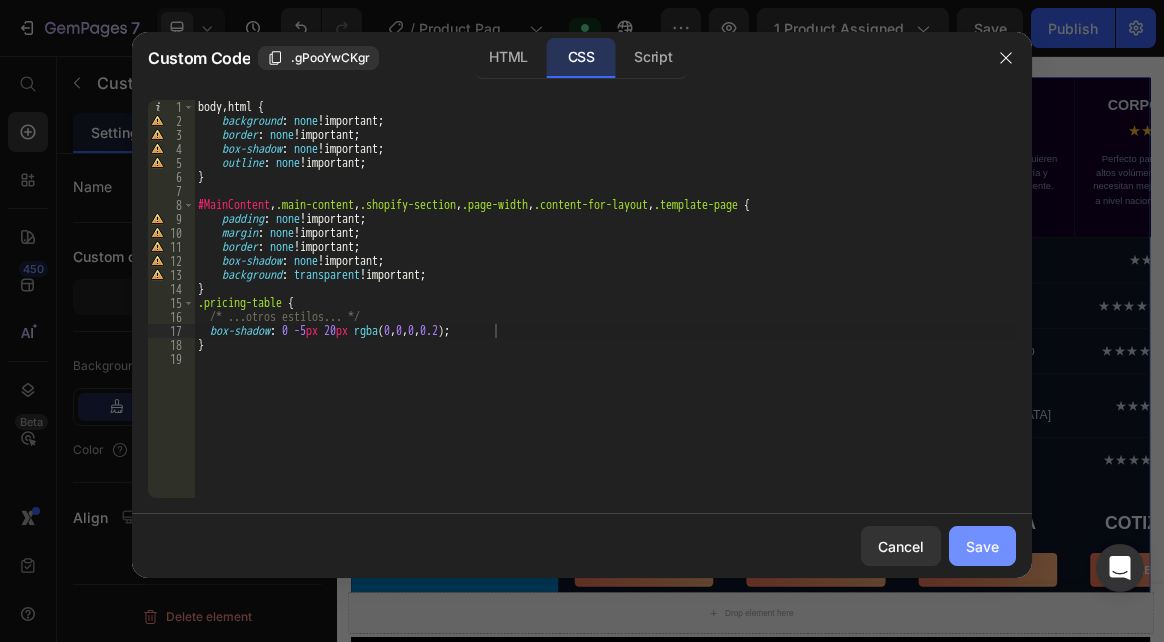 click on "Save" at bounding box center (982, 546) 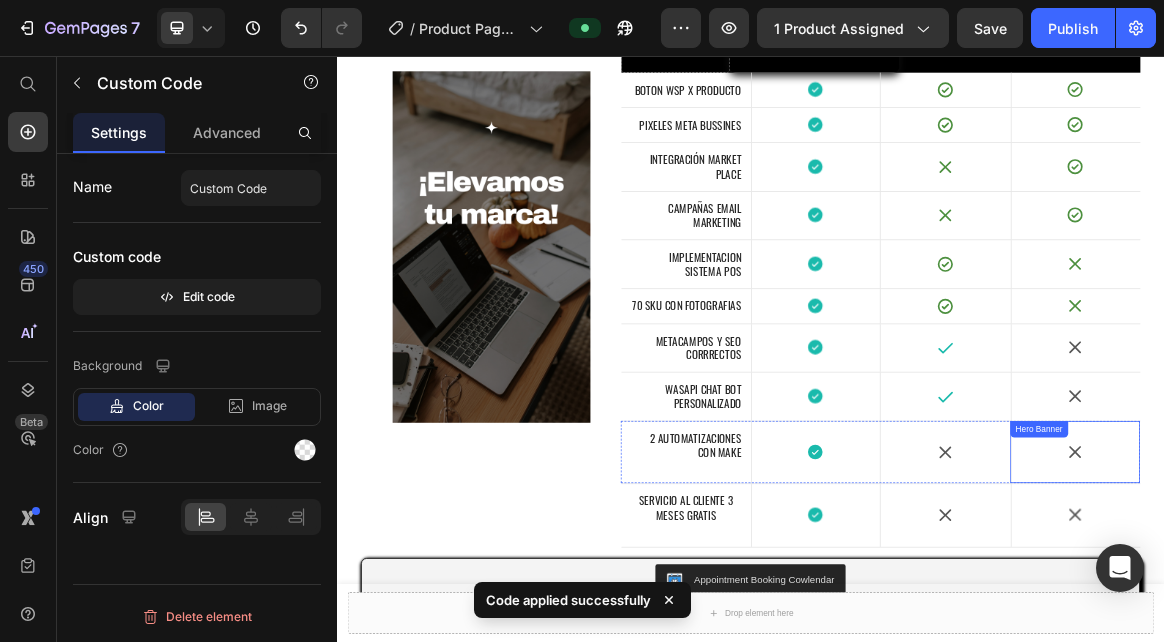 scroll, scrollTop: 0, scrollLeft: 0, axis: both 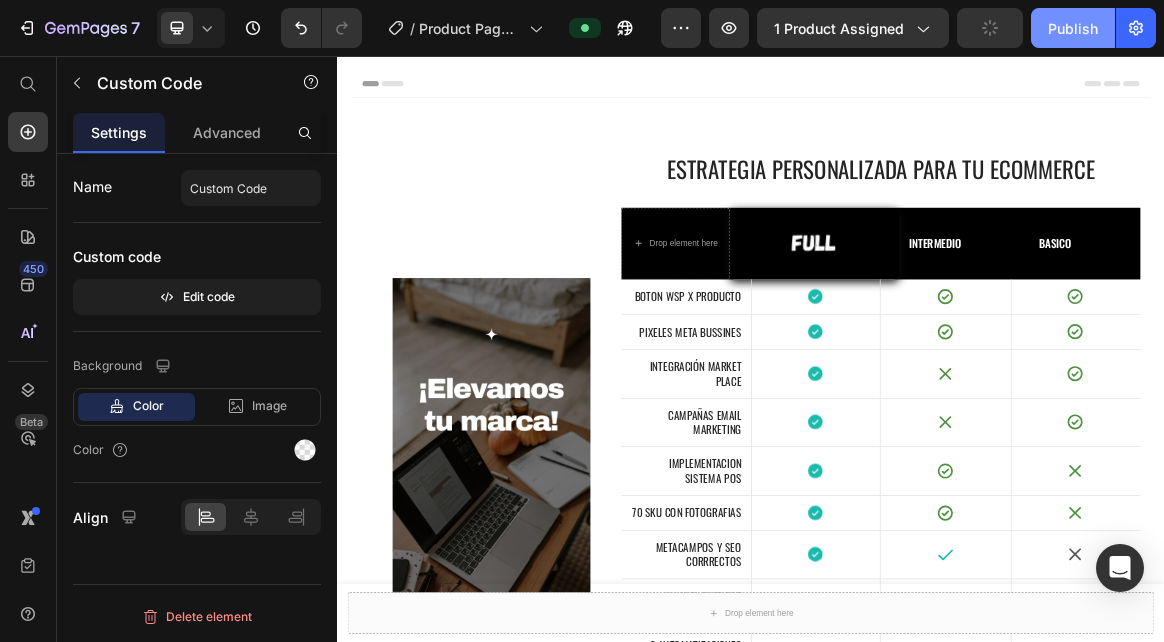 click on "Publish" at bounding box center [1073, 28] 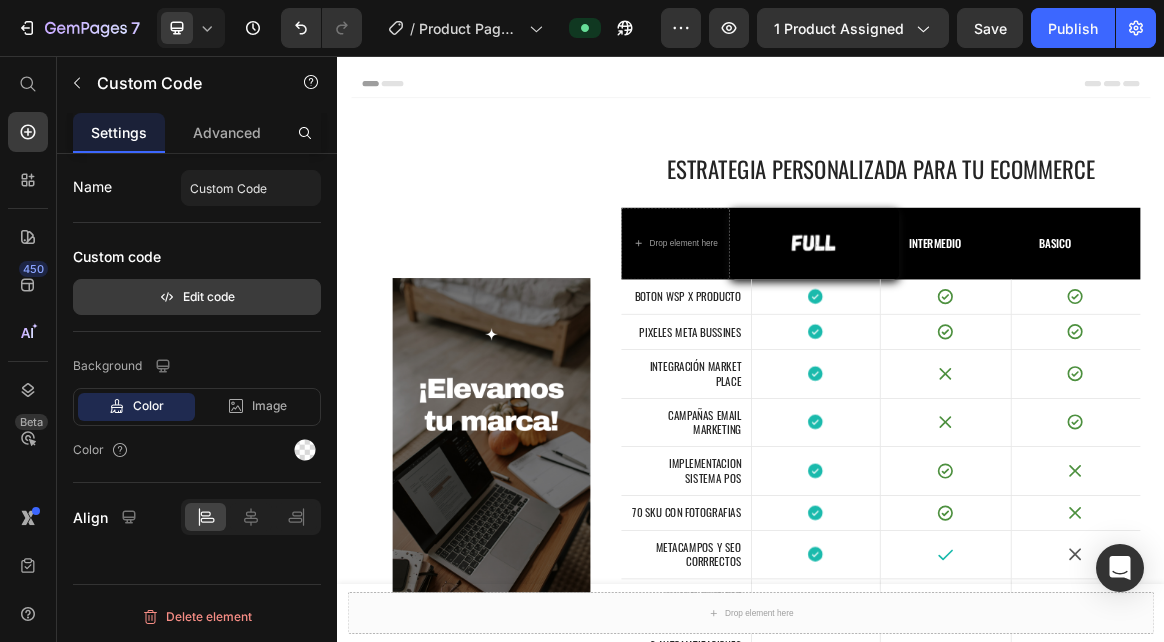 click on "Edit code" at bounding box center (197, 297) 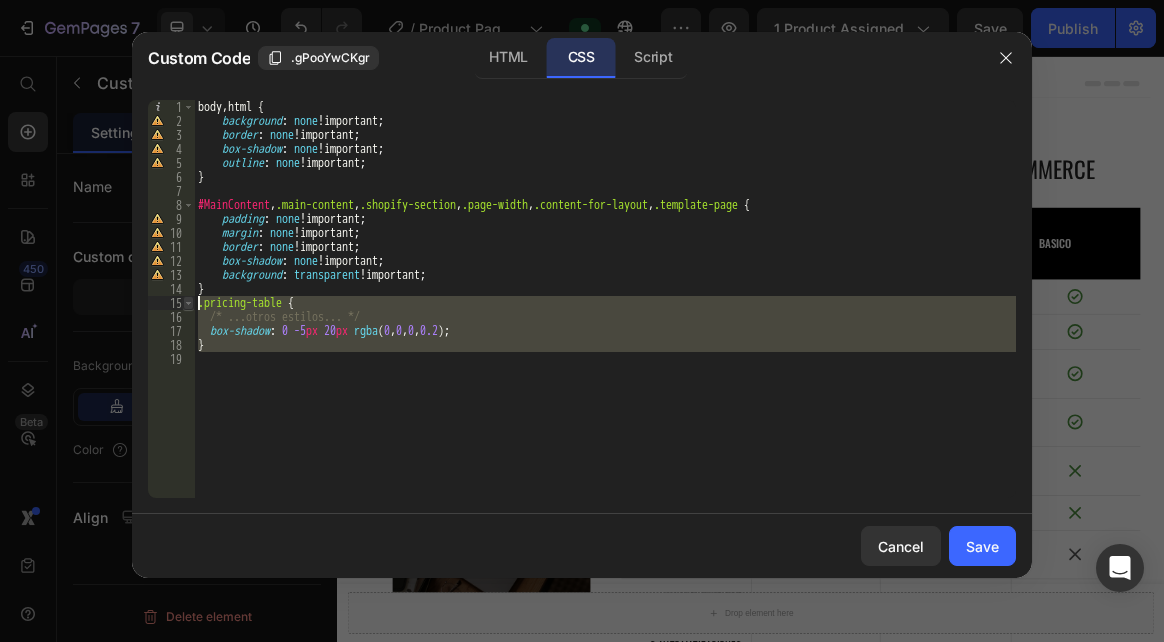 drag, startPoint x: 227, startPoint y: 360, endPoint x: 190, endPoint y: 300, distance: 70.491135 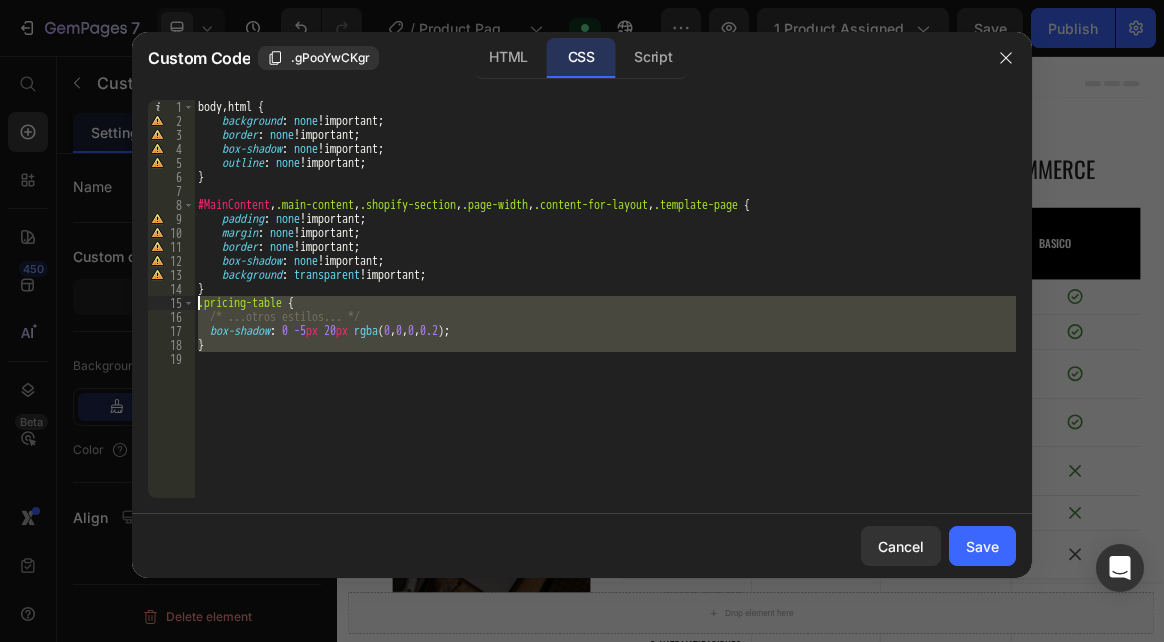 paste 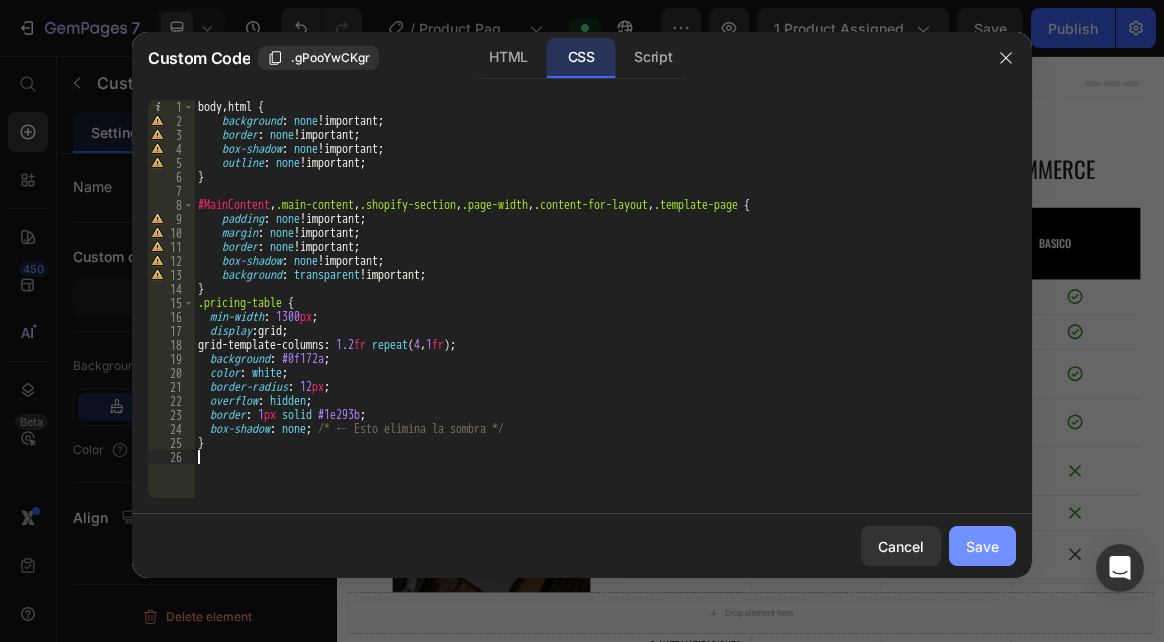 click on "Save" at bounding box center (982, 546) 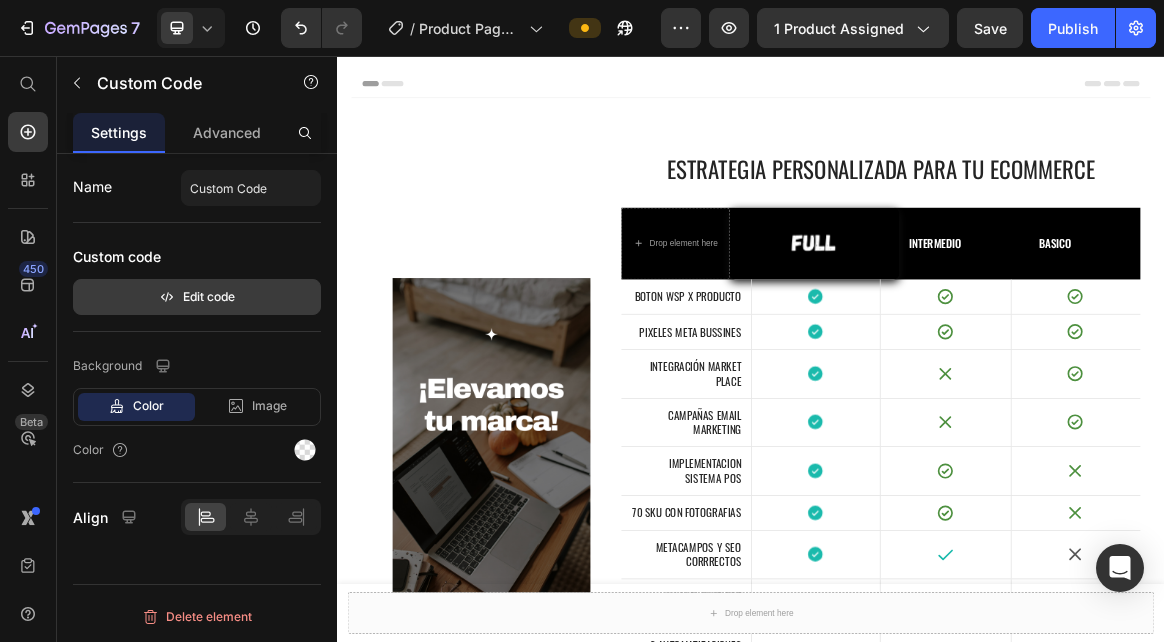 click on "Edit code" at bounding box center (197, 297) 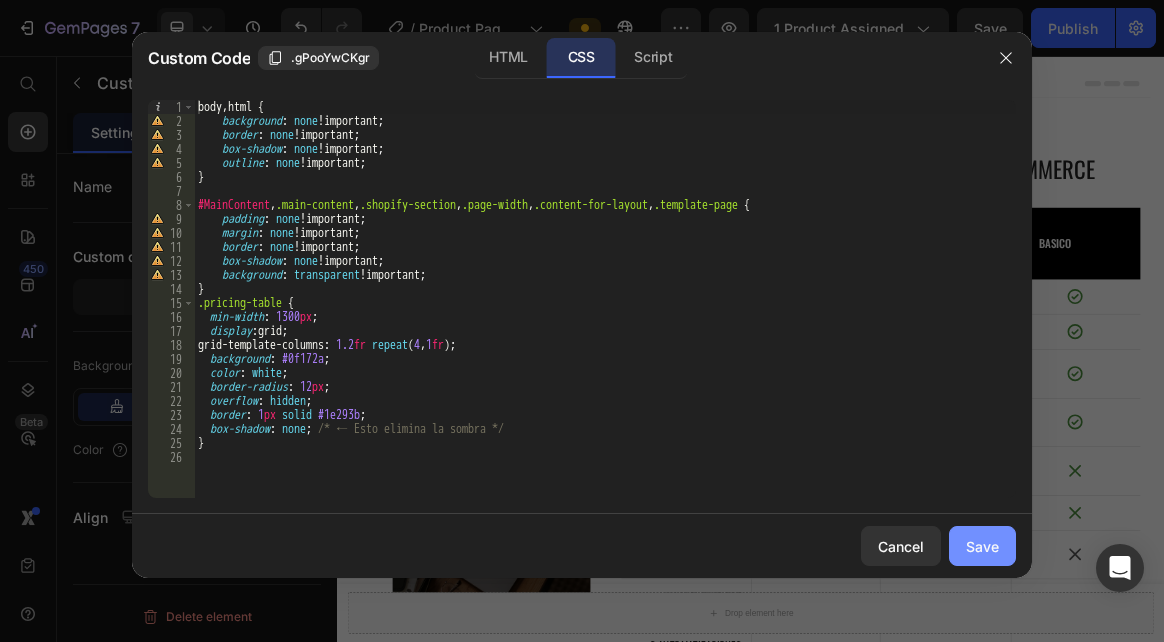 click on "Save" 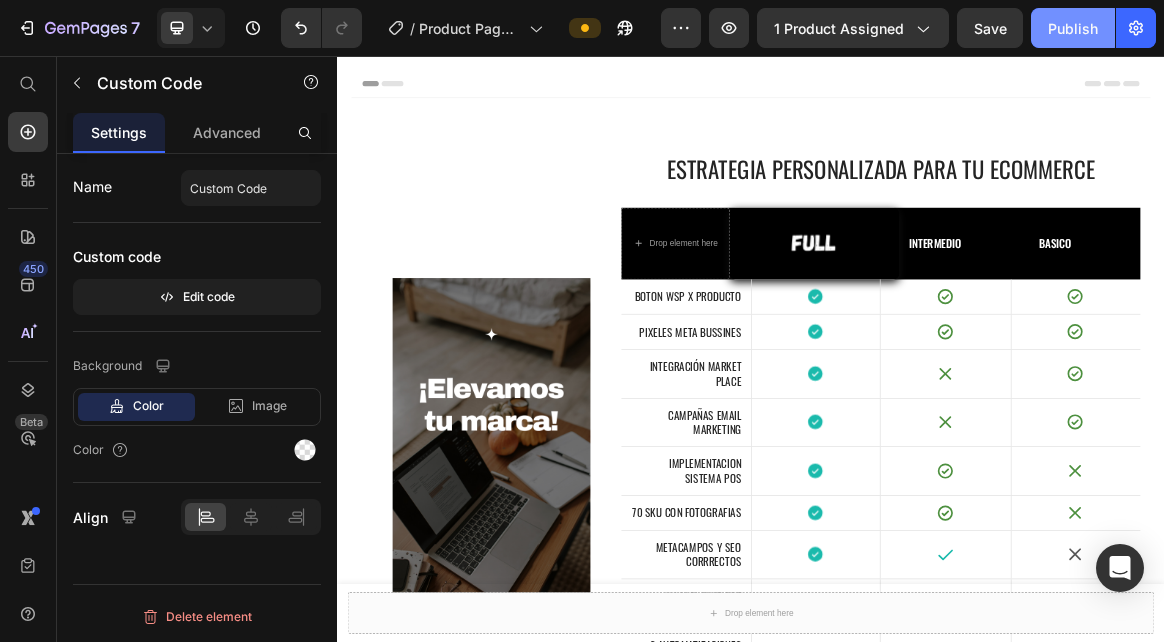 click on "Publish" at bounding box center (1073, 28) 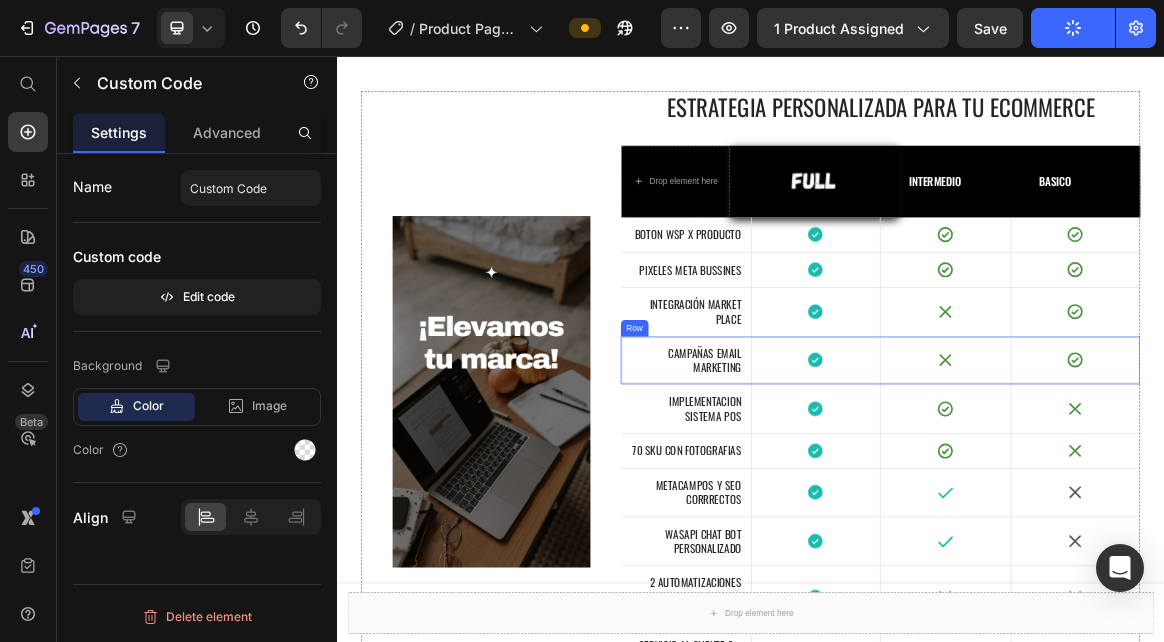 scroll, scrollTop: 100, scrollLeft: 0, axis: vertical 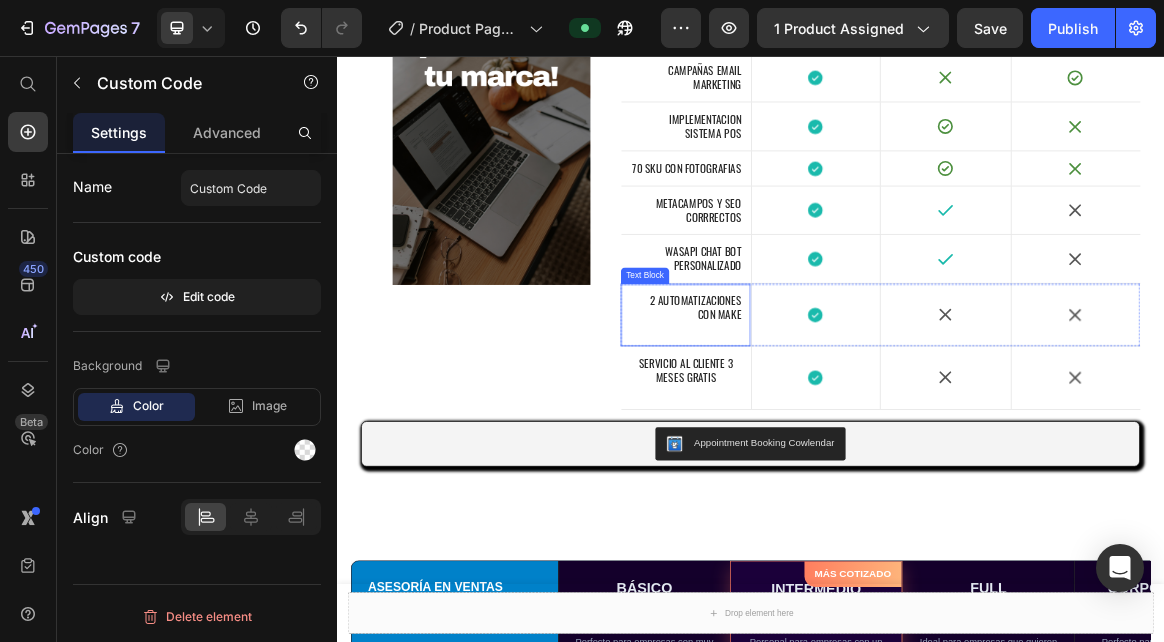 type 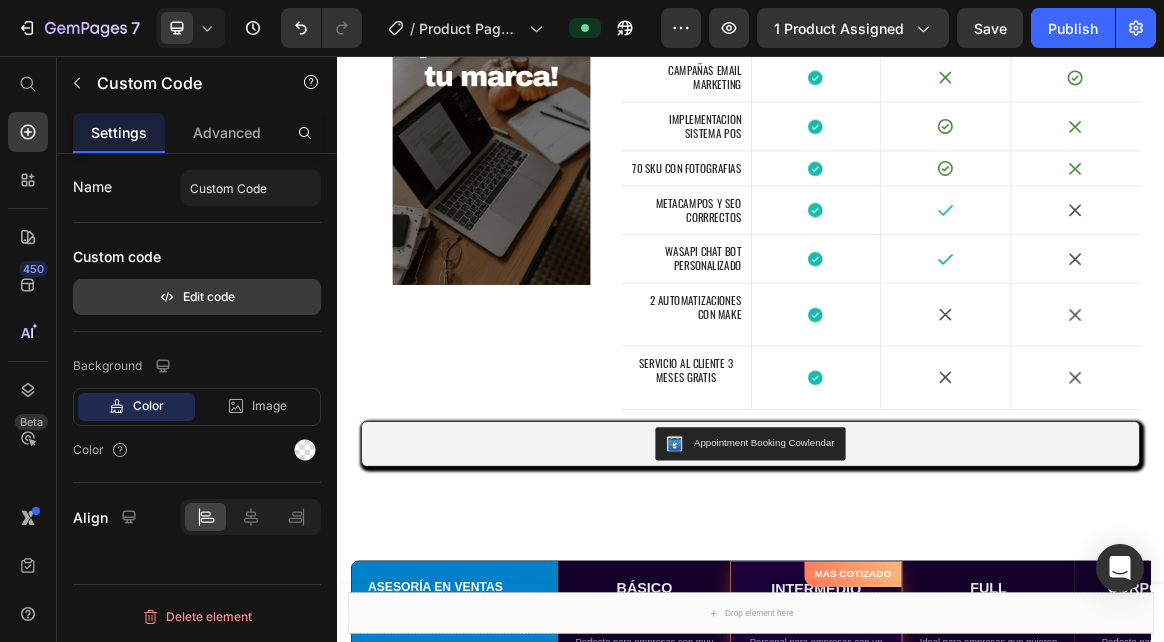 click on "Edit code" at bounding box center [197, 297] 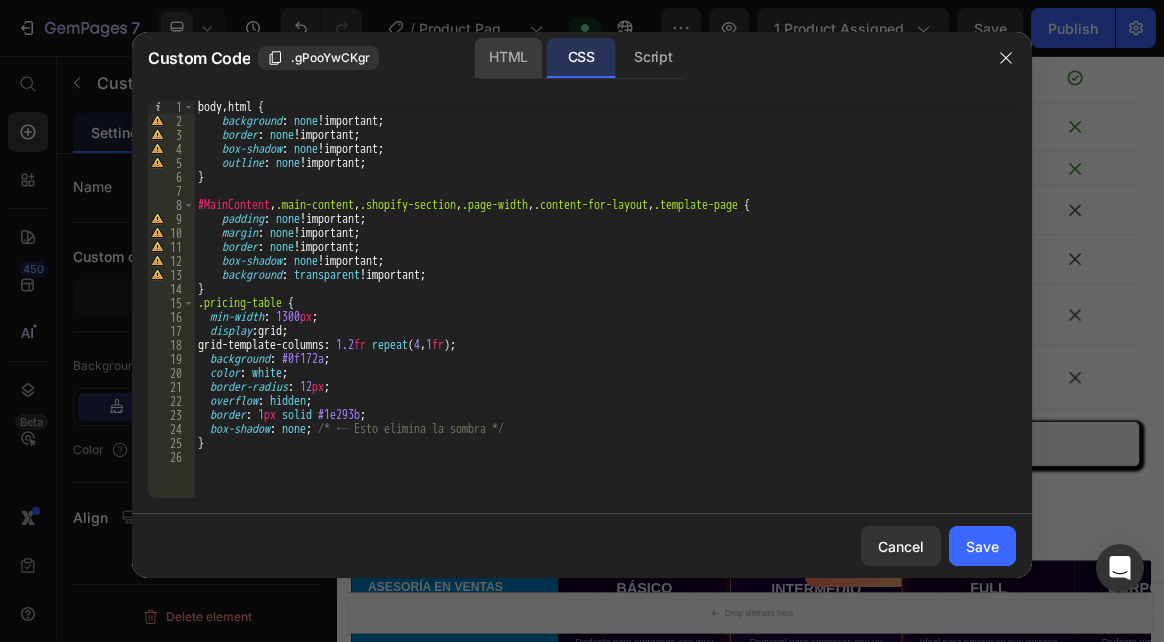 click on "HTML" 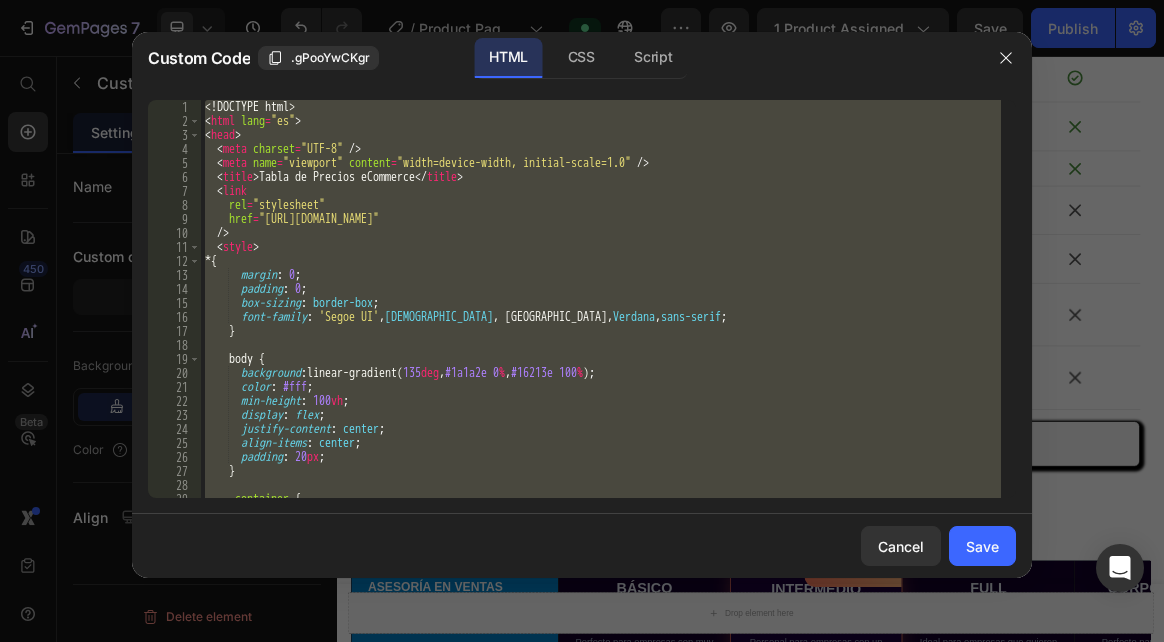 click on "<! DOCTYPE   html > < html   lang = "es" > < head >    < meta   charset = "UTF-8"   />    < meta   name = "viewport"   content = "width=device-width, initial-scale=1.0"   />    < title > Tabla de Precios eCommerce </ title >    < link      rel = "stylesheet"      href = "[URL][DOMAIN_NAME]"    />    < style >     *  {         margin :   0 ;         padding :   0 ;         box-sizing :   border-box ;         font-family :   ' Segoe UI ' ,  Tahoma , [GEOGRAPHIC_DATA],  Verdana ,  sans-serif ;      }      body   {         background :  linear-gradient( 135 deg ,  #1a1a2e   0 % ,  #16213e   100 % ) ;         color :   #fff ;         min-height :   100 vh ;         display :   flex ;         justify-content :   center ;         align-items :   center ;         padding :   20 px ;      }      .container   {         width :   100 % ;" at bounding box center [601, 299] 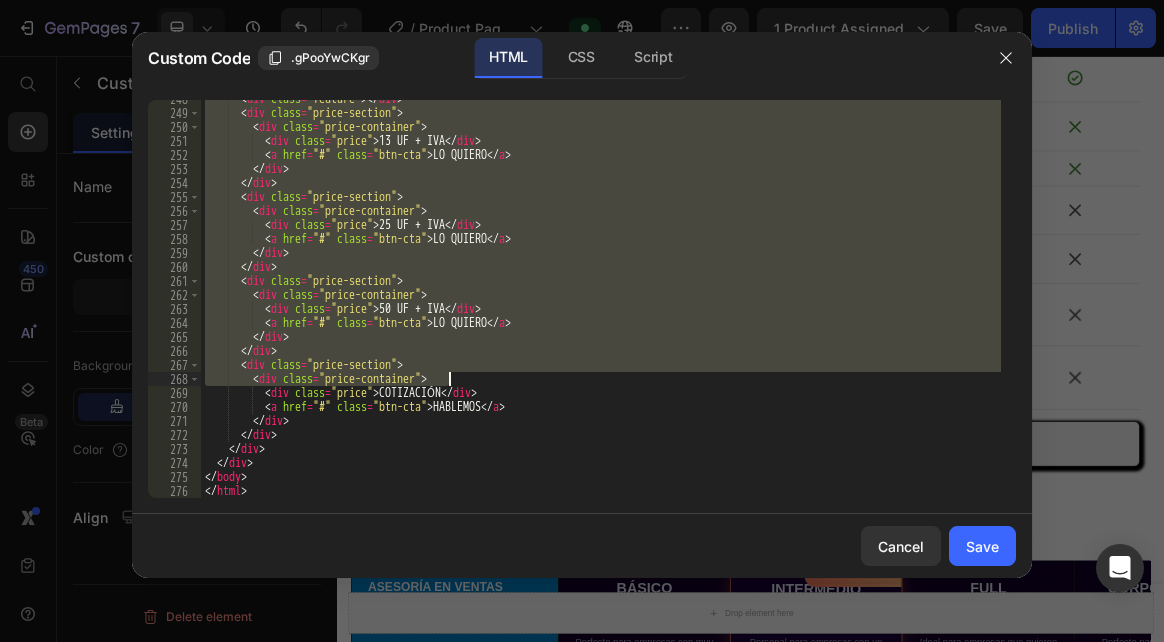 scroll, scrollTop: 3522, scrollLeft: 0, axis: vertical 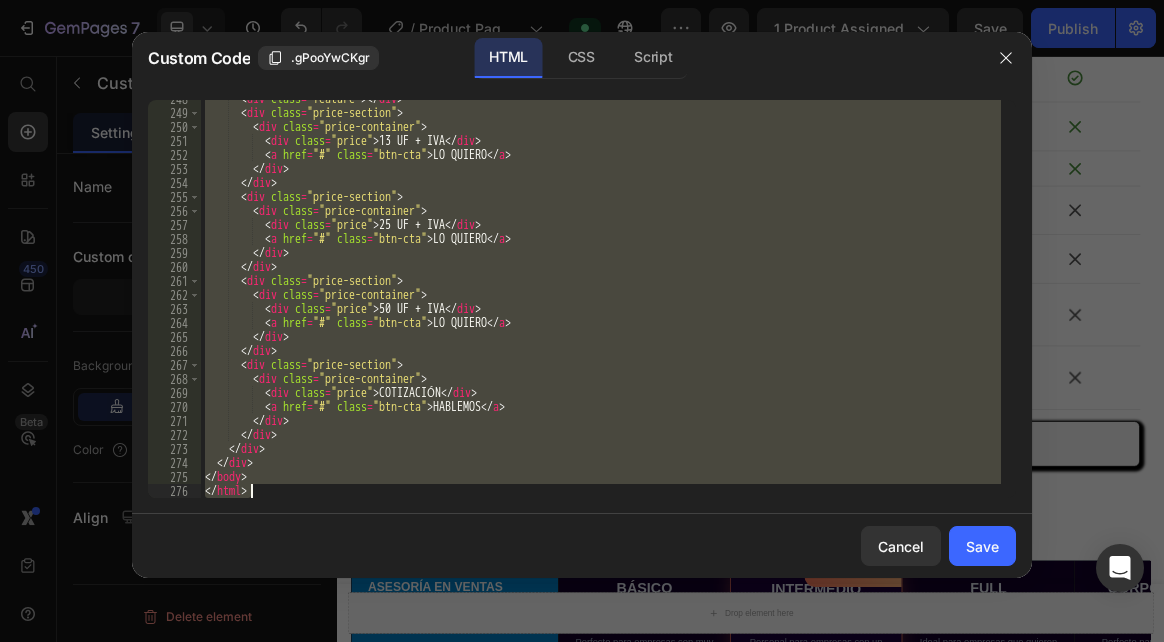 drag, startPoint x: 205, startPoint y: 105, endPoint x: 422, endPoint y: 520, distance: 468.30972 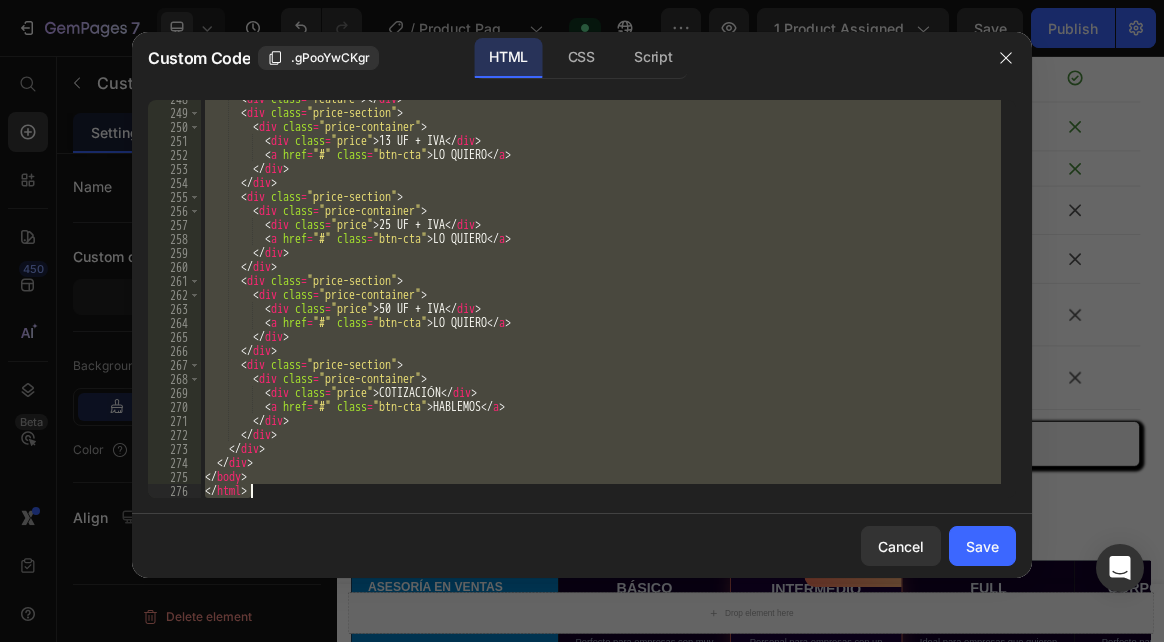 click at bounding box center [582, 321] 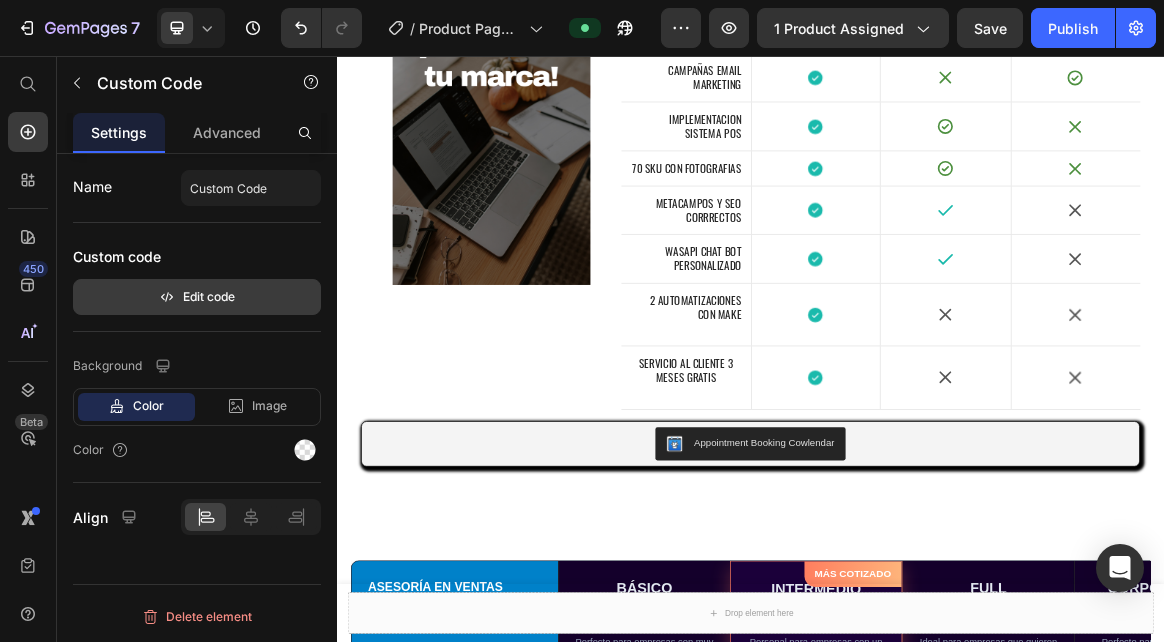 click on "Edit code" at bounding box center [197, 297] 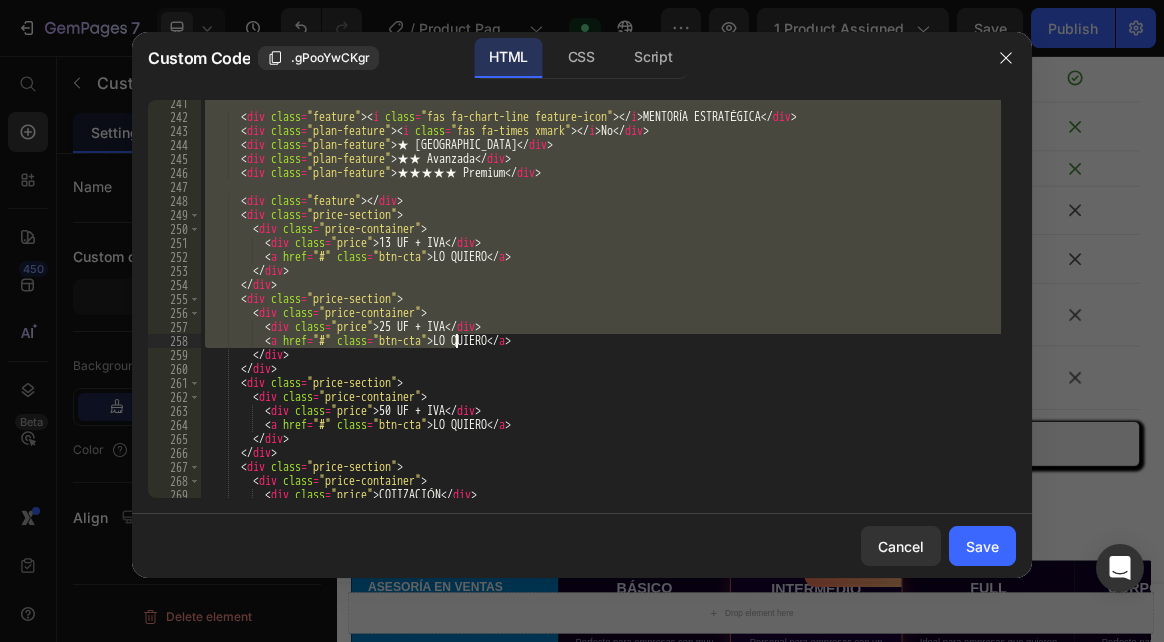 scroll, scrollTop: 3522, scrollLeft: 0, axis: vertical 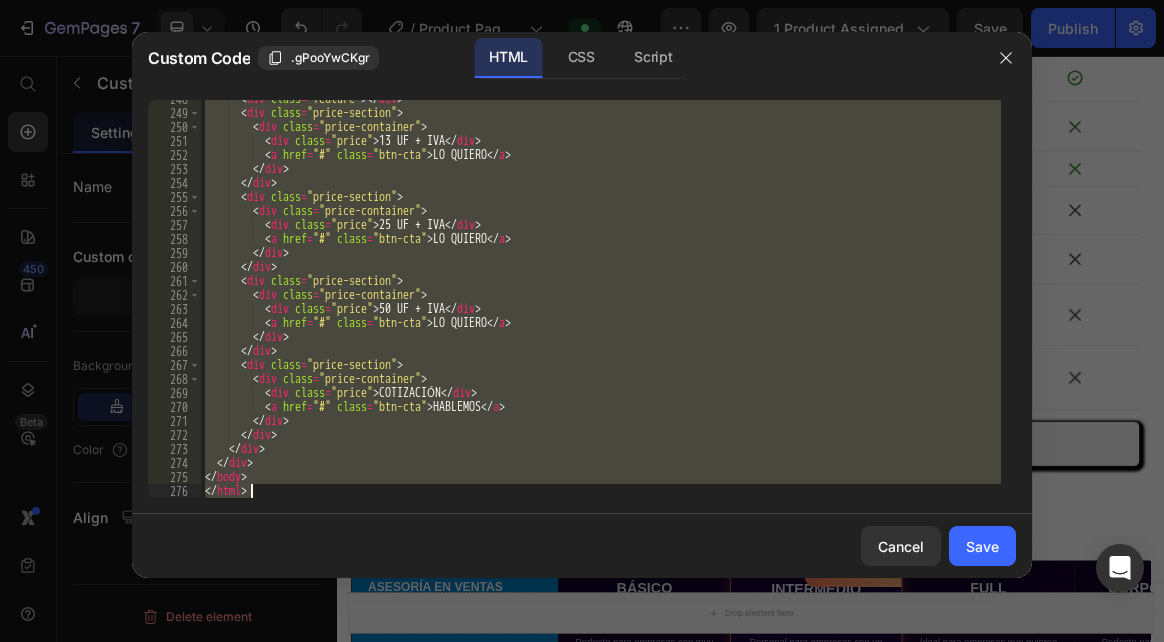 drag, startPoint x: 204, startPoint y: 106, endPoint x: 428, endPoint y: 513, distance: 464.5697 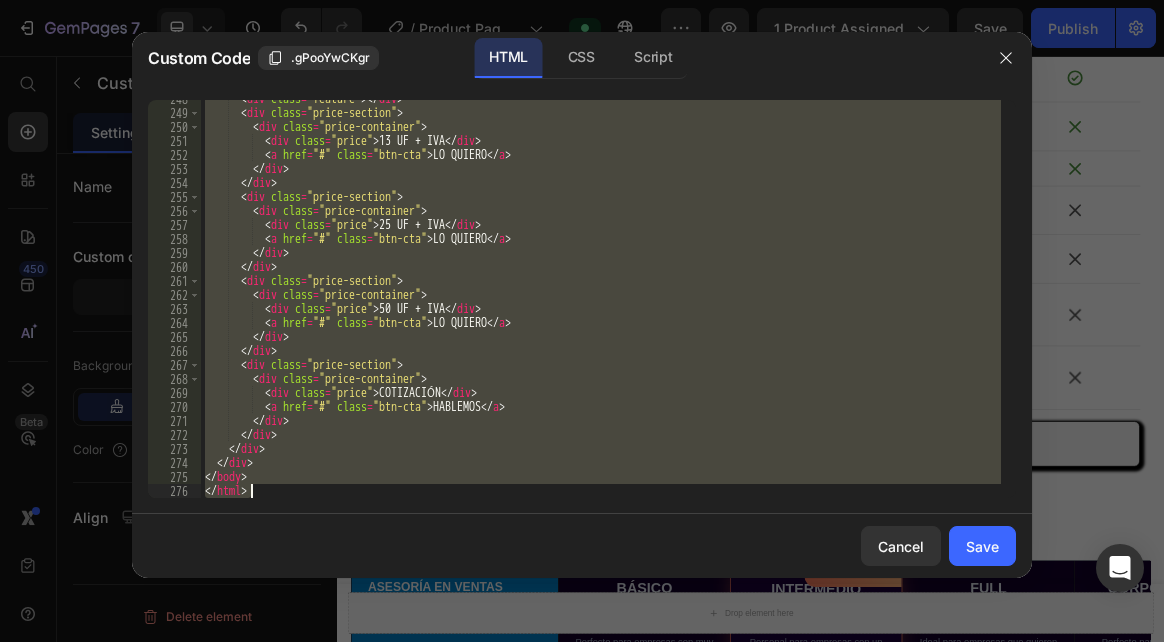 paste 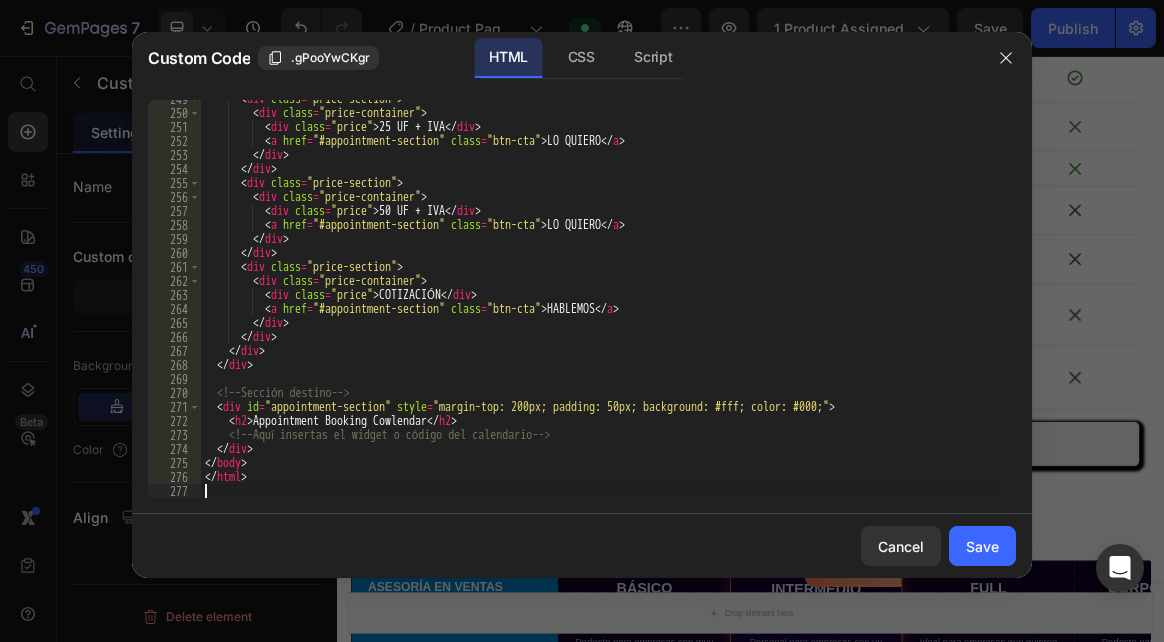 scroll, scrollTop: 3536, scrollLeft: 0, axis: vertical 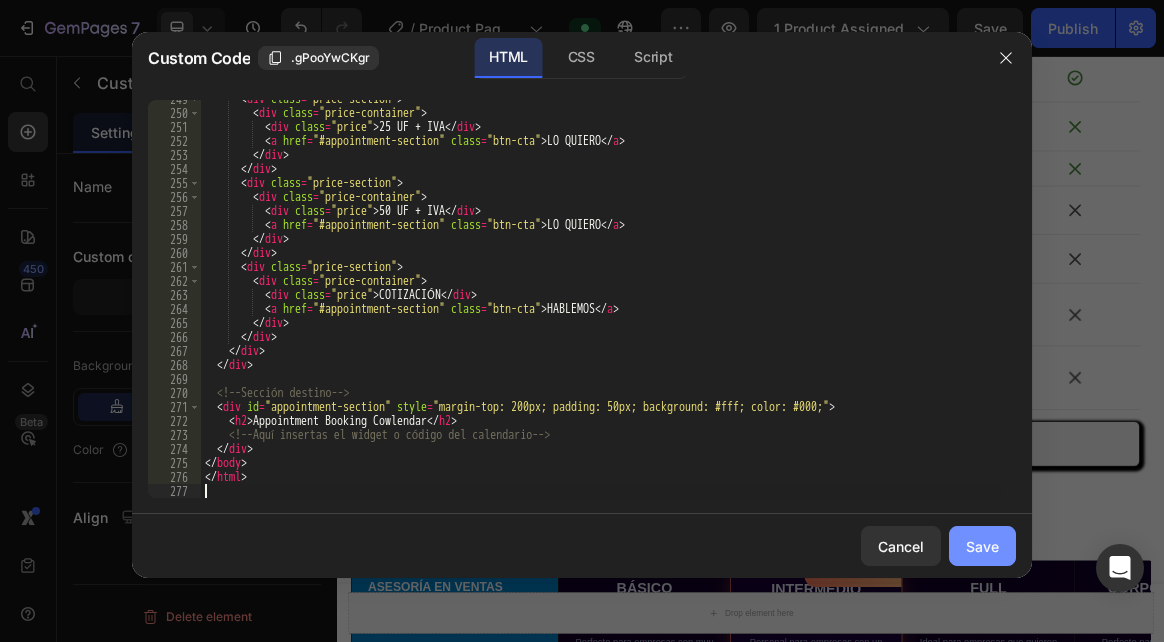 click on "Save" at bounding box center (982, 546) 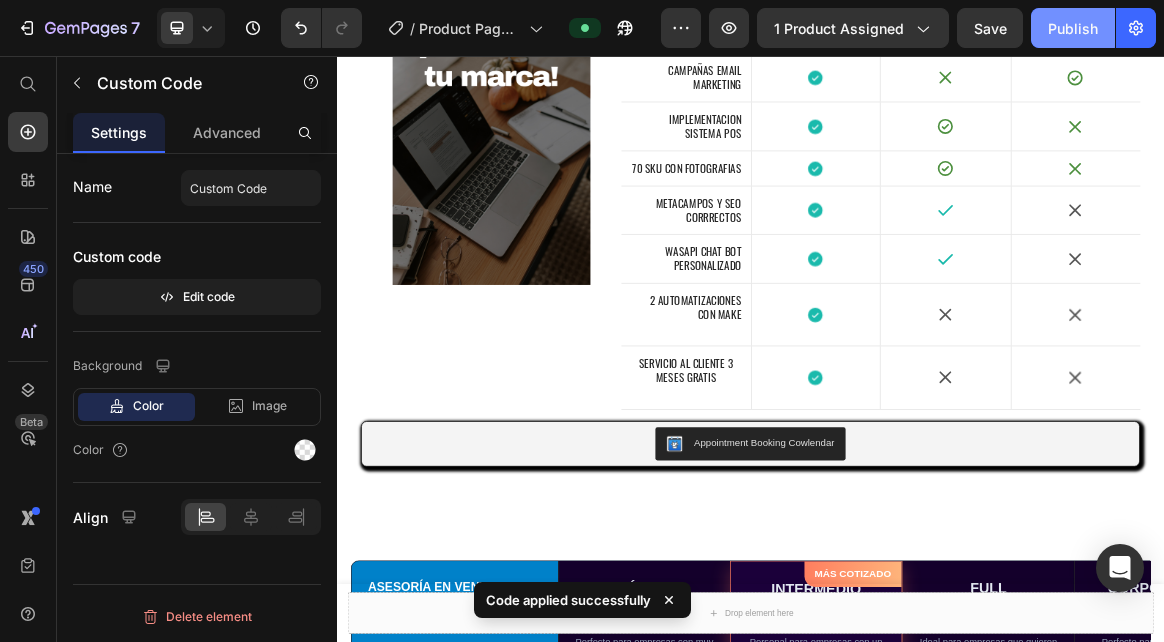 click on "Publish" at bounding box center [1073, 28] 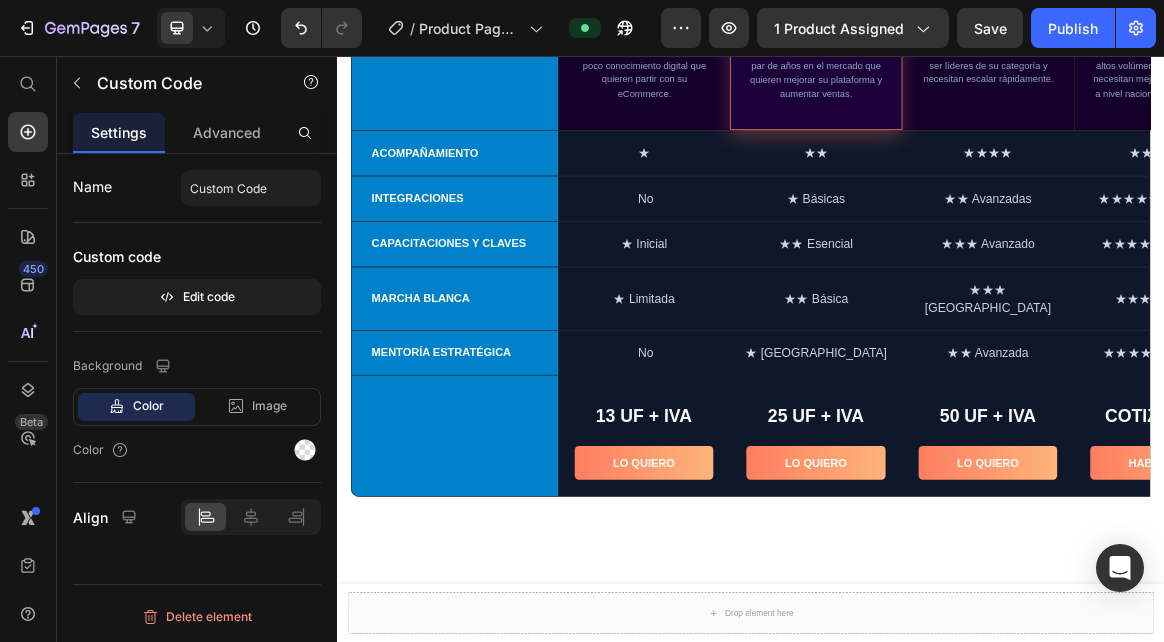 scroll, scrollTop: 1200, scrollLeft: 0, axis: vertical 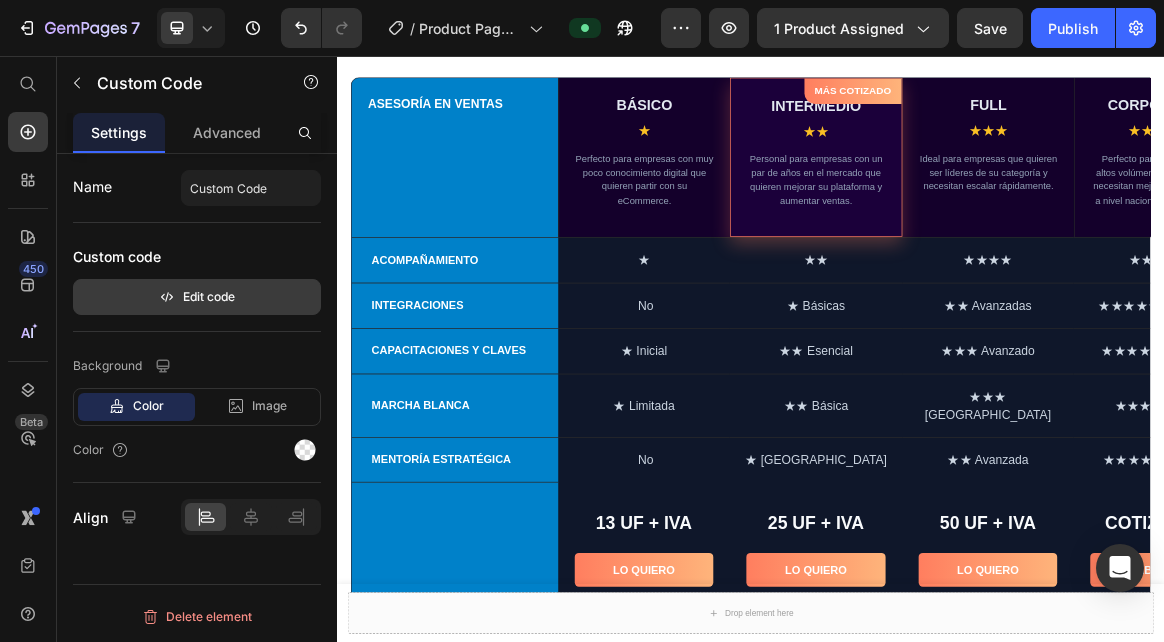 click on "Edit code" at bounding box center [197, 297] 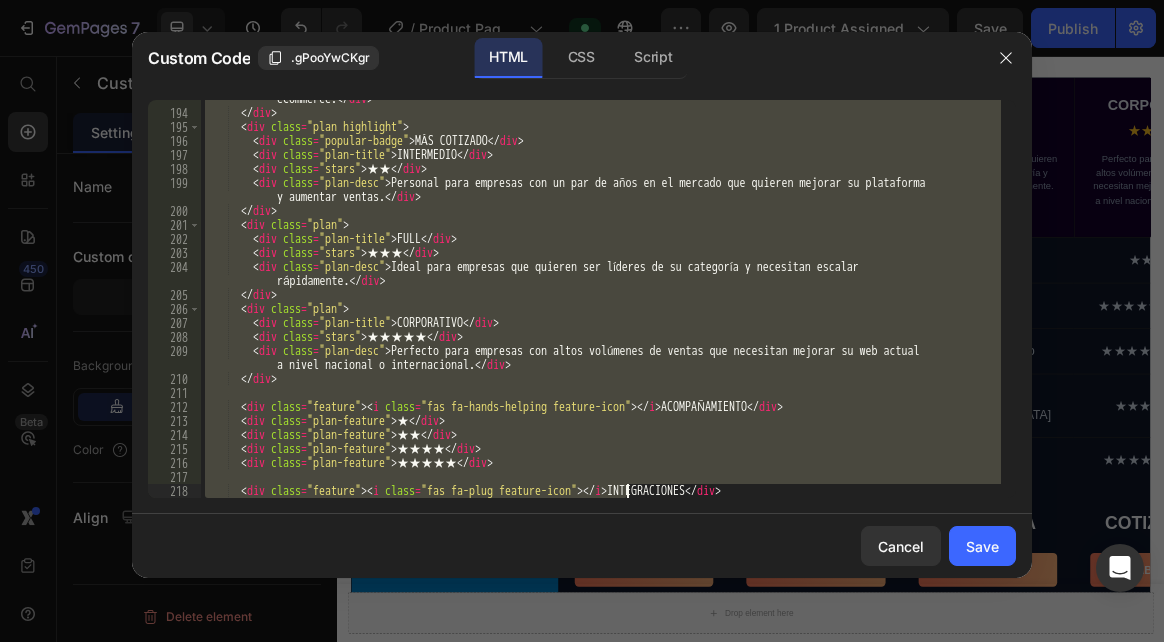 scroll, scrollTop: 3536, scrollLeft: 0, axis: vertical 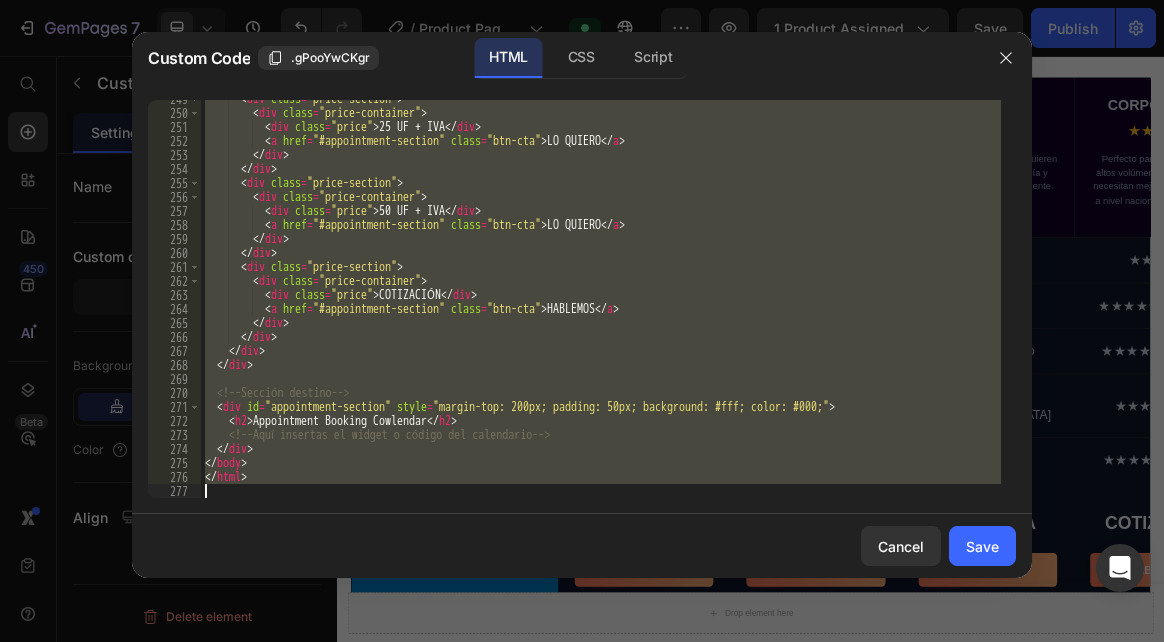drag, startPoint x: 204, startPoint y: 106, endPoint x: 688, endPoint y: 641, distance: 721.44366 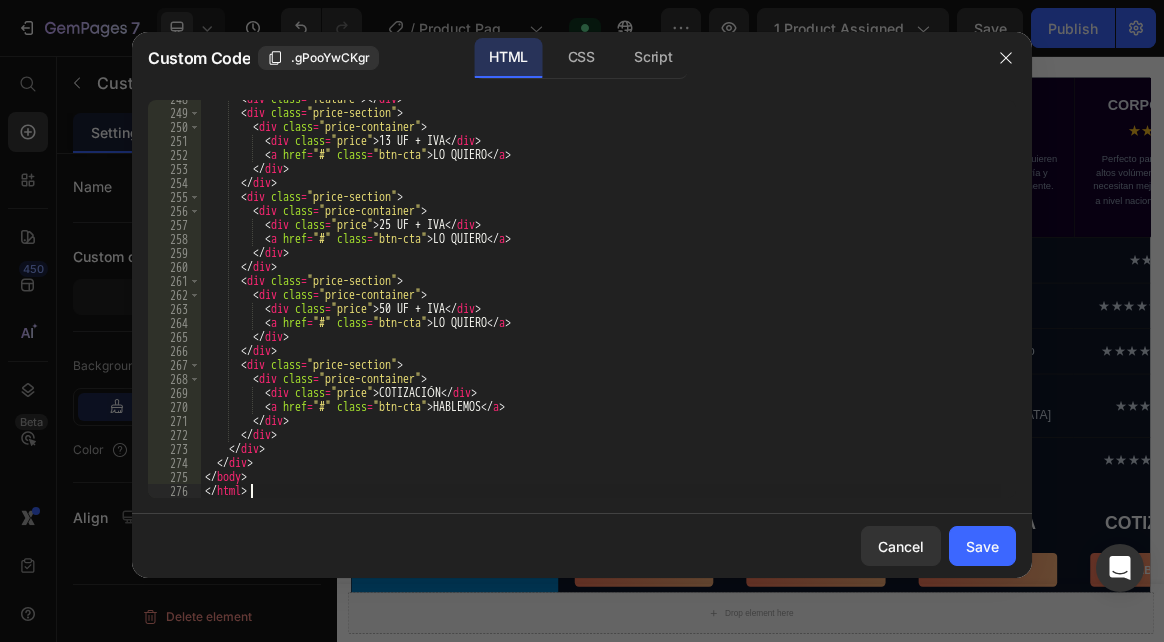 scroll, scrollTop: 3522, scrollLeft: 0, axis: vertical 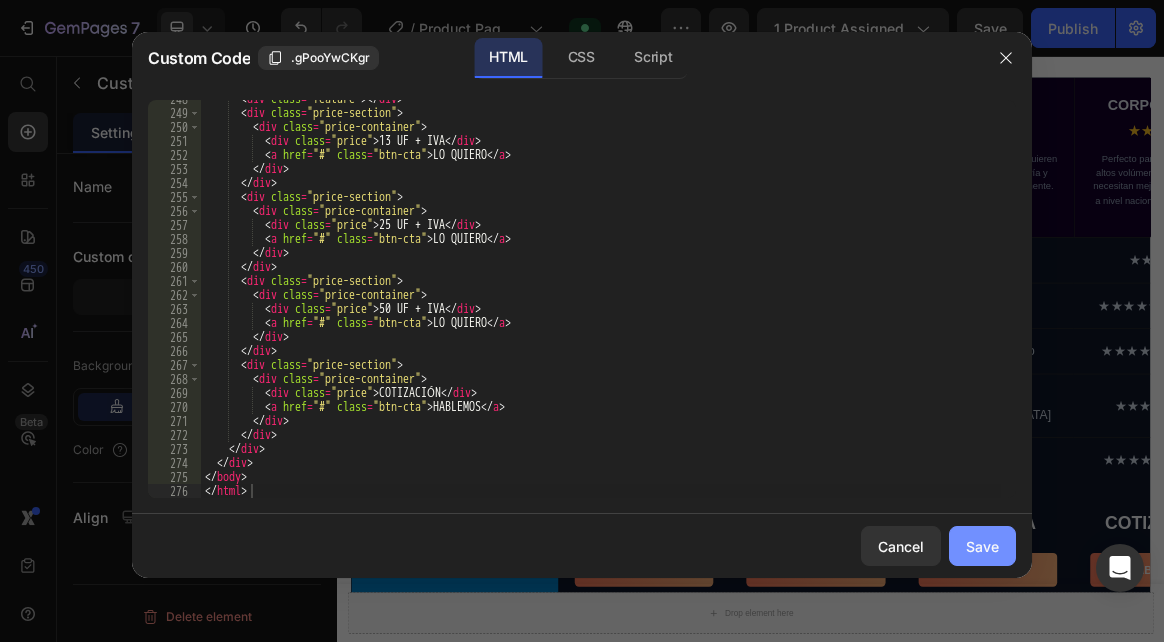 click on "Save" at bounding box center [982, 546] 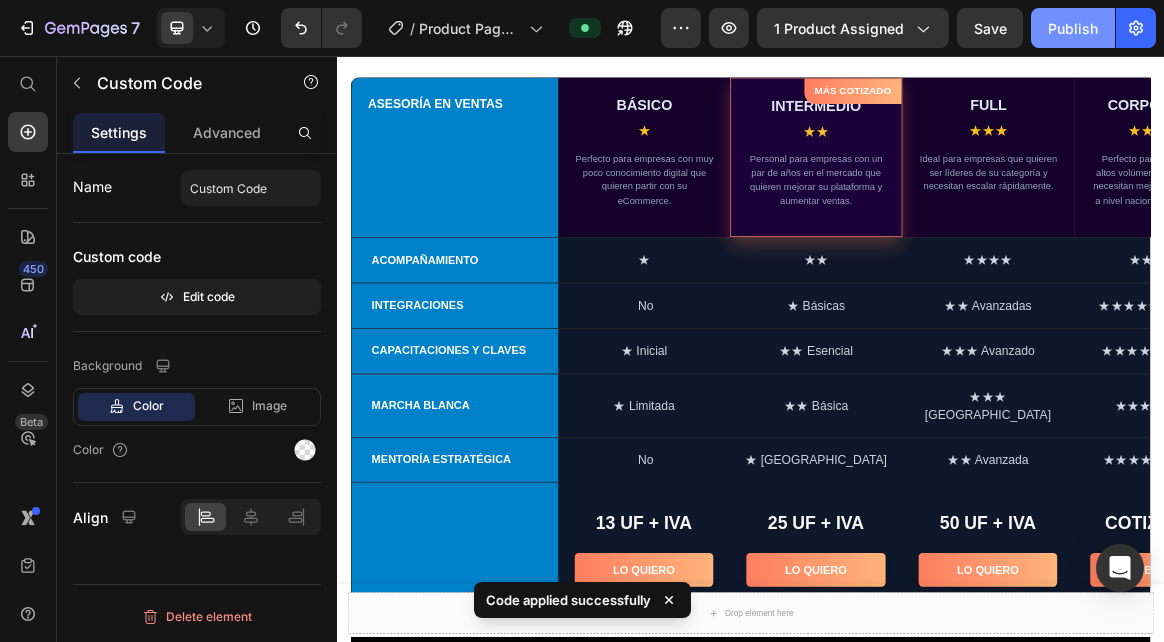 click on "Publish" at bounding box center [1073, 28] 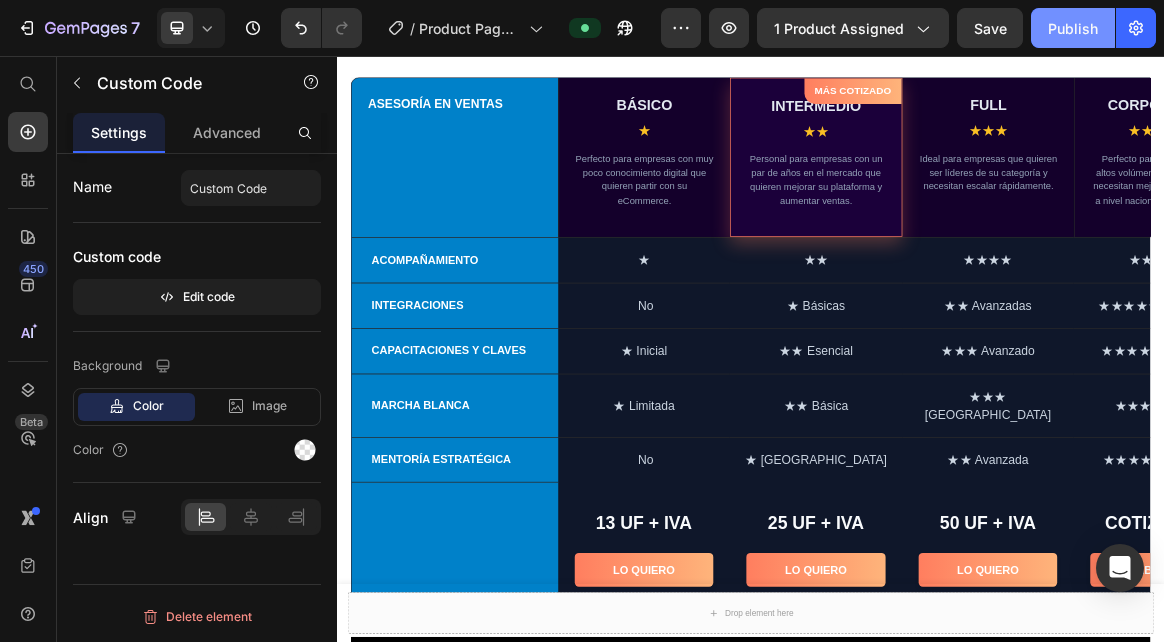click on "Publish" at bounding box center (1073, 28) 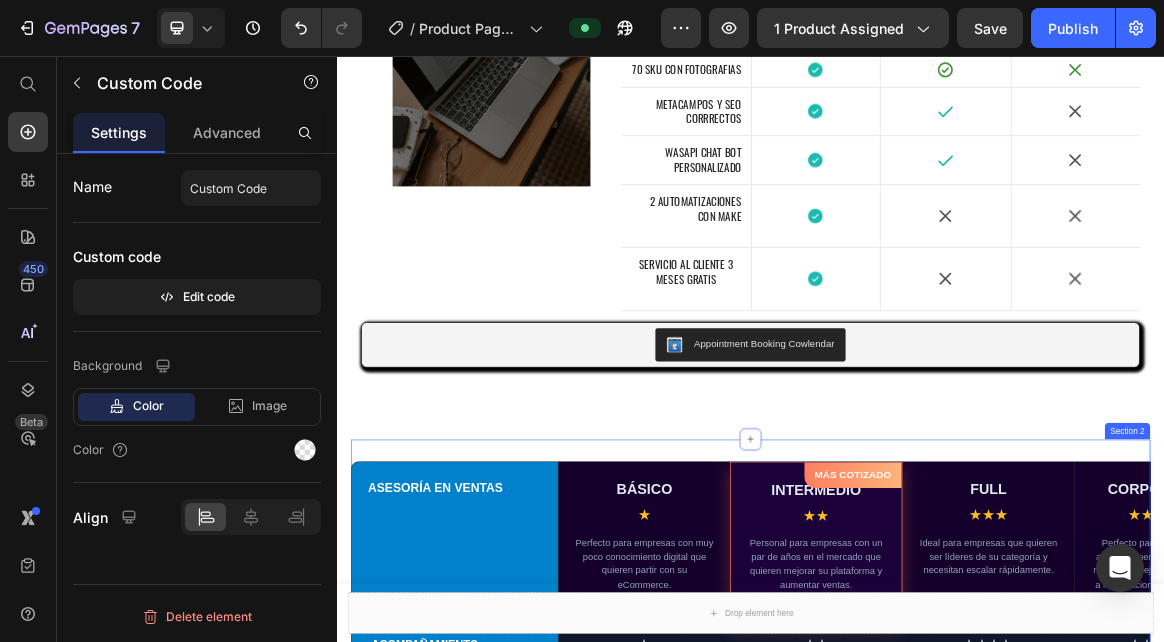 scroll, scrollTop: 600, scrollLeft: 0, axis: vertical 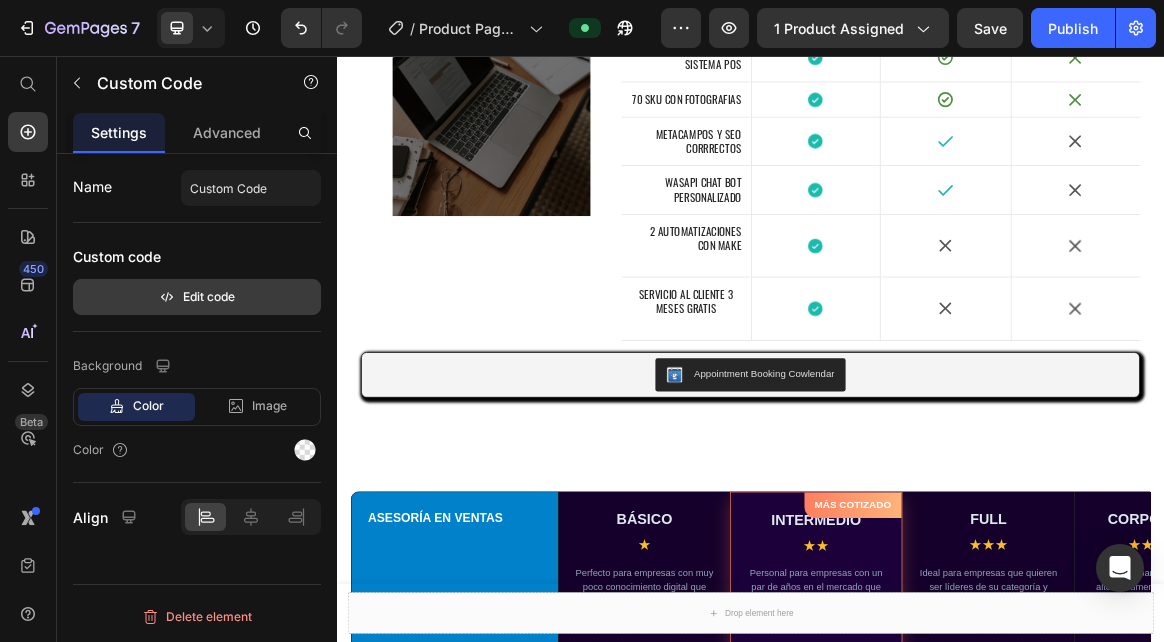 click on "Edit code" at bounding box center (197, 297) 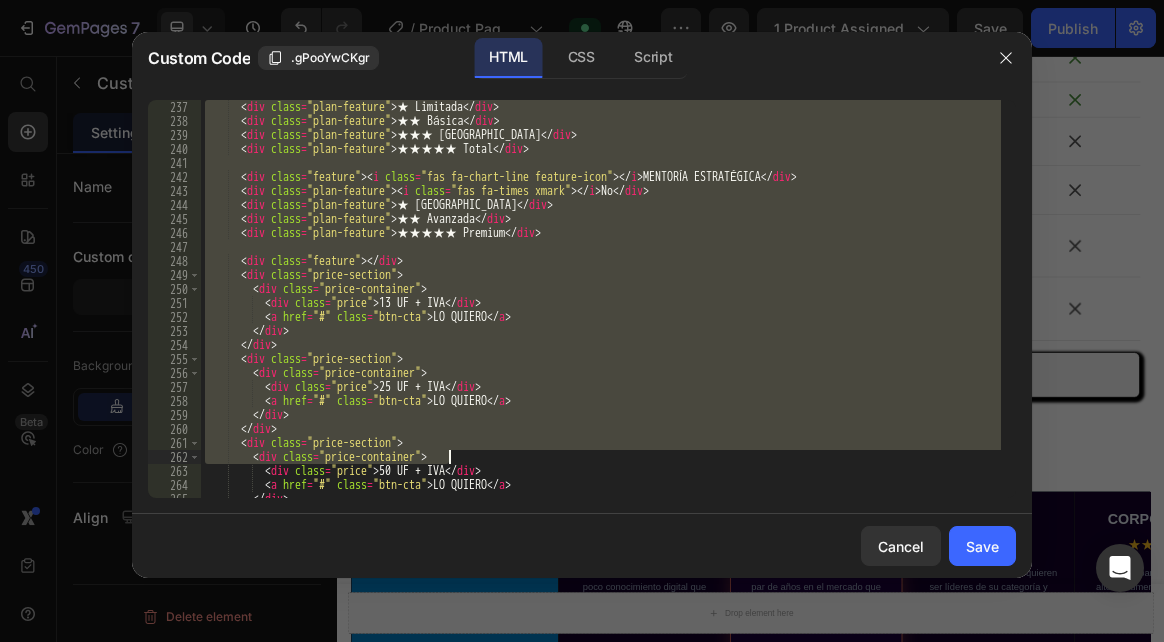 scroll, scrollTop: 3522, scrollLeft: 0, axis: vertical 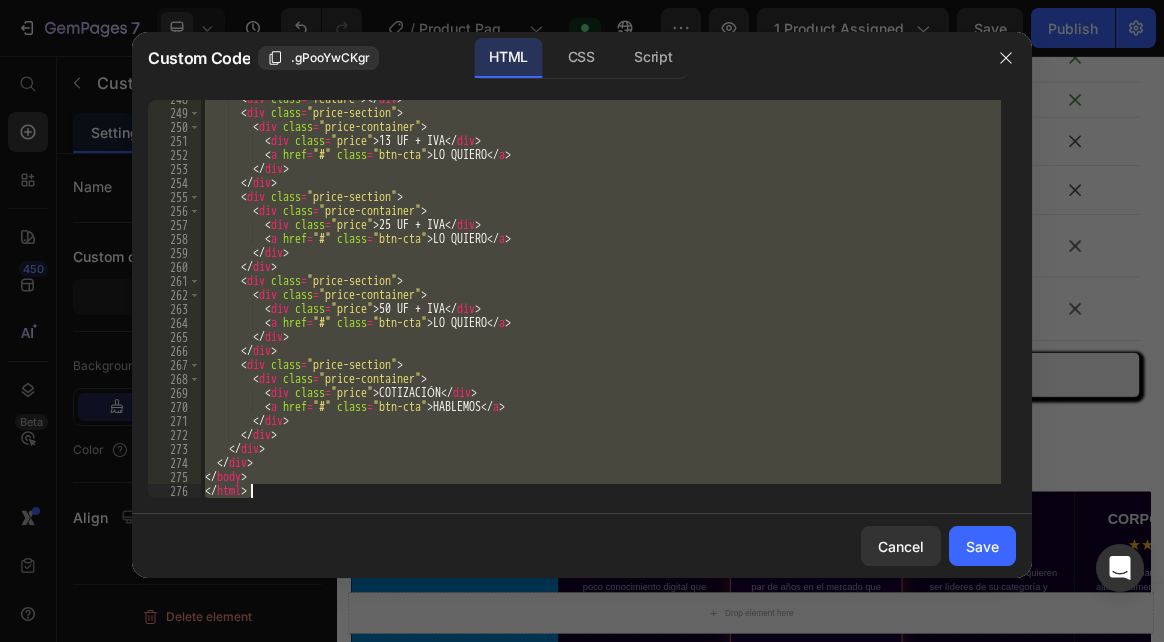 drag, startPoint x: 204, startPoint y: 102, endPoint x: 469, endPoint y: 503, distance: 480.65164 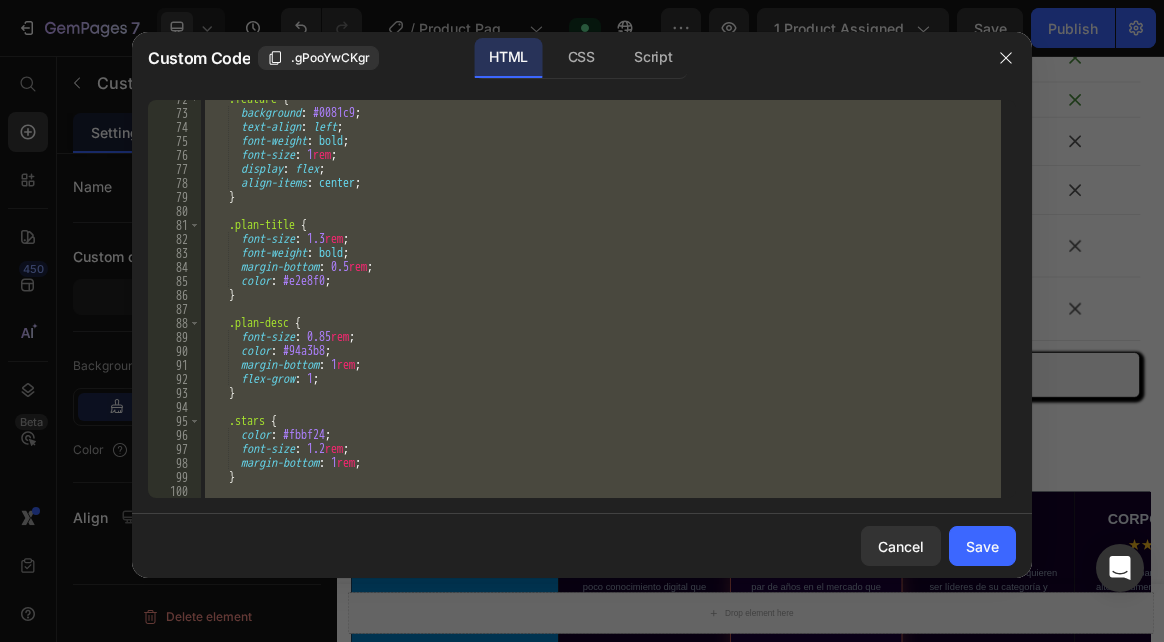 scroll, scrollTop: 582, scrollLeft: 0, axis: vertical 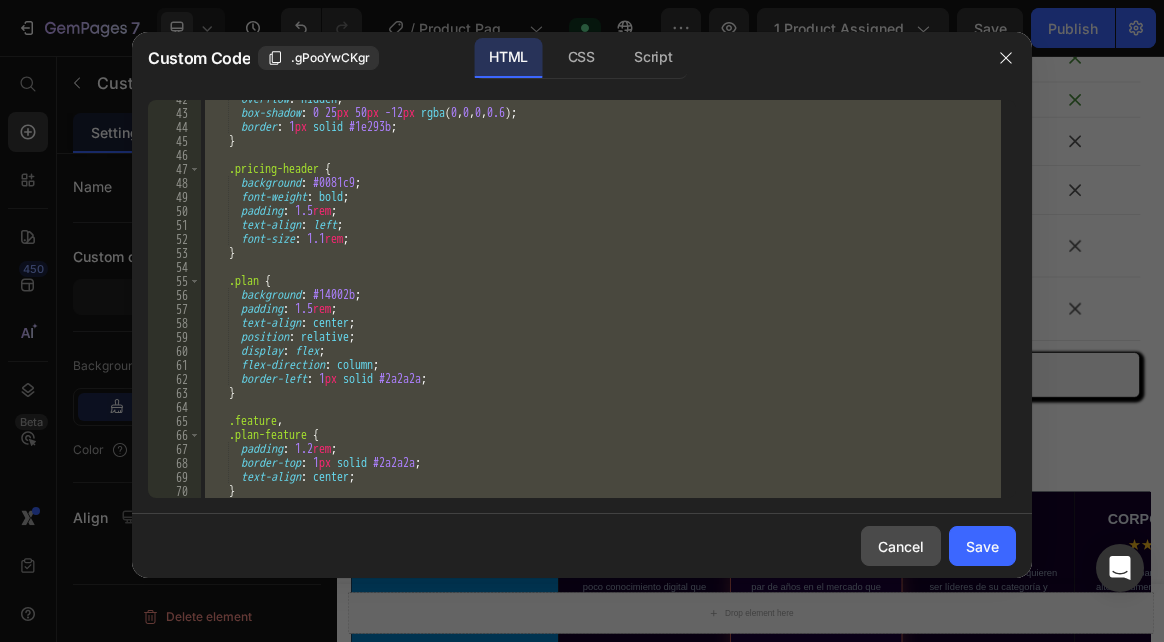 drag, startPoint x: 918, startPoint y: 553, endPoint x: 842, endPoint y: 722, distance: 185.30246 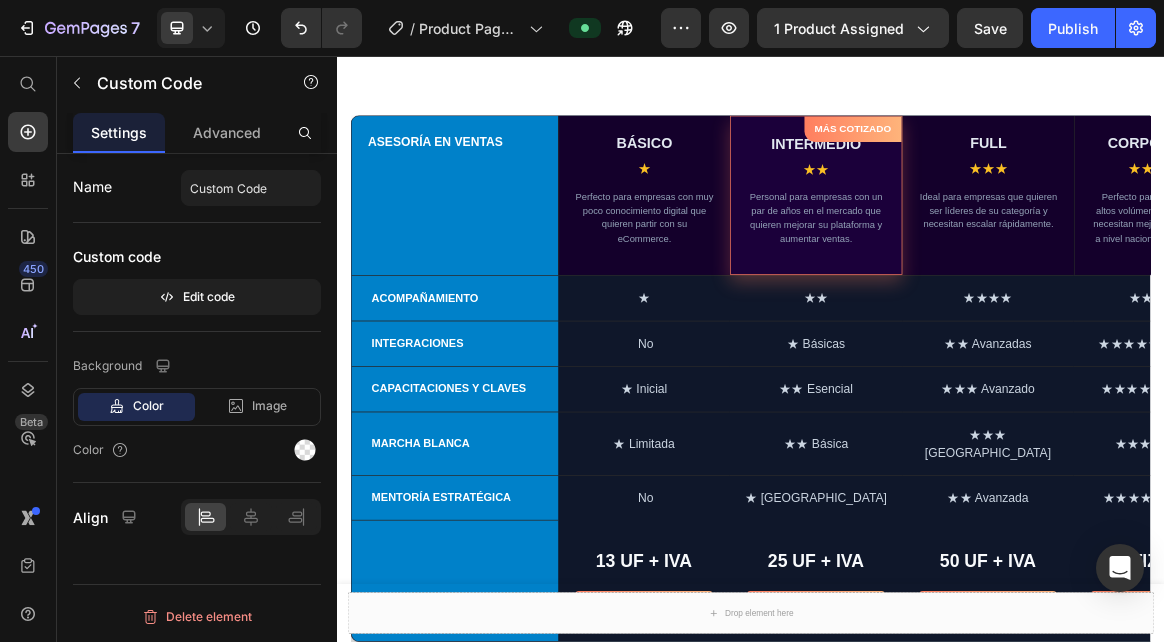 scroll, scrollTop: 1400, scrollLeft: 0, axis: vertical 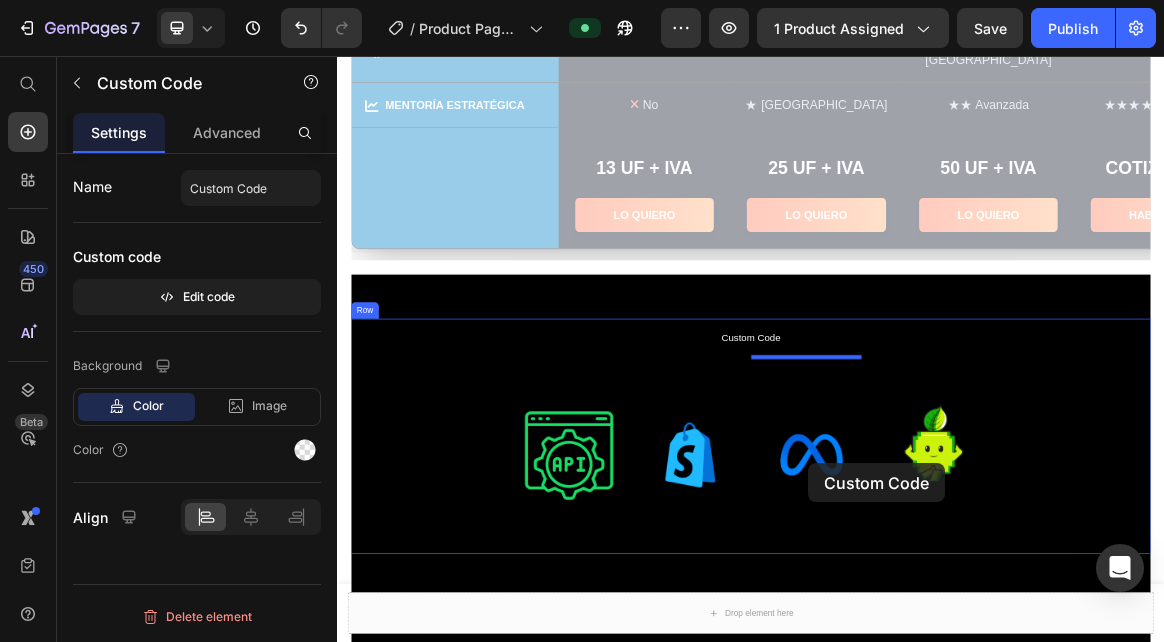 drag, startPoint x: 774, startPoint y: 653, endPoint x: 1014, endPoint y: 647, distance: 240.07498 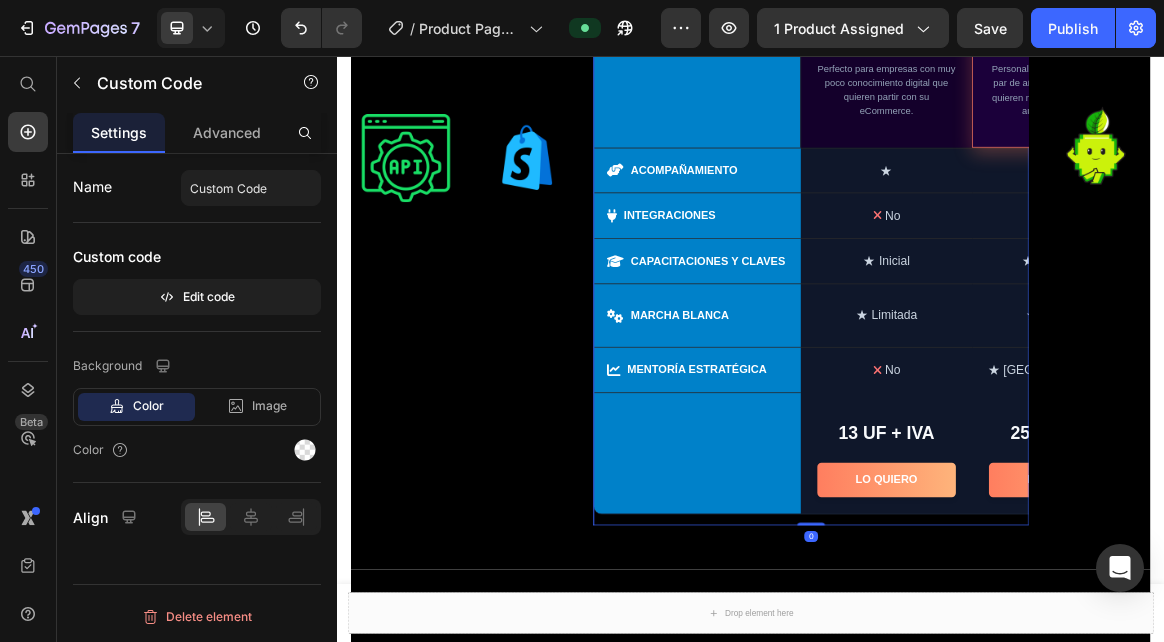 scroll, scrollTop: 1441, scrollLeft: 0, axis: vertical 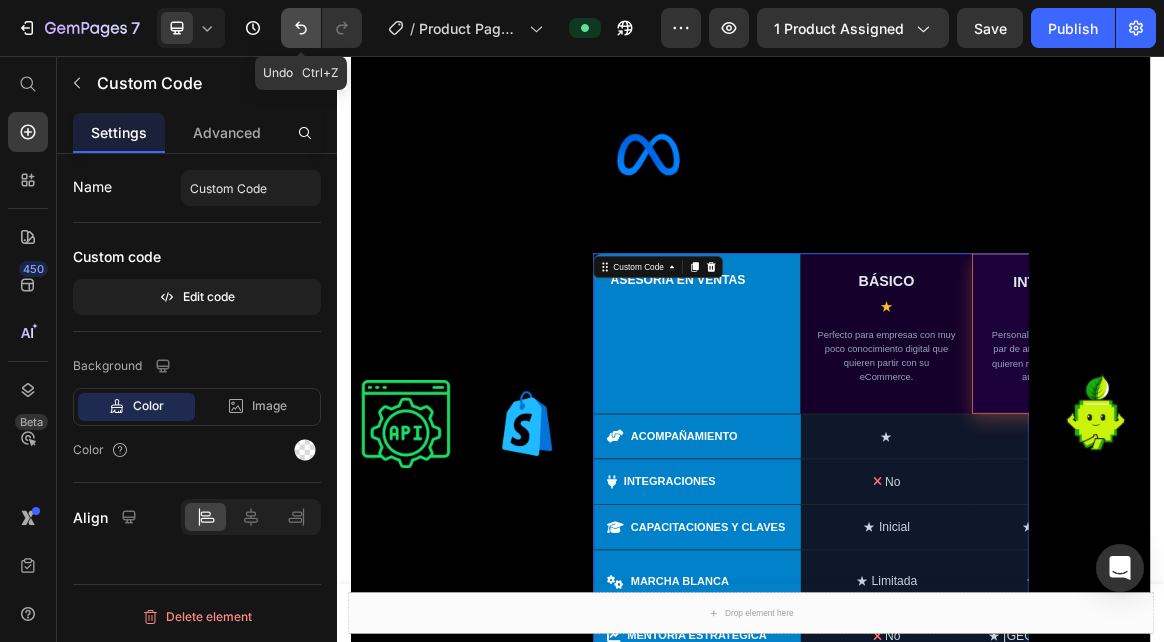 click 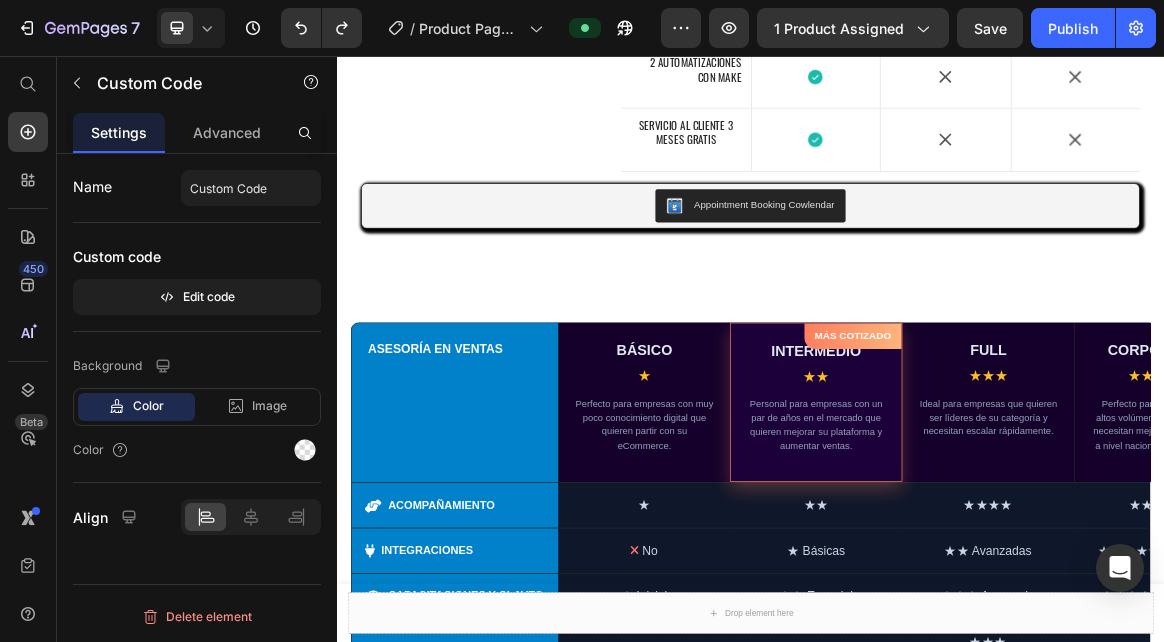 scroll, scrollTop: 850, scrollLeft: 0, axis: vertical 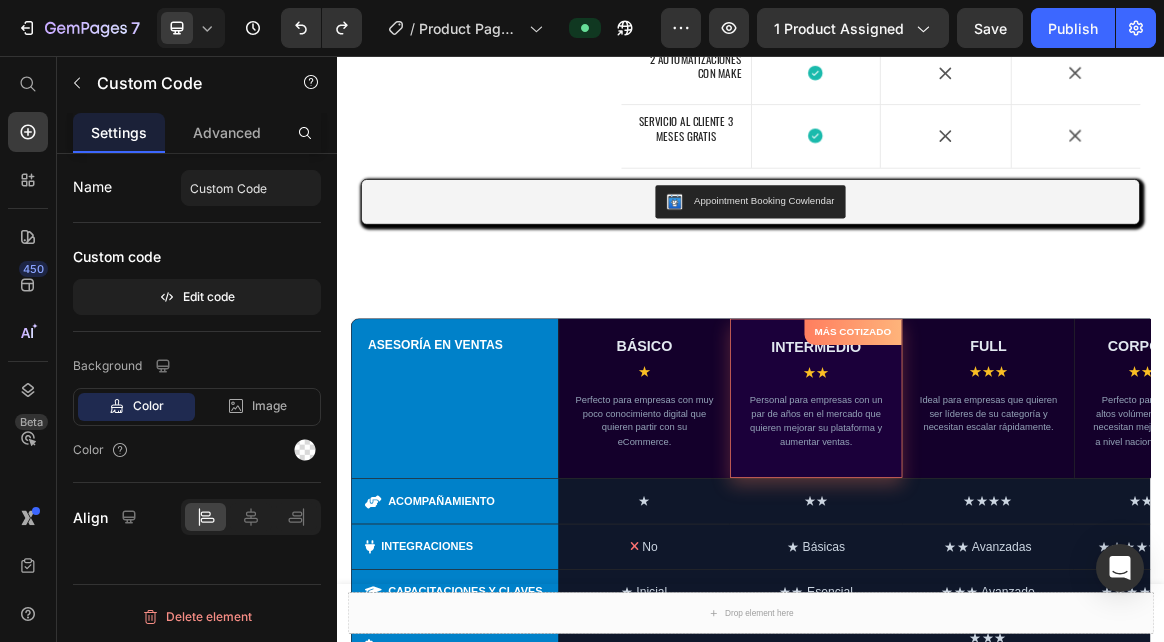 click on "Perfecto para empresas con muy poco conocimiento digital que quieren partir con su eCommerce." at bounding box center [783, 588] 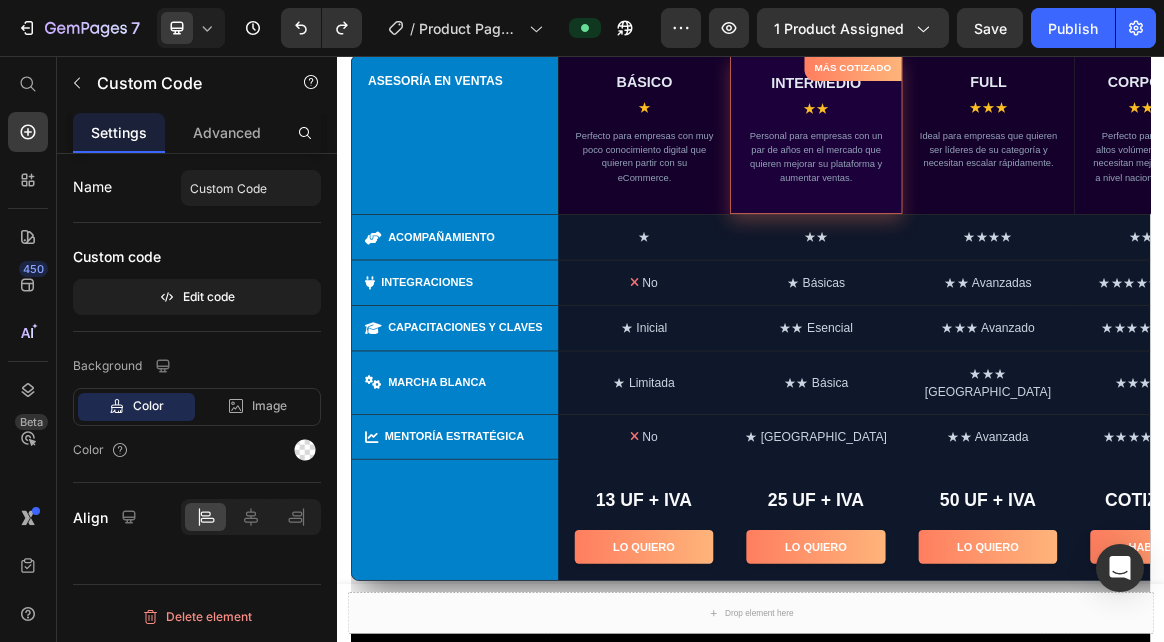 scroll, scrollTop: 1250, scrollLeft: 0, axis: vertical 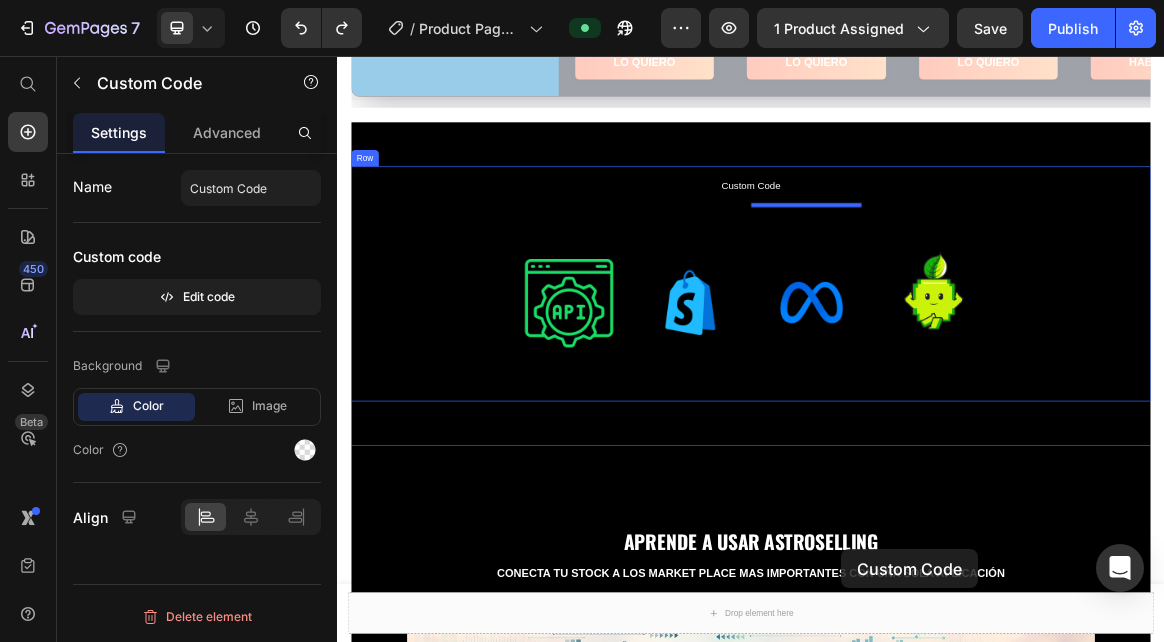 drag, startPoint x: 817, startPoint y: 797, endPoint x: 1068, endPoint y: 772, distance: 252.24194 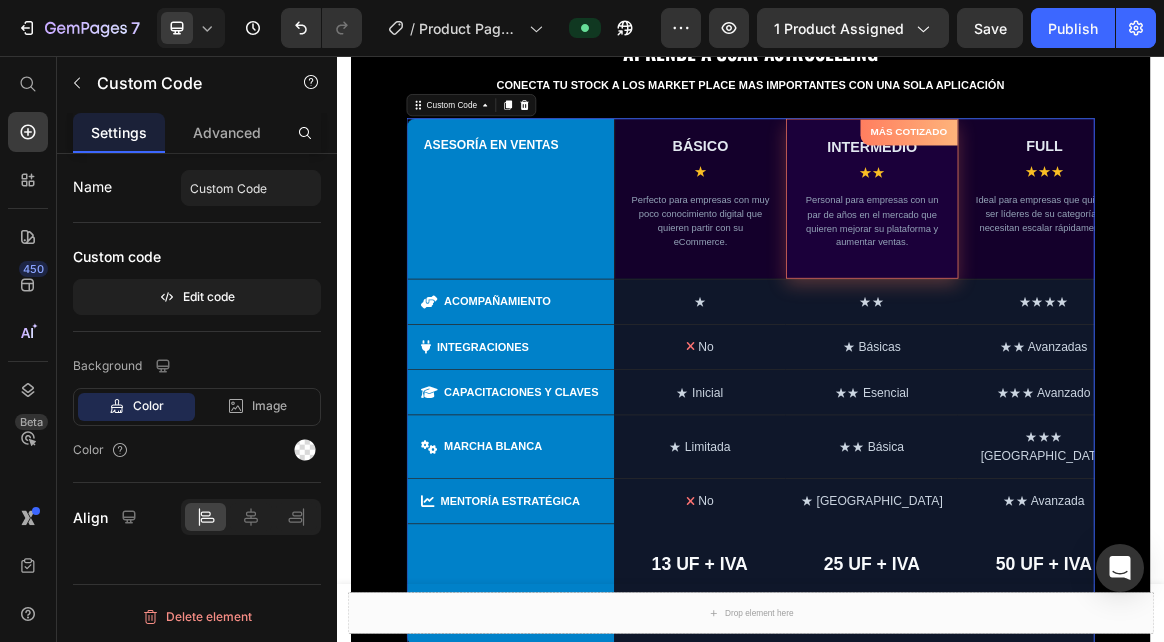 scroll, scrollTop: 1570, scrollLeft: 0, axis: vertical 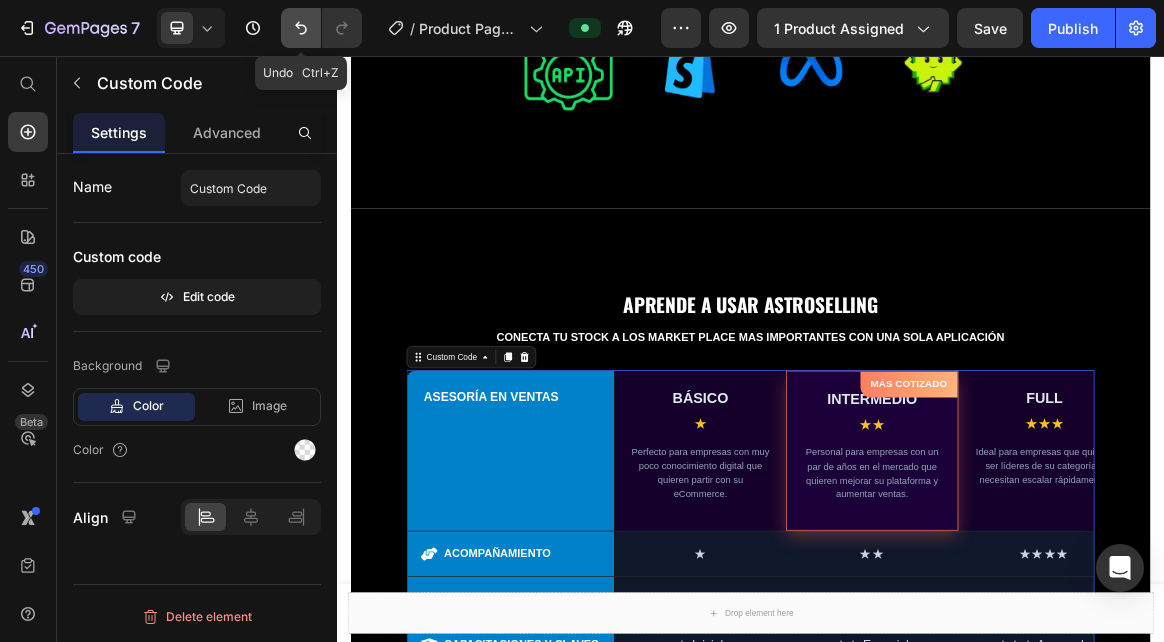 click 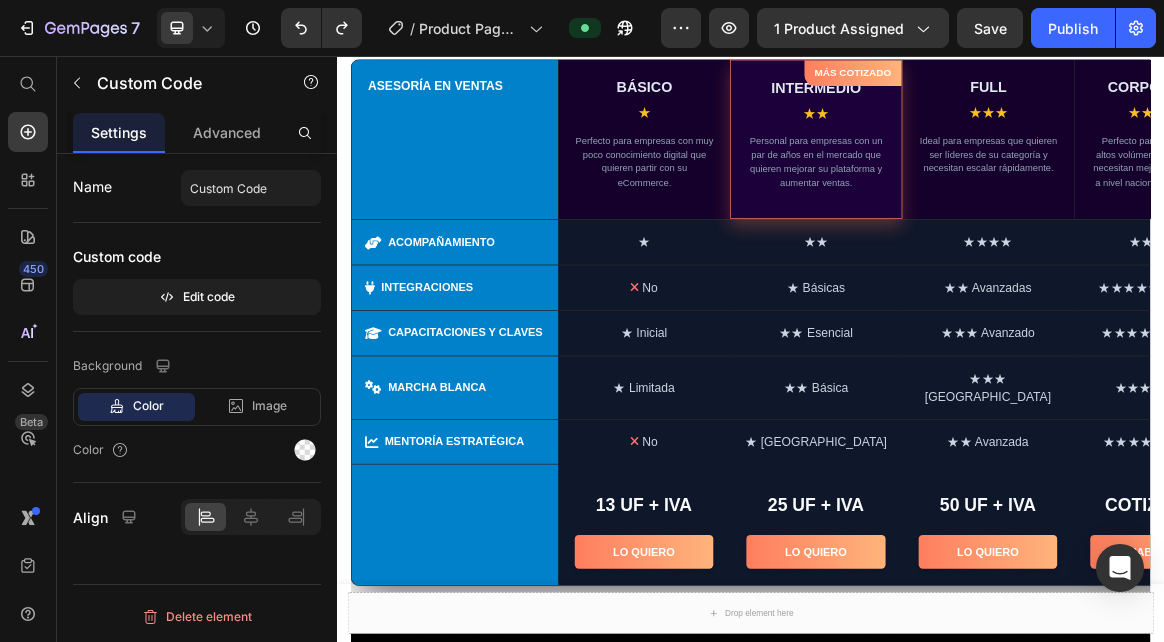 scroll, scrollTop: 1179, scrollLeft: 0, axis: vertical 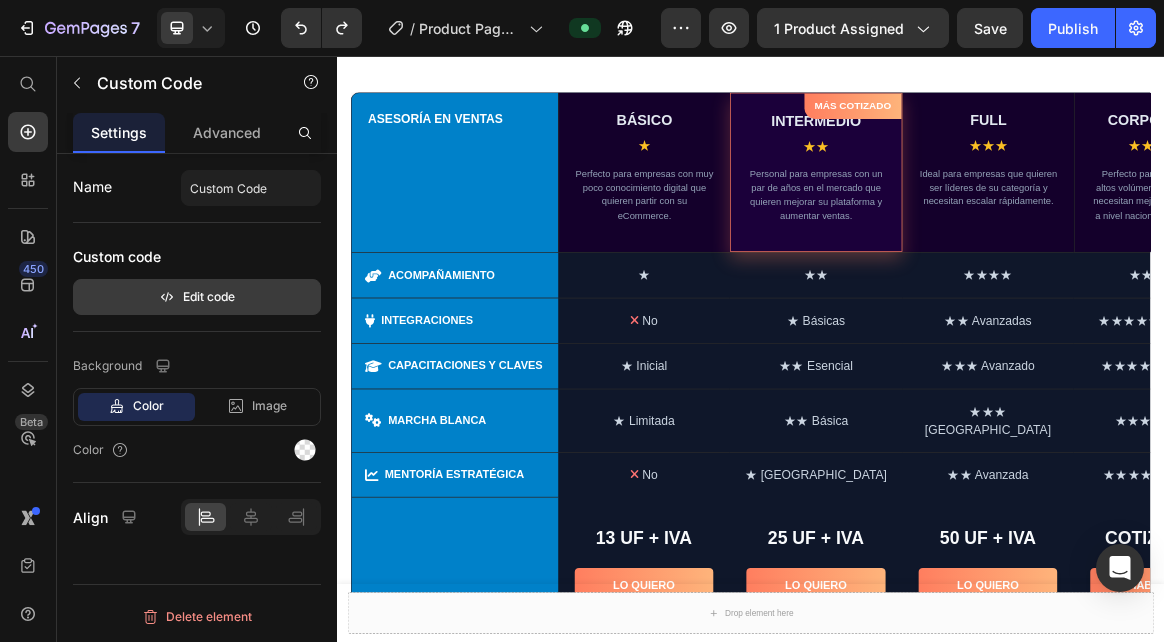 click on "Edit code" at bounding box center (197, 297) 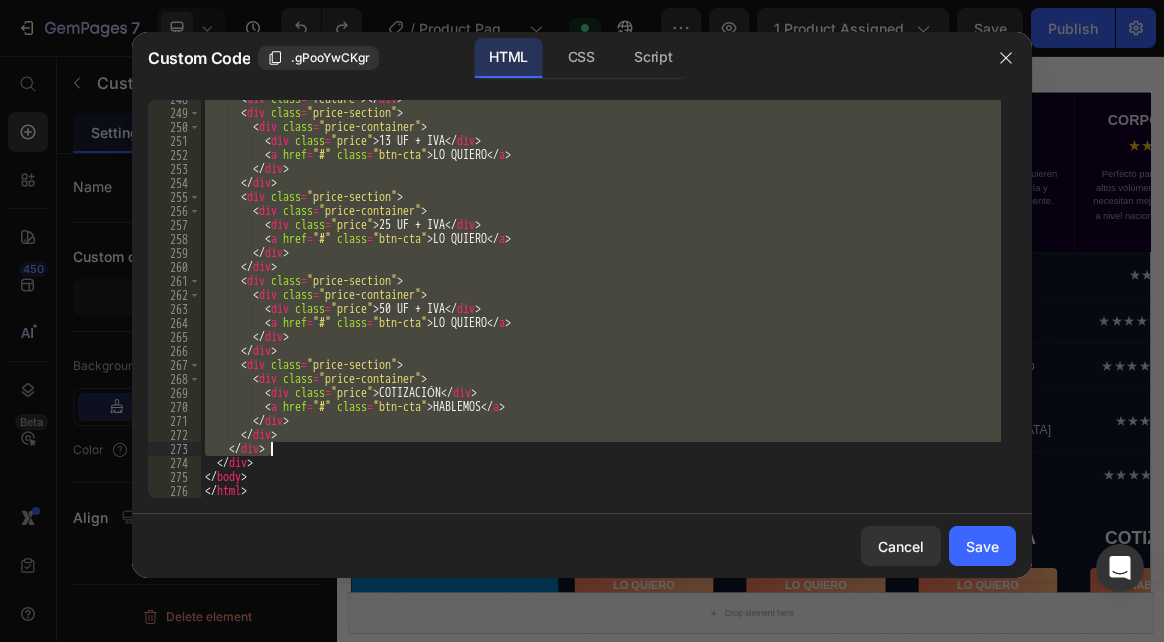 scroll, scrollTop: 3522, scrollLeft: 0, axis: vertical 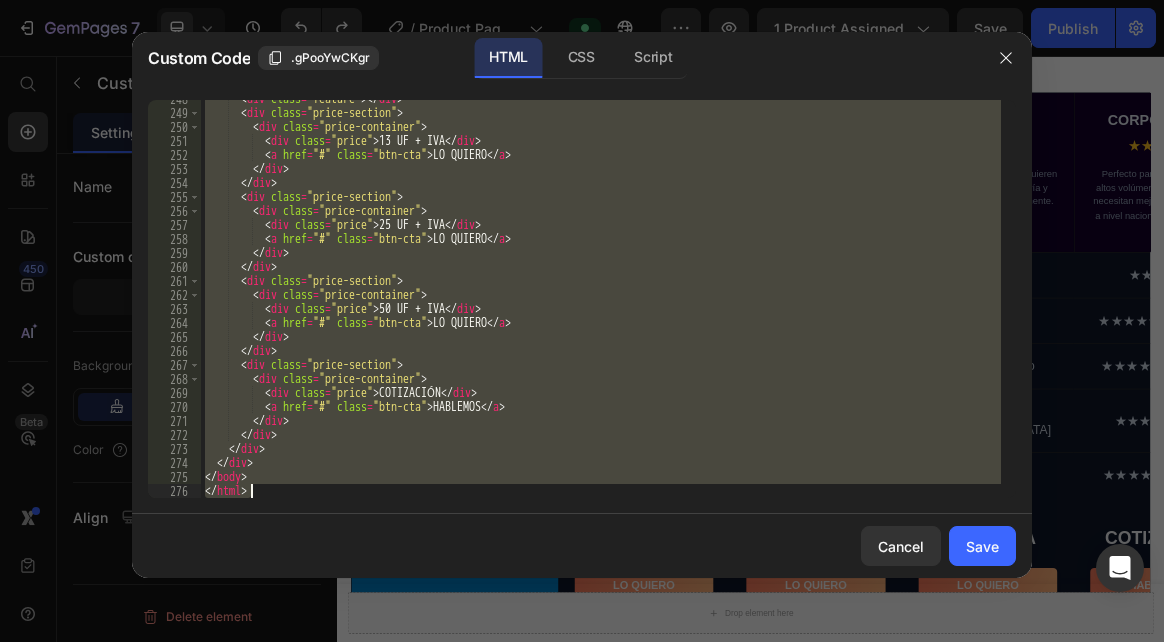 drag, startPoint x: 204, startPoint y: 105, endPoint x: 515, endPoint y: 517, distance: 516.20245 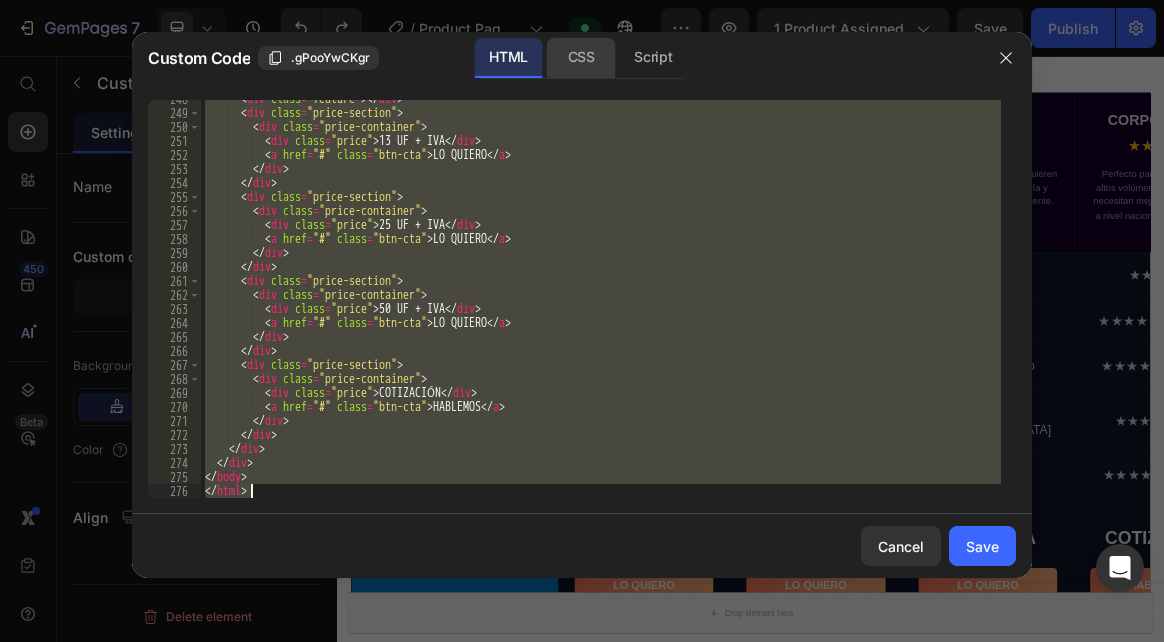 click on "CSS" 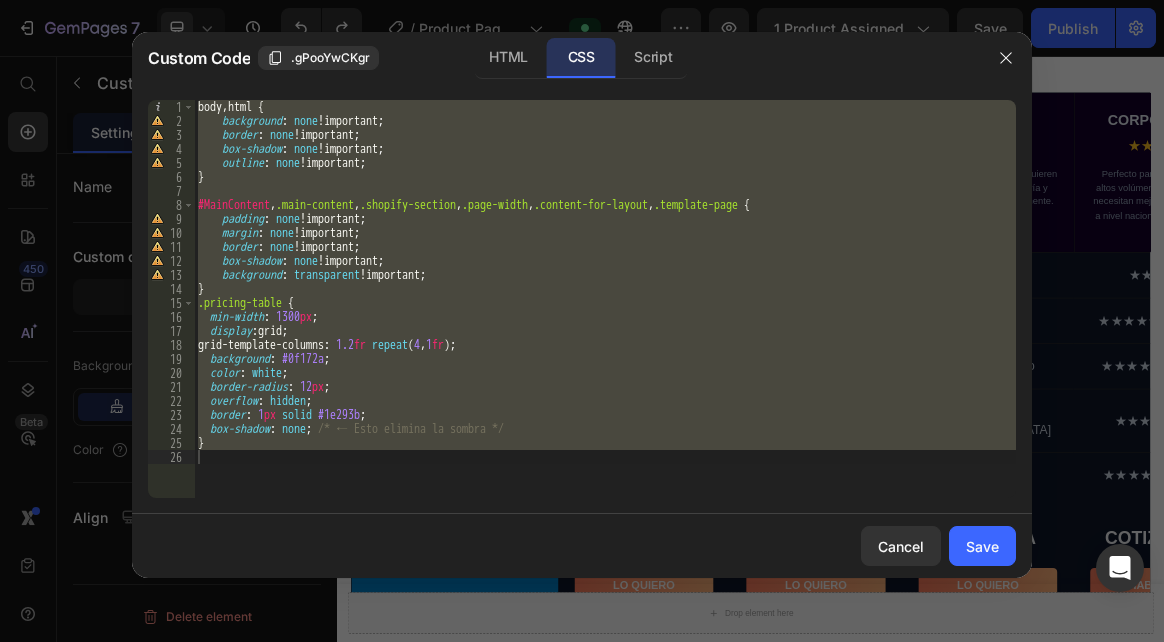 click on "body ,  html   {      background :   none  !important ;      border :   none  !important ;      box-shadow :   none  !important ;      outline :   none  !important ; } #MainContent ,  .main-content ,  .shopify-section ,  .page-width ,  .content-for-layout ,  .template-page   {      padding :   none  !important ;      margin :   none  !important ;      border :   none  !important ;      box-shadow :   none  !important ;      background :   transparent  !important ; } .pricing-table   {    min-width :   1300 px ;    display :  grid ;   grid-template-columns :   1.2 fr   repeat ( 4 ,  1 fr ) ;    background :   #0f172a ;    color :   white ;    border-radius :   12 px ;    overflow :   hidden ;    border :   1 px   solid   #1e293b ;    box-shadow :   none ;   /* ← Esto elimina la sombra */ }" at bounding box center [605, 299] 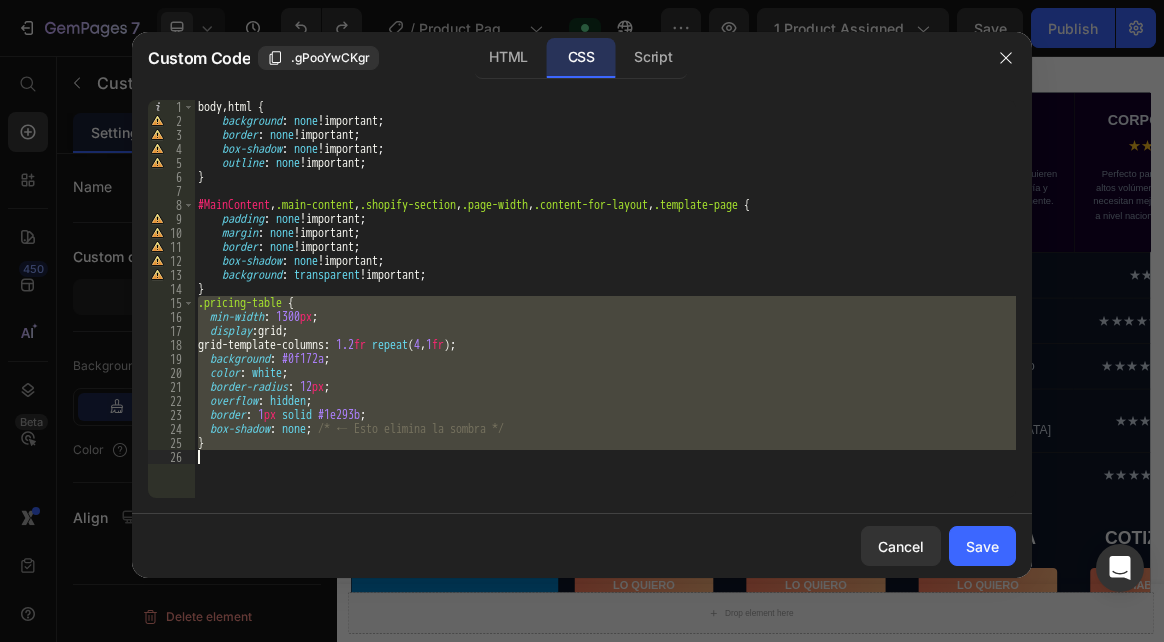 drag, startPoint x: 197, startPoint y: 300, endPoint x: 325, endPoint y: 462, distance: 206.4655 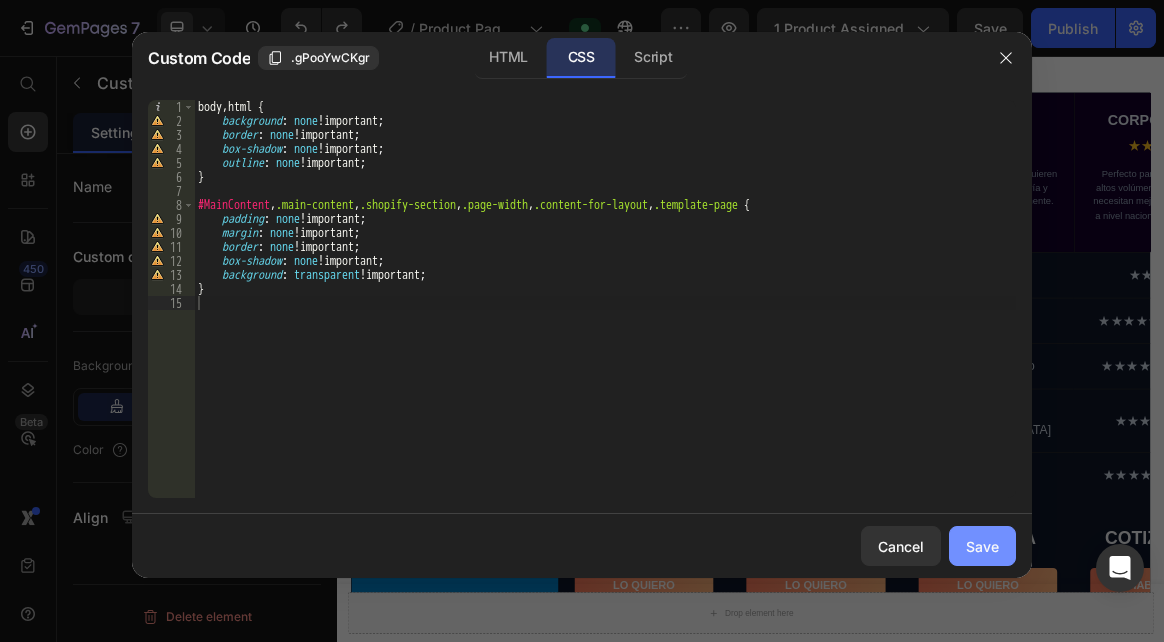 click on "Save" at bounding box center (982, 546) 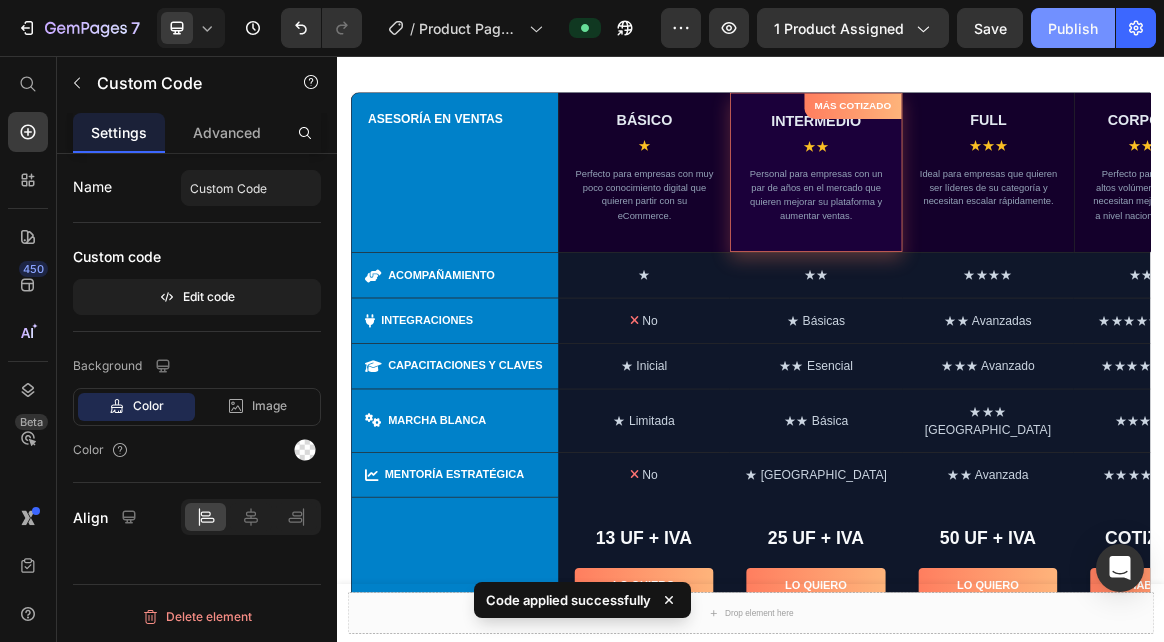 click on "Publish" at bounding box center [1073, 28] 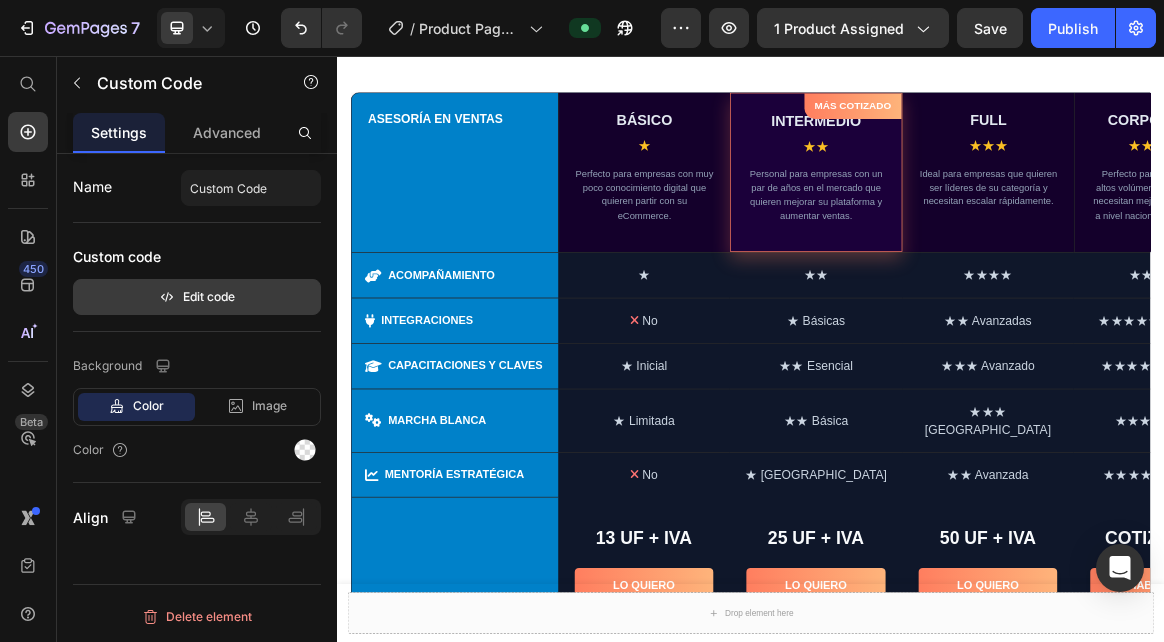 click on "Edit code" at bounding box center [197, 297] 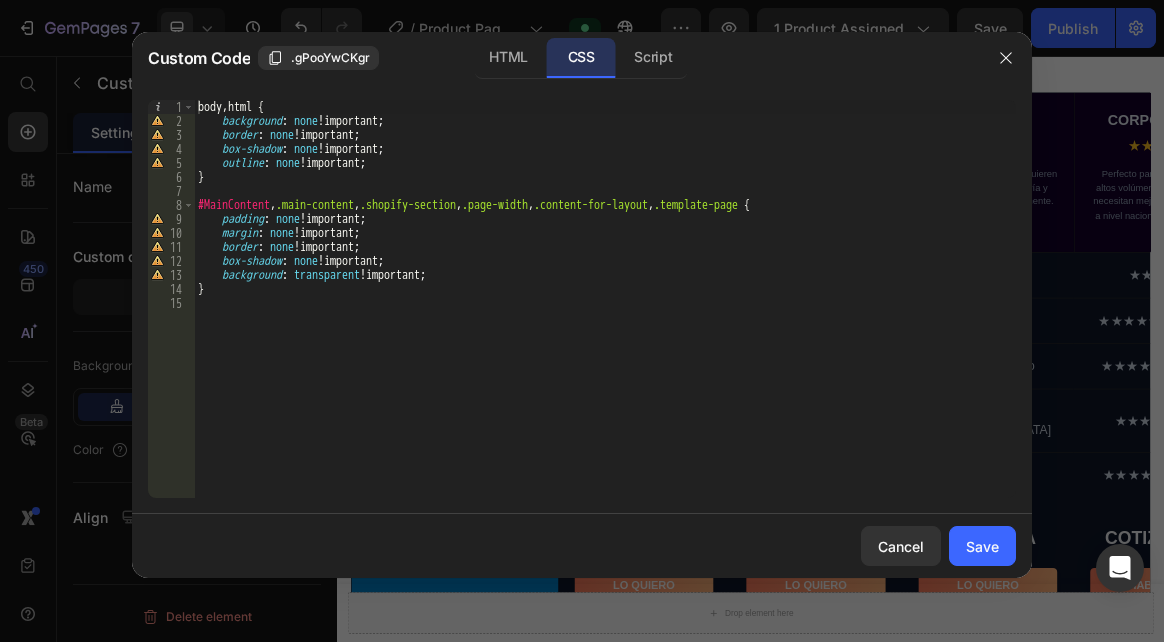 type 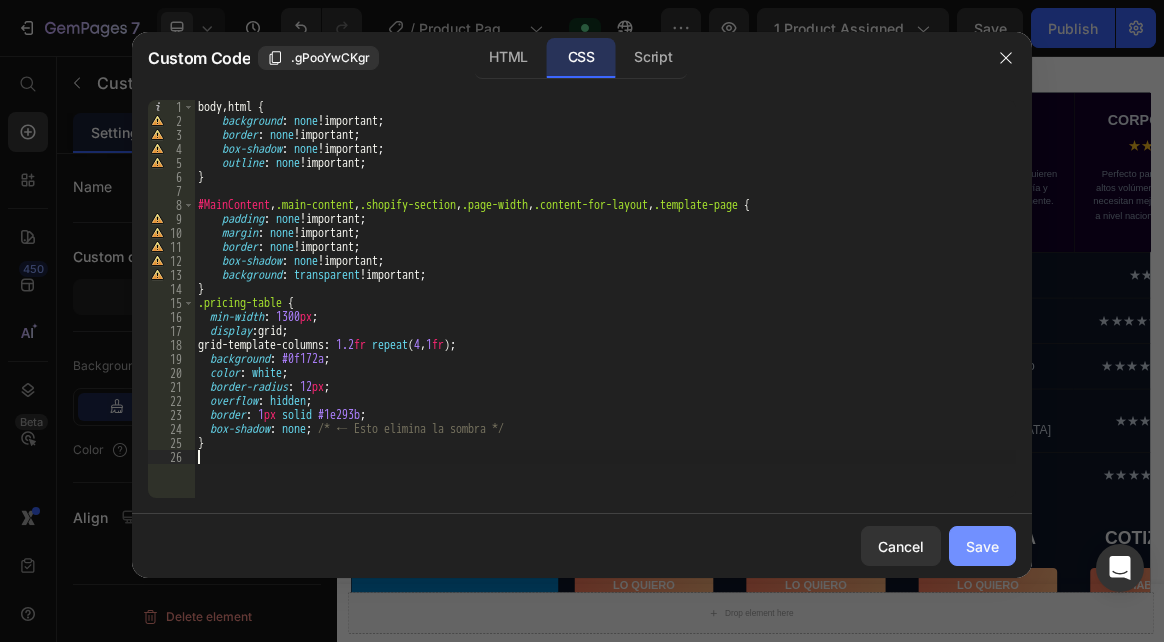 click on "Save" at bounding box center (982, 546) 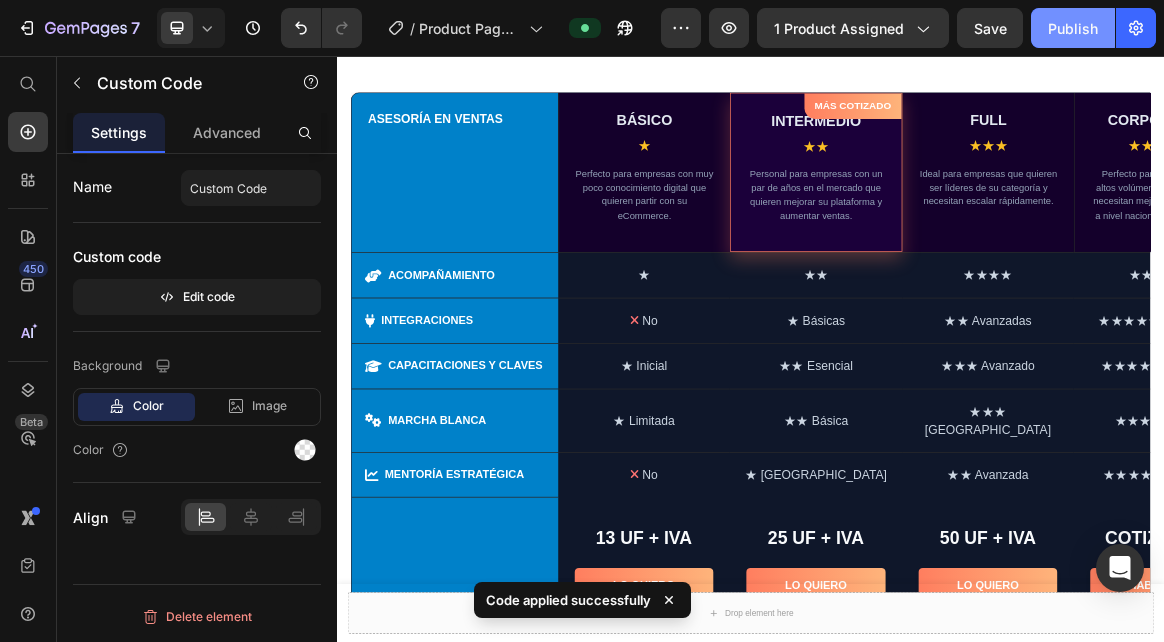 click on "Publish" at bounding box center [1073, 28] 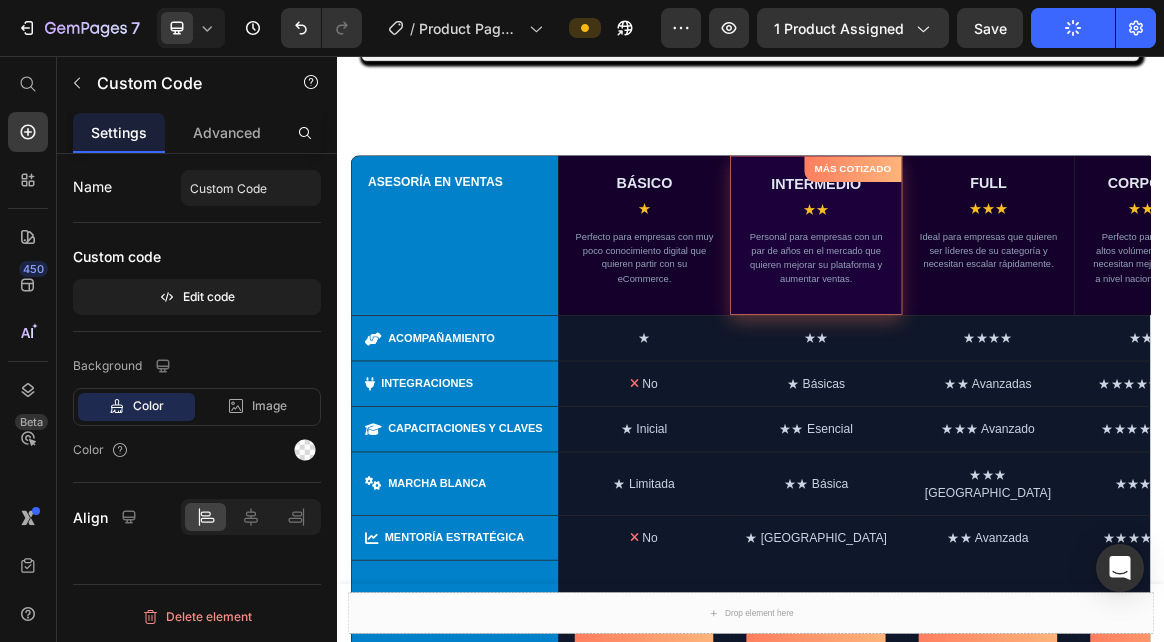 scroll, scrollTop: 1279, scrollLeft: 0, axis: vertical 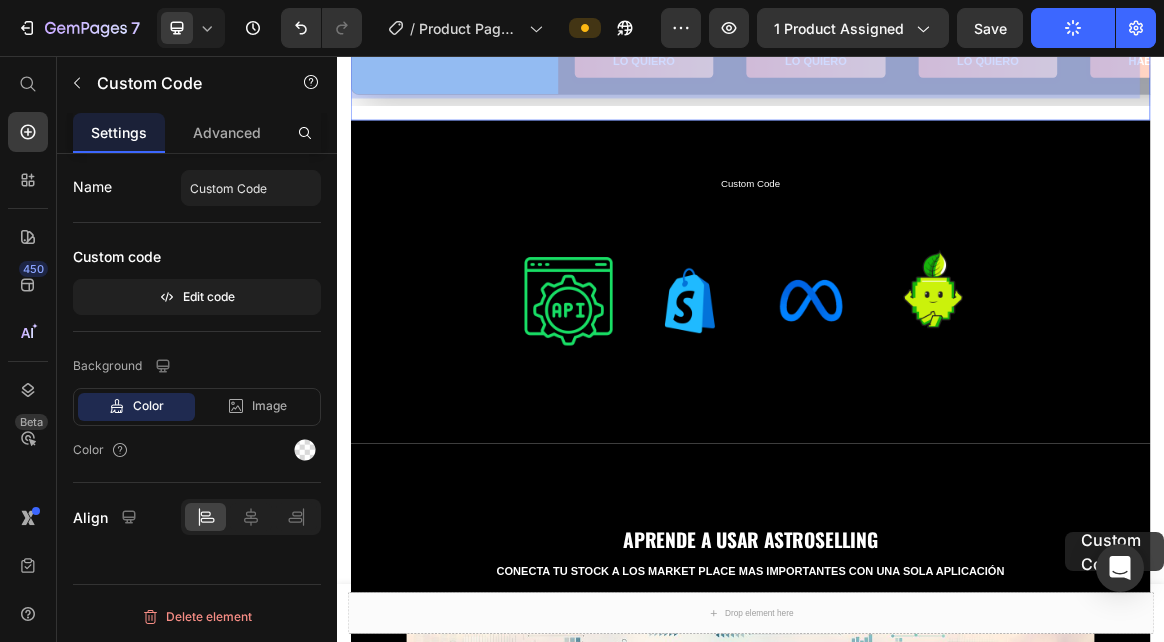 drag, startPoint x: 1233, startPoint y: 770, endPoint x: 1393, endPoint y: 747, distance: 161.64467 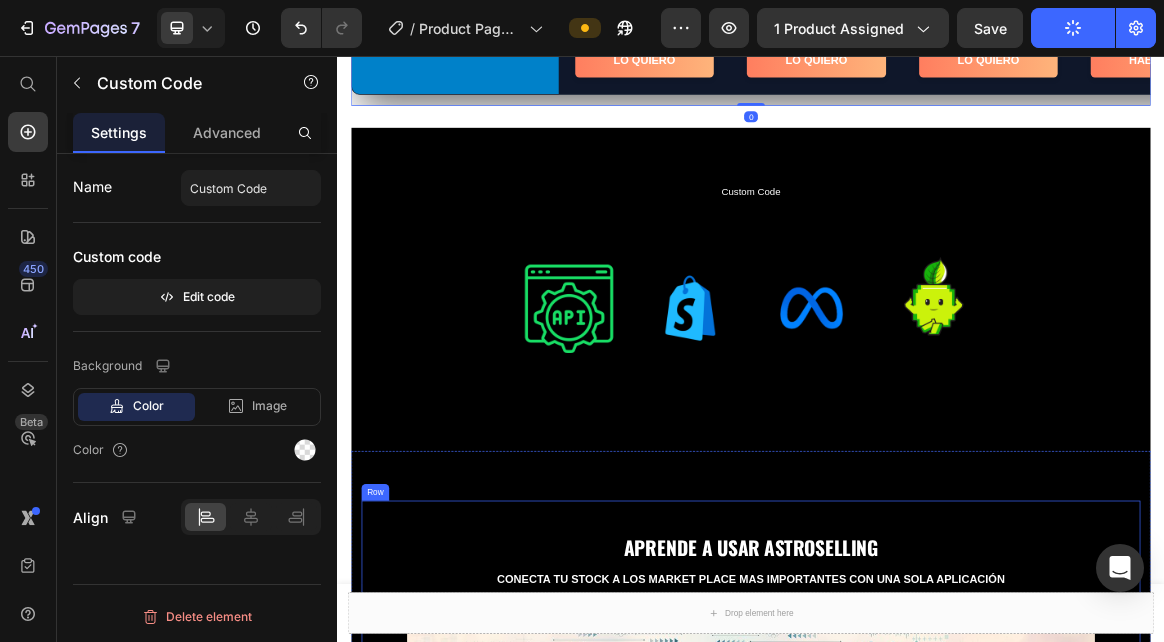 scroll, scrollTop: 2027, scrollLeft: 0, axis: vertical 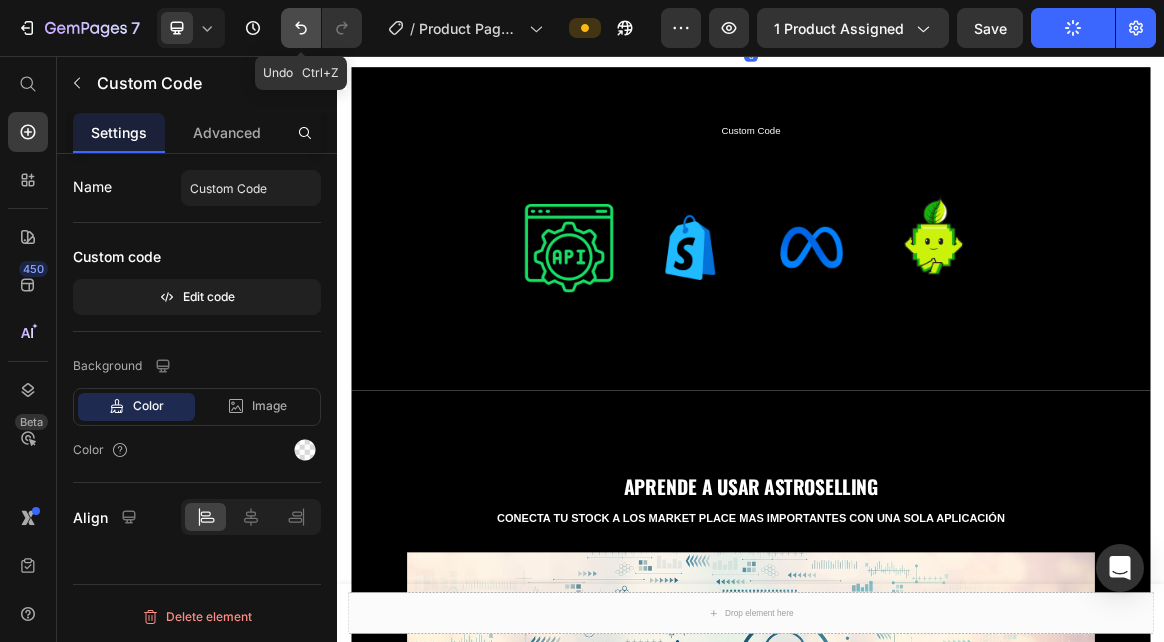 click 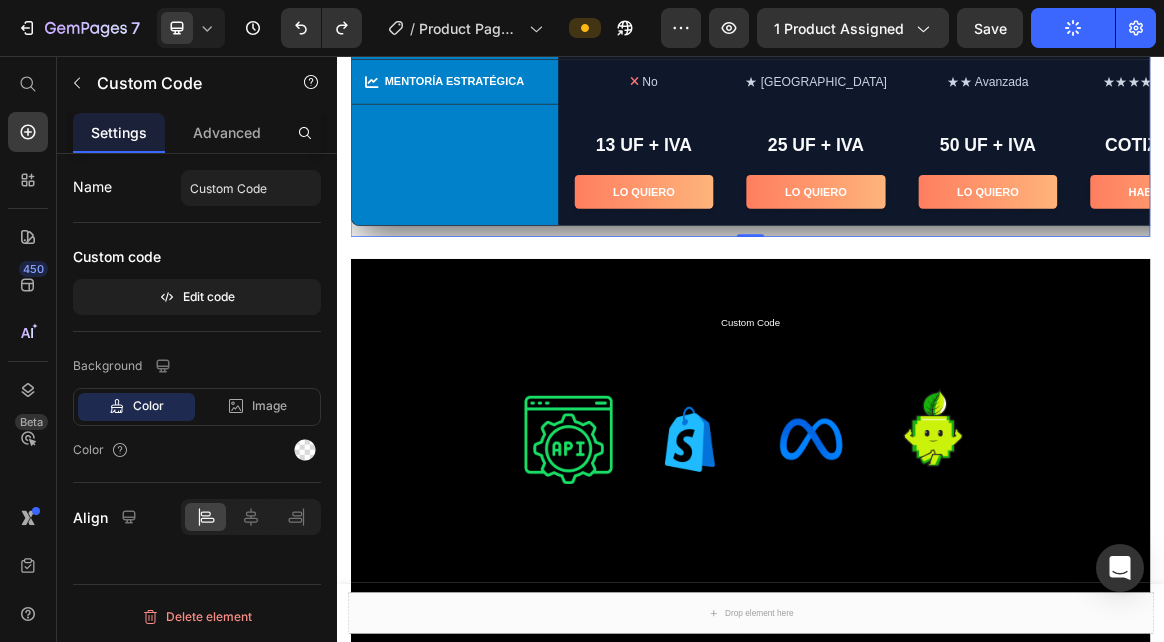 scroll, scrollTop: 1027, scrollLeft: 0, axis: vertical 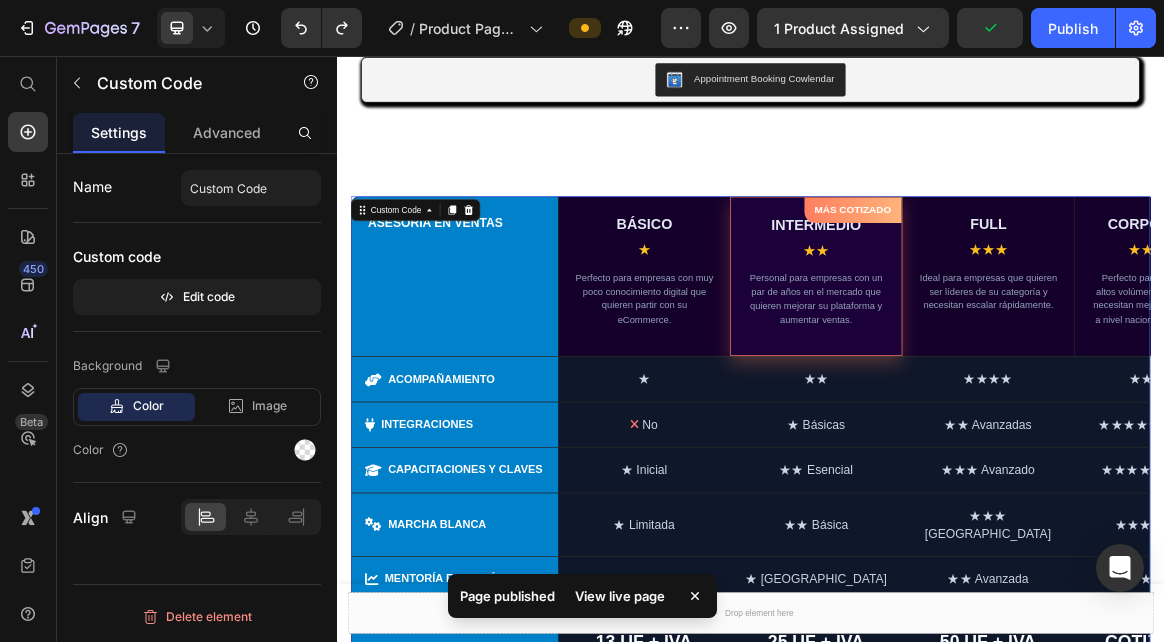click 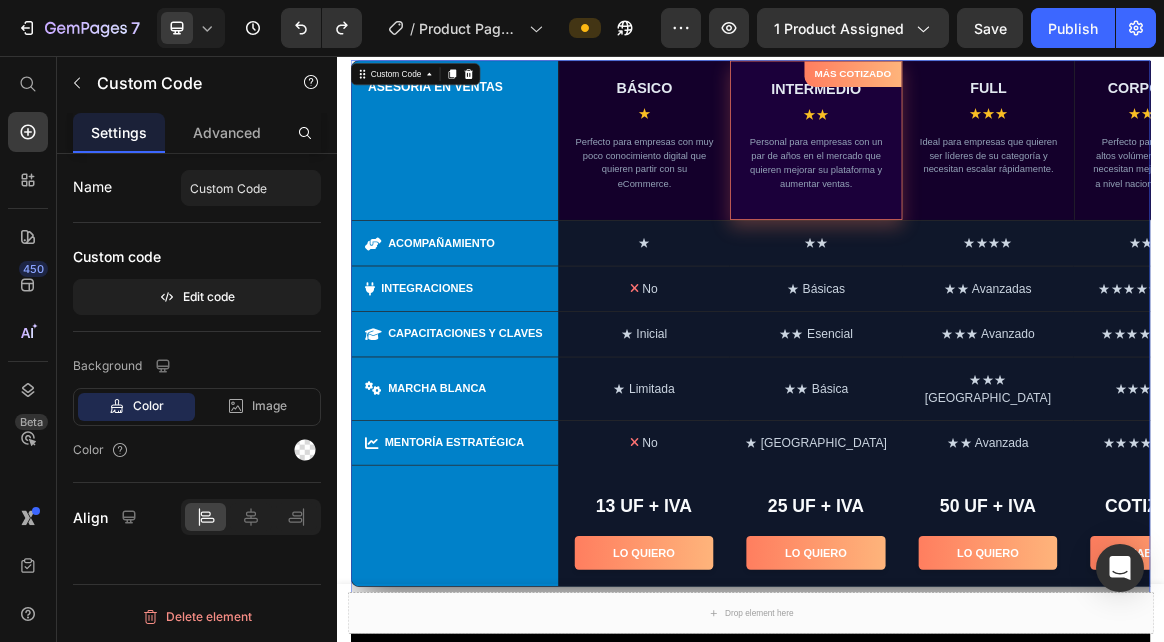 scroll, scrollTop: 1227, scrollLeft: 0, axis: vertical 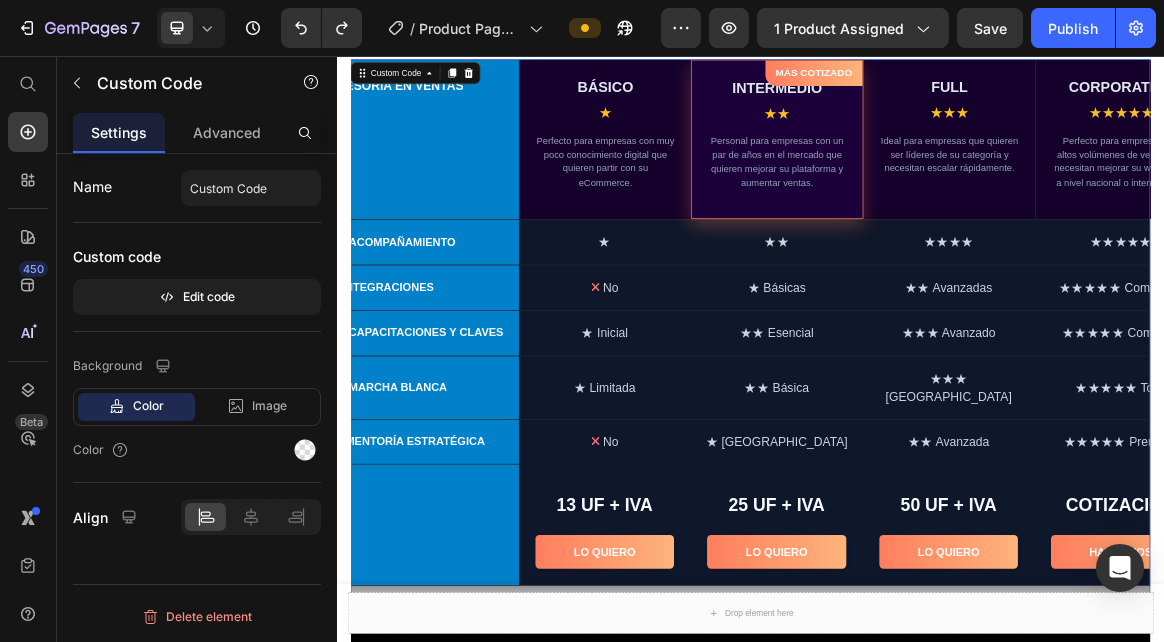 drag, startPoint x: 1082, startPoint y: 822, endPoint x: 1107, endPoint y: 821, distance: 25.019993 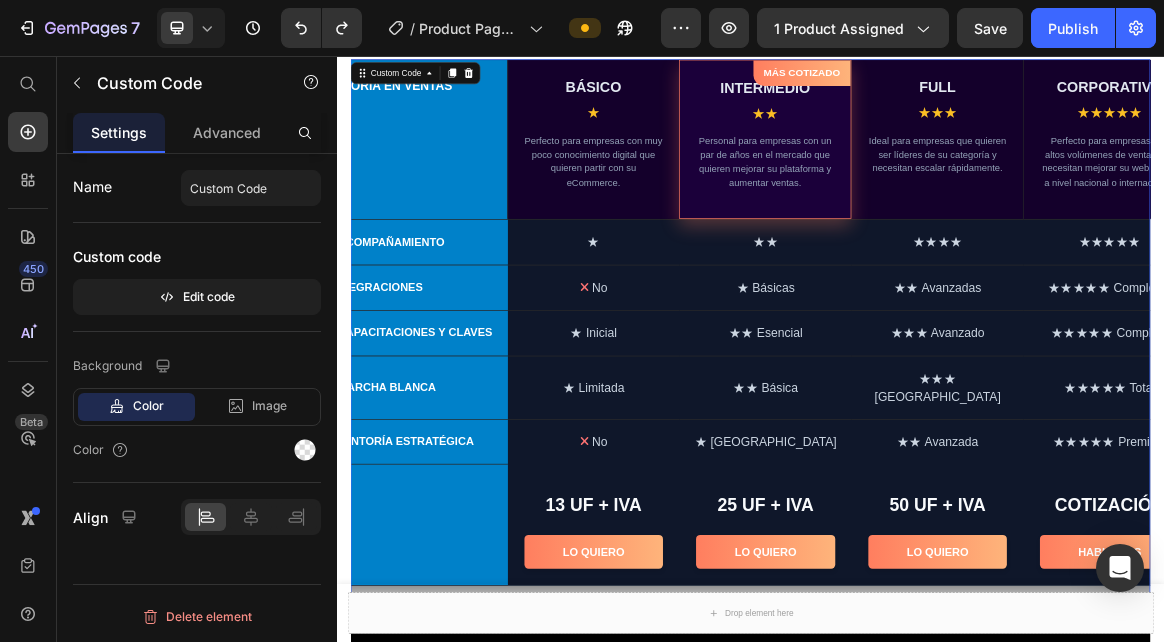 scroll, scrollTop: 0, scrollLeft: 83, axis: horizontal 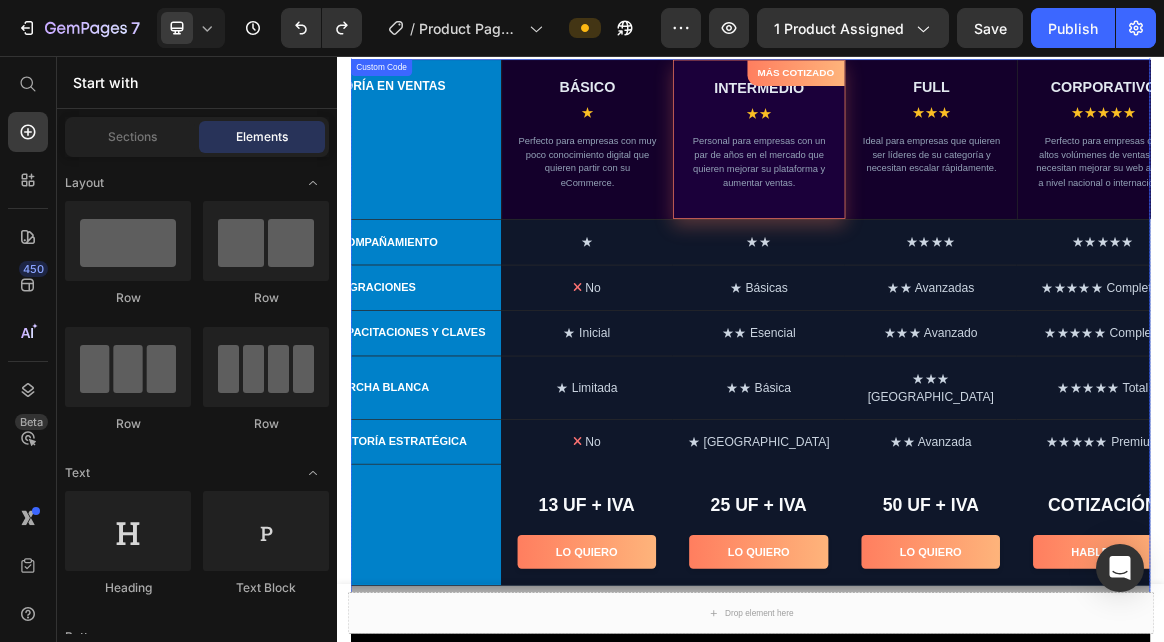 click on "Image ESTRATEGIA PERSONALIZADA PARA TU ECOMMERCE Heading
Drop element here Image Hero Banner intermedio Text Block basico Text Block Hero Banner Row BOTON WSP X PRODUCTO Text Block
Icon Hero Banner
Icon
Icon Hero Banner Row PIXELES META BUSSINES Text Block
Icon Hero Banner
Icon
Icon Hero Banner Row INTEGRACIÓN MARKET PLACE Text Block
Icon Hero Banner
Icon
Icon Hero Banner Row CAMPAÑAS EMAIL MARKETING Text Block
Icon Hero Banner
Icon
Icon Hero Banner Row IMPLEMENTACION SISTEMA POS  Text Block
Icon Hero Banner
Icon
Icon Hero Banner Row 70 SKU CON FOTOGRAFIAS Text Block
Icon Hero Banner
Icon
Icon Hero Banner Row  METACAMPOS Y SEO CORRRECTOS Text Block
Icon Hero Banner
Icon Row" at bounding box center (937, 2471) 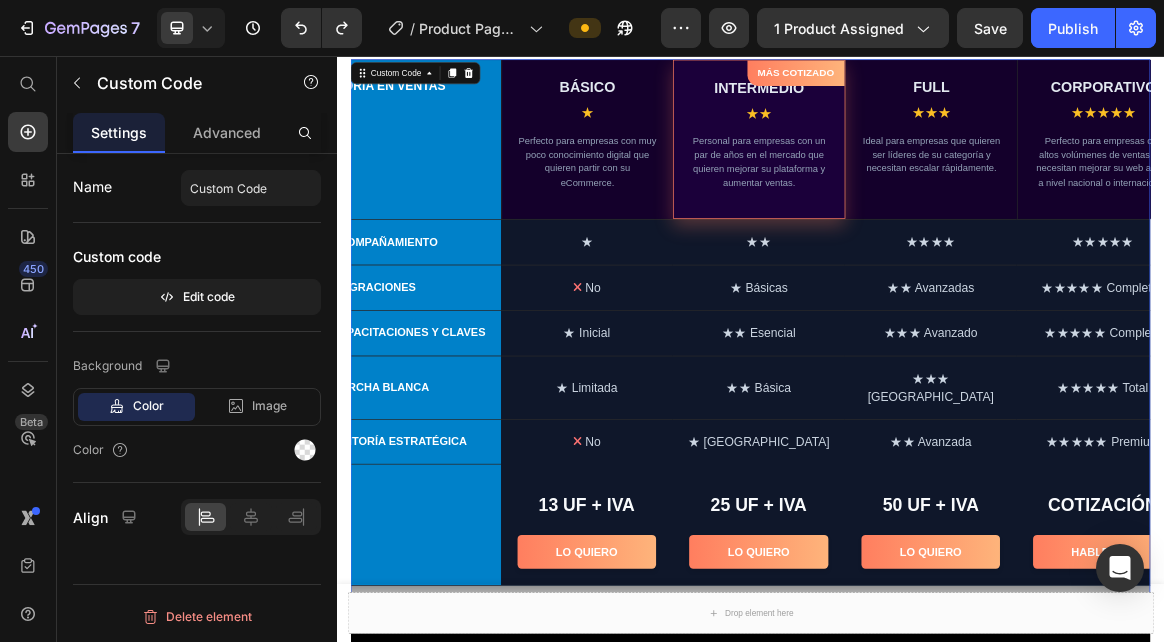 scroll, scrollTop: 0, scrollLeft: 0, axis: both 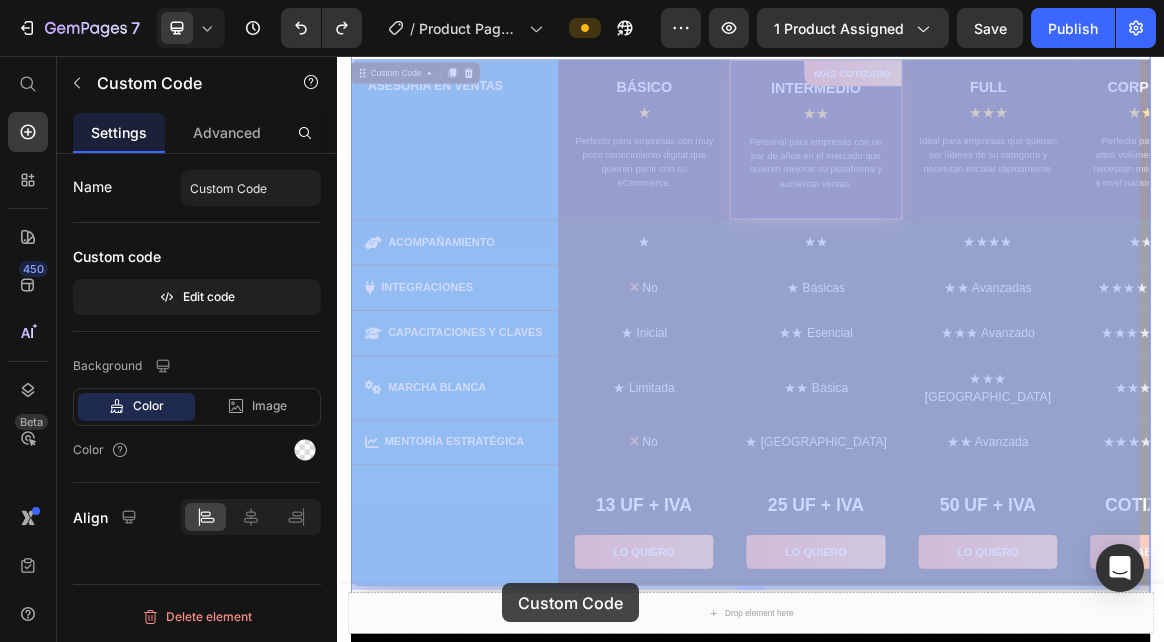 drag, startPoint x: 554, startPoint y: 821, endPoint x: 577, endPoint y: 821, distance: 23 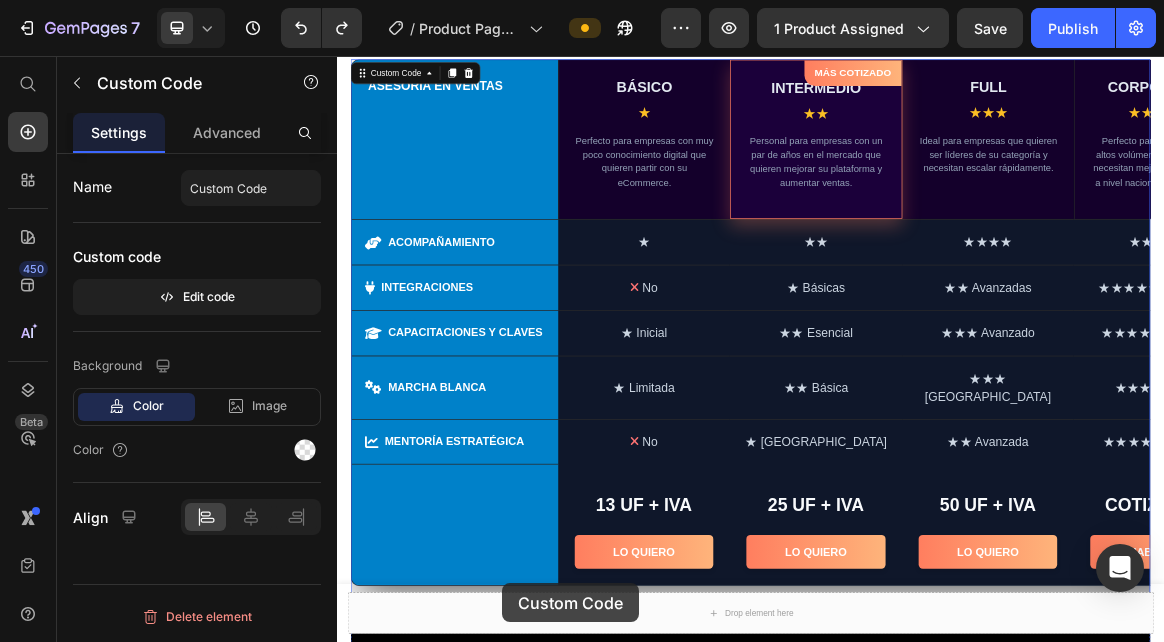 scroll, scrollTop: 1349, scrollLeft: 0, axis: vertical 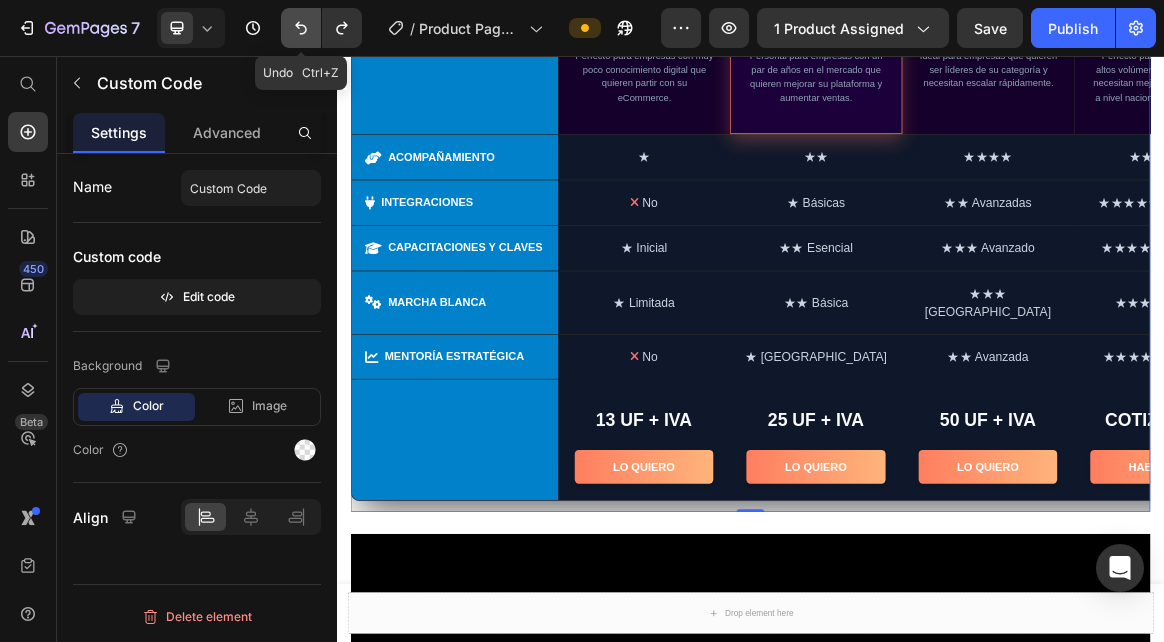 click 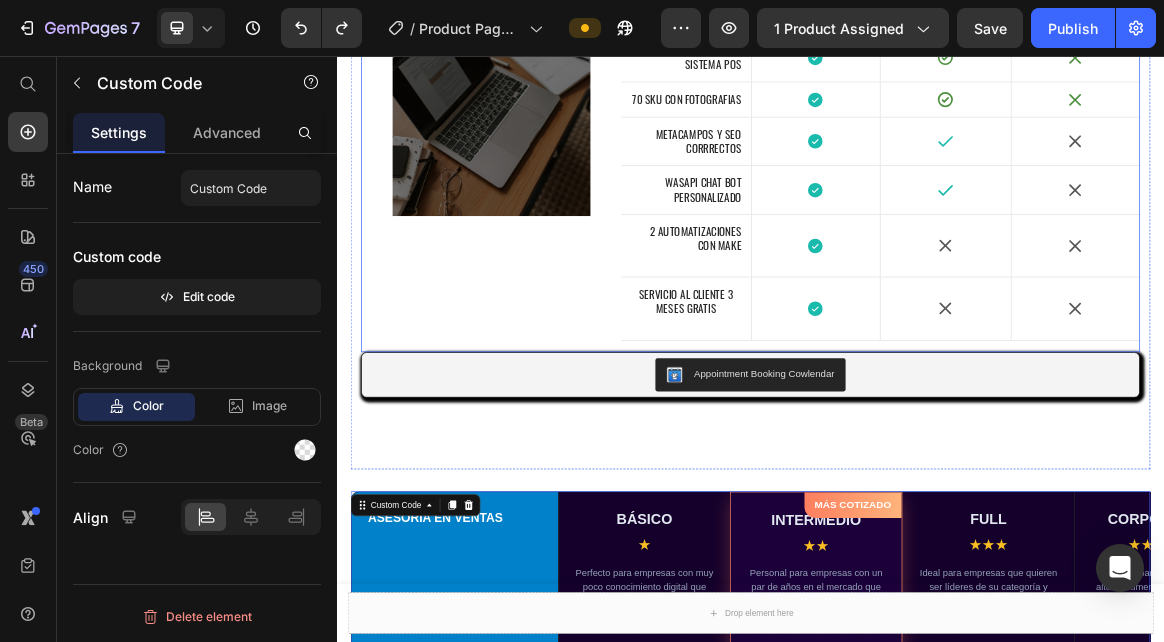 scroll, scrollTop: 1200, scrollLeft: 0, axis: vertical 